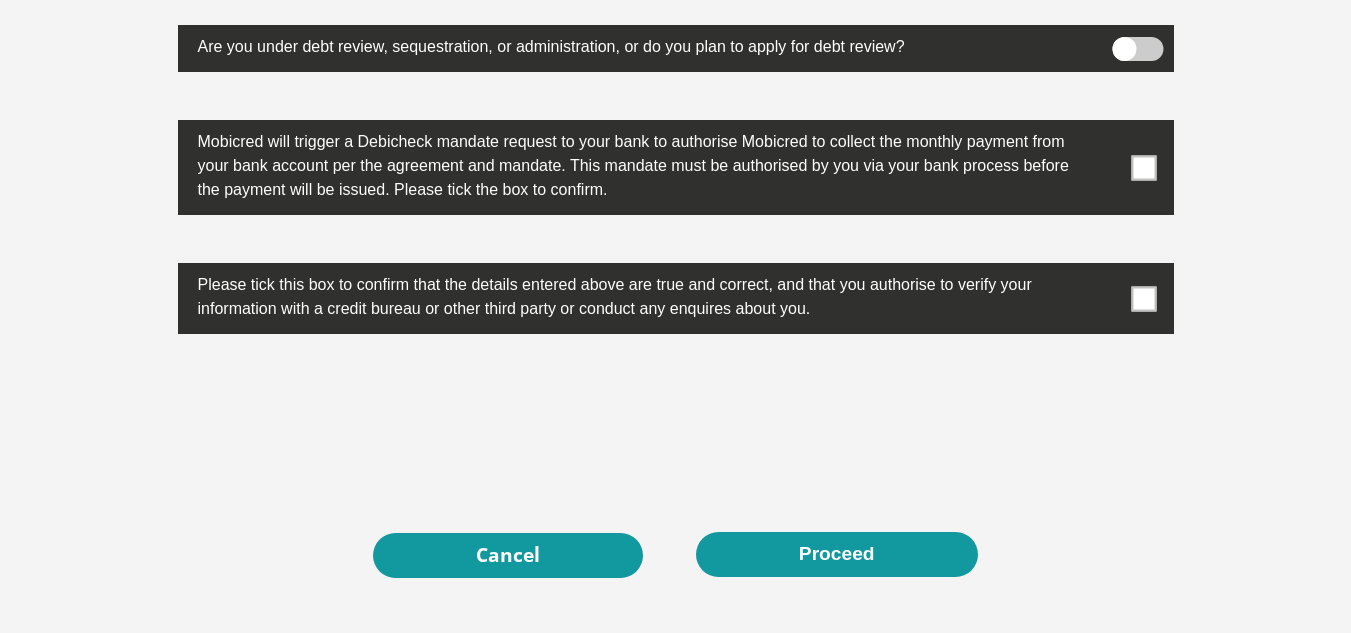 scroll, scrollTop: 6542, scrollLeft: 0, axis: vertical 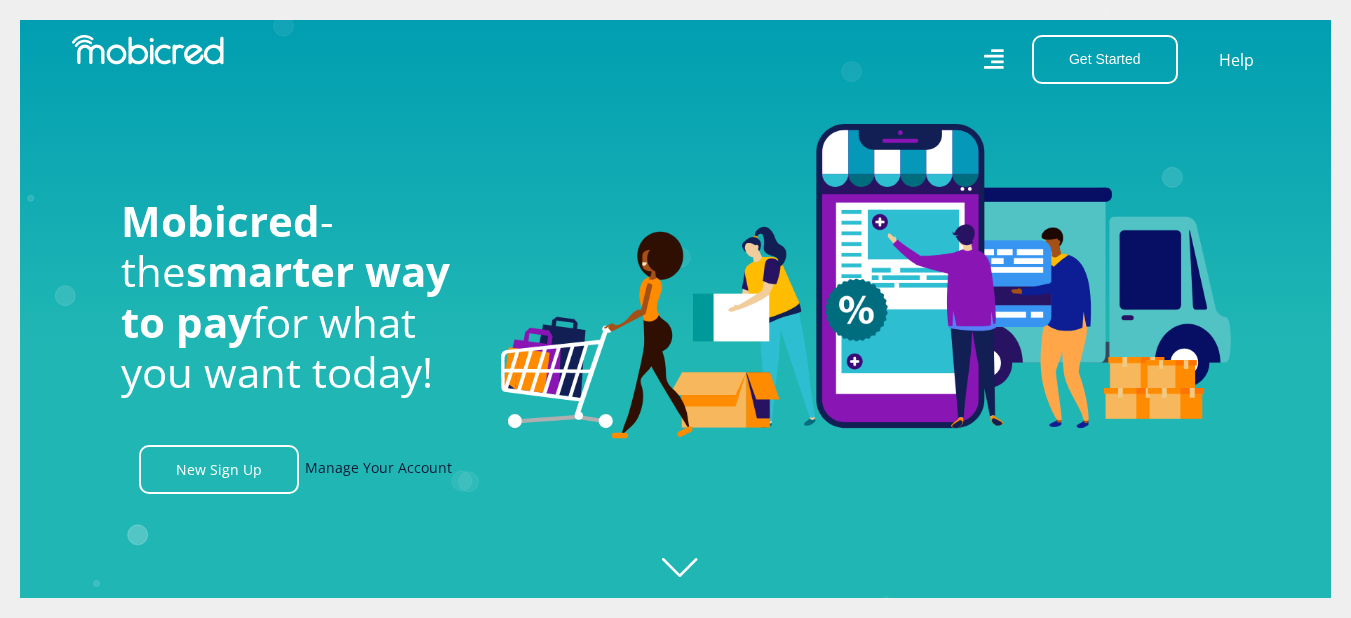 click on "Manage Your Account" at bounding box center [378, 469] 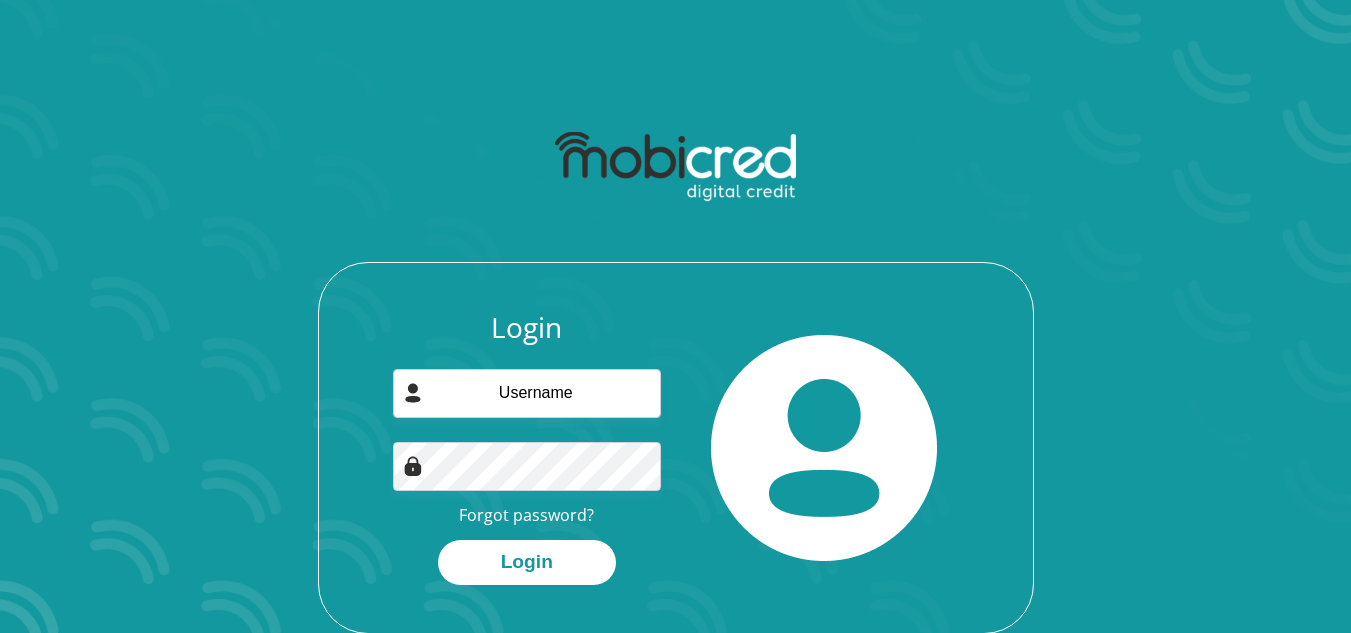scroll, scrollTop: 0, scrollLeft: 0, axis: both 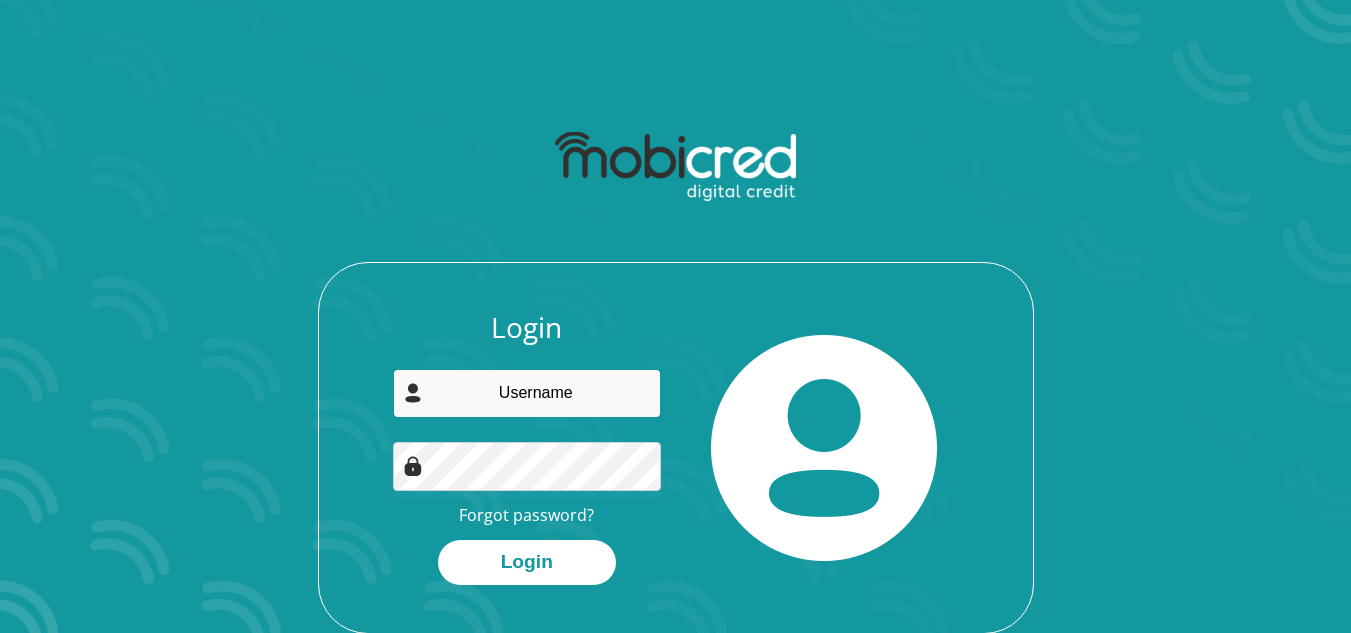 click at bounding box center [527, 393] 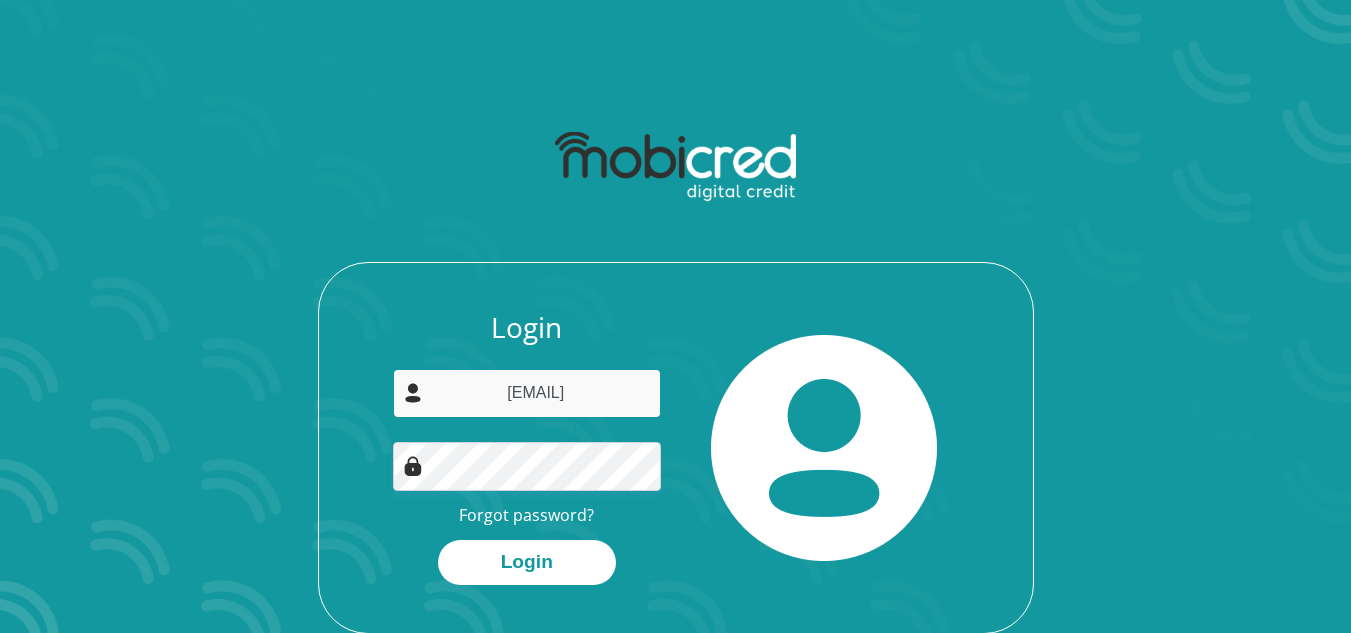 type on "marykevjaarsveld@fmail.com" 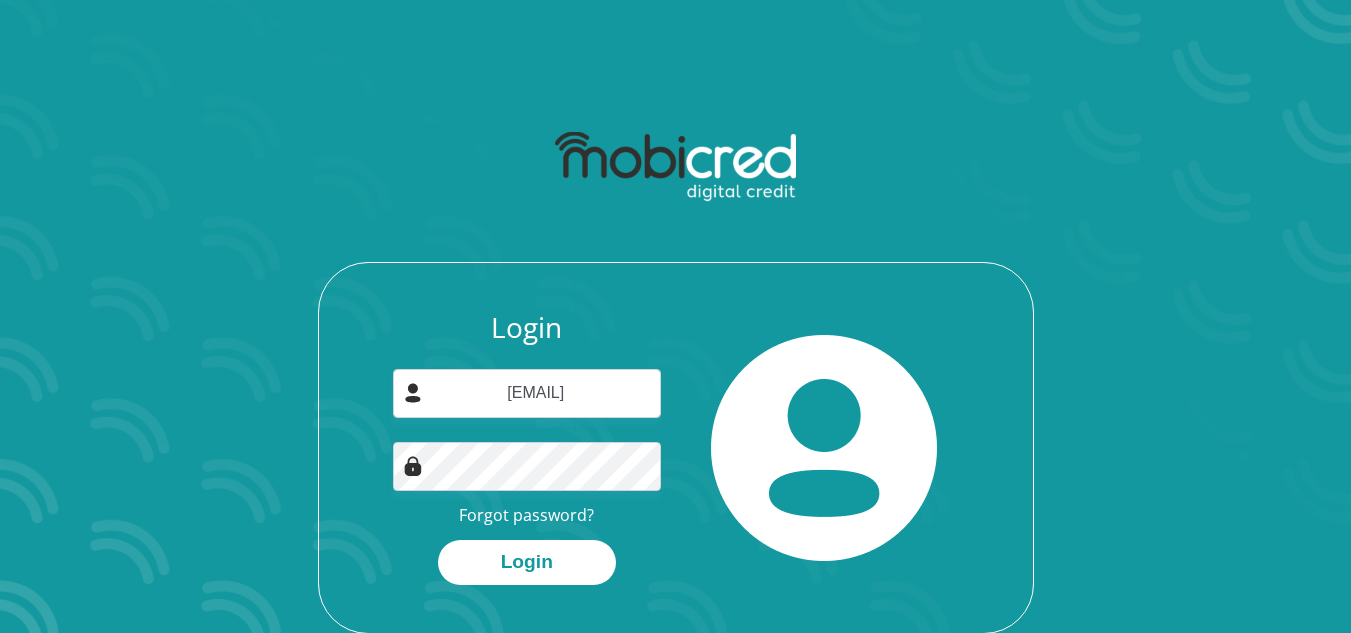 click on "Login
marykevjaarsveld@fmail.com
Forgot password?
Login" at bounding box center (527, 448) 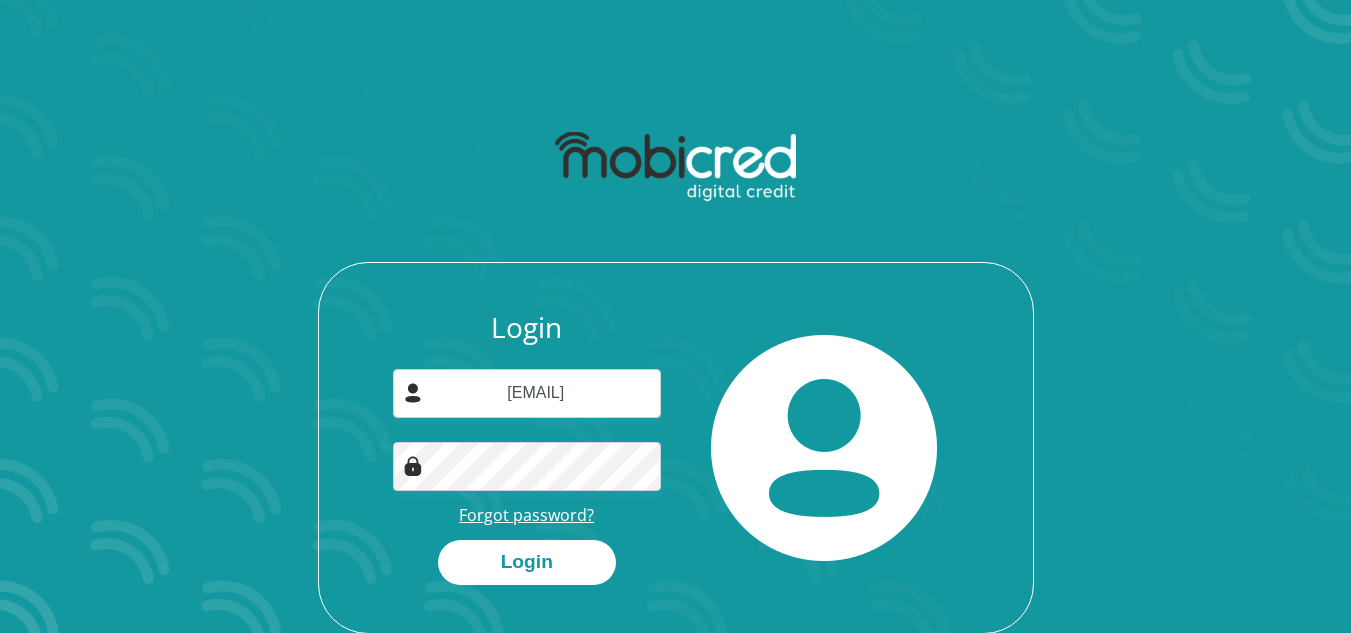 click on "Forgot password?" at bounding box center [526, 515] 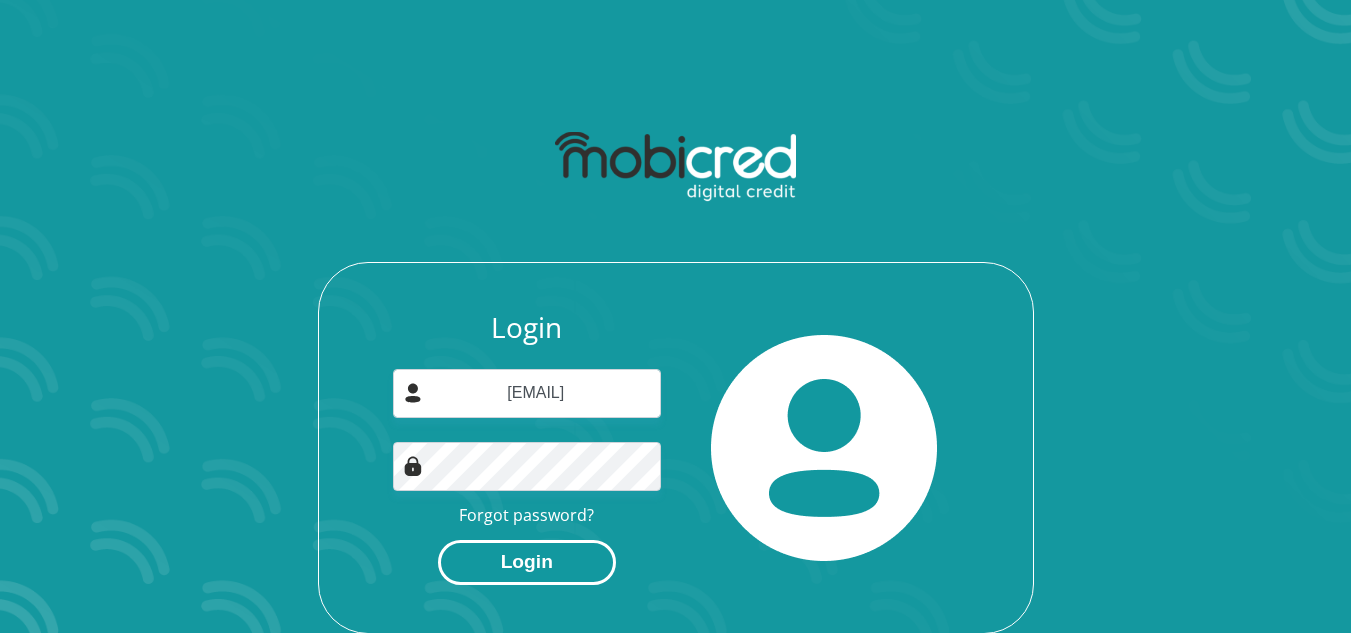 click on "Login" at bounding box center (527, 562) 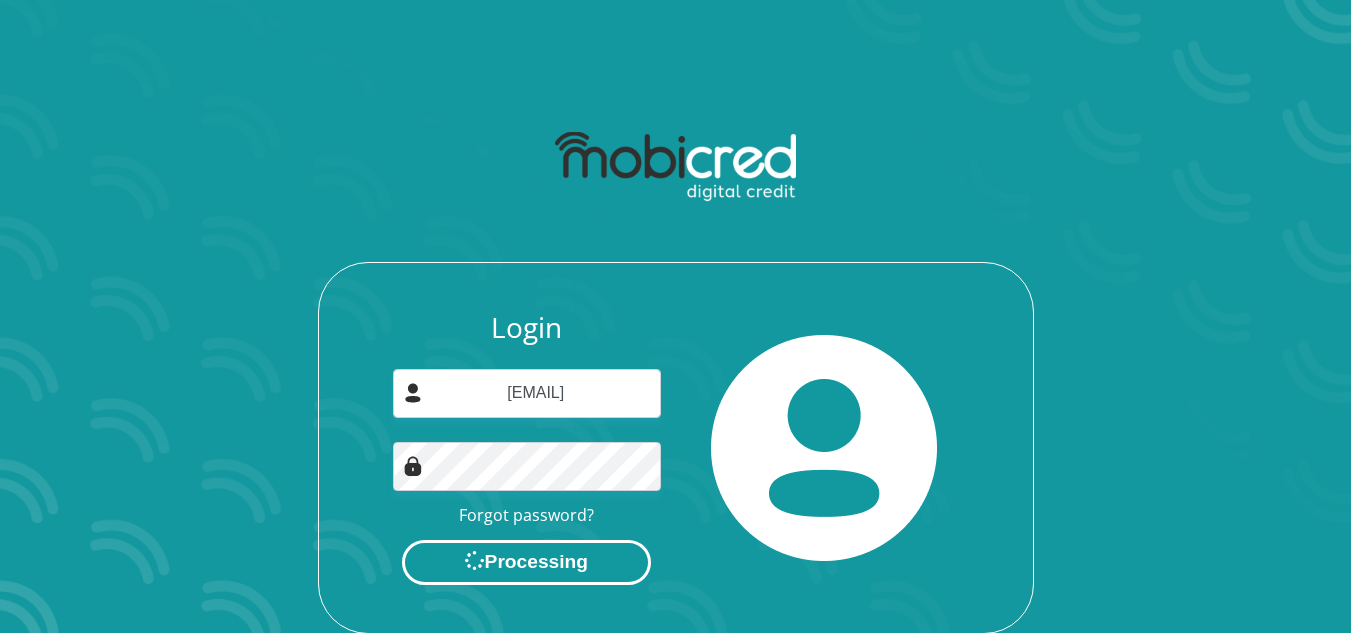 scroll, scrollTop: 0, scrollLeft: 0, axis: both 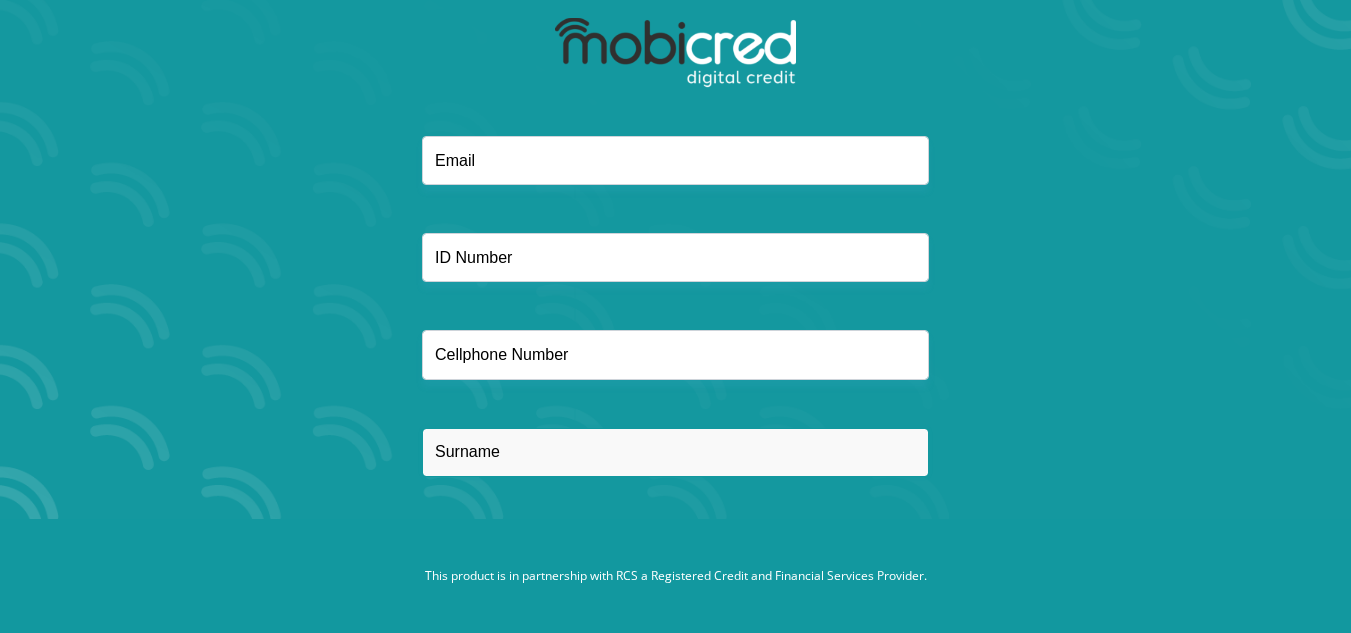 click at bounding box center [675, 452] 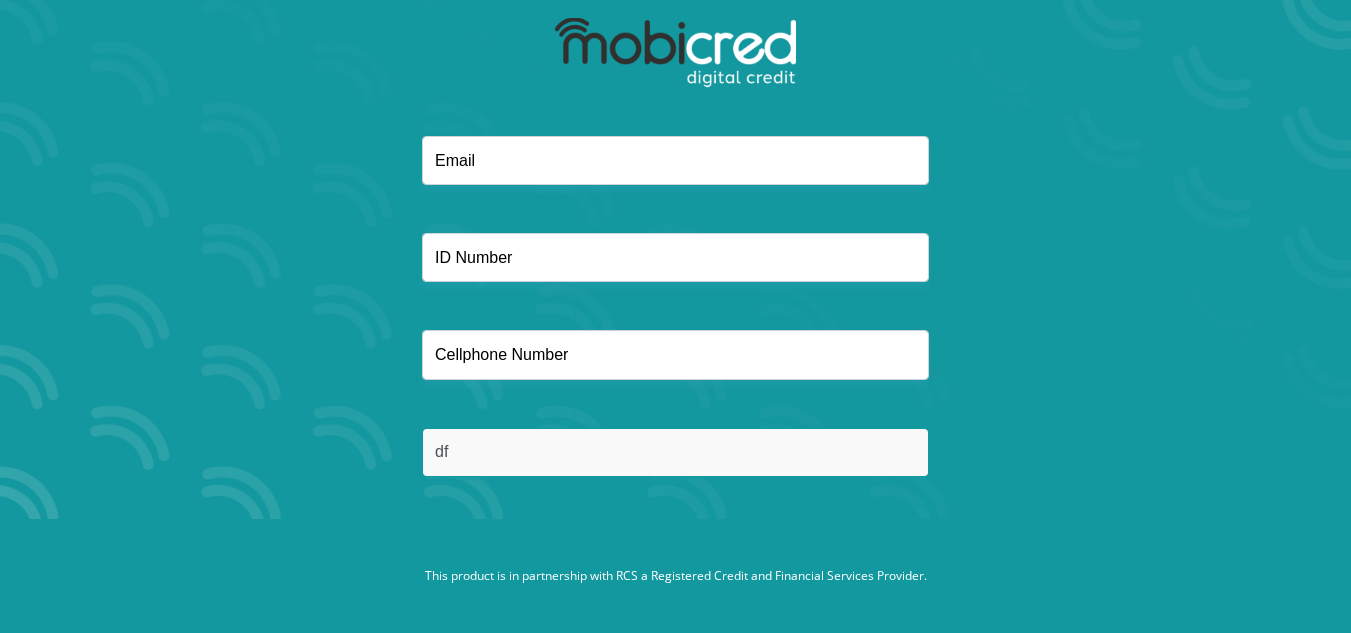 type on "df" 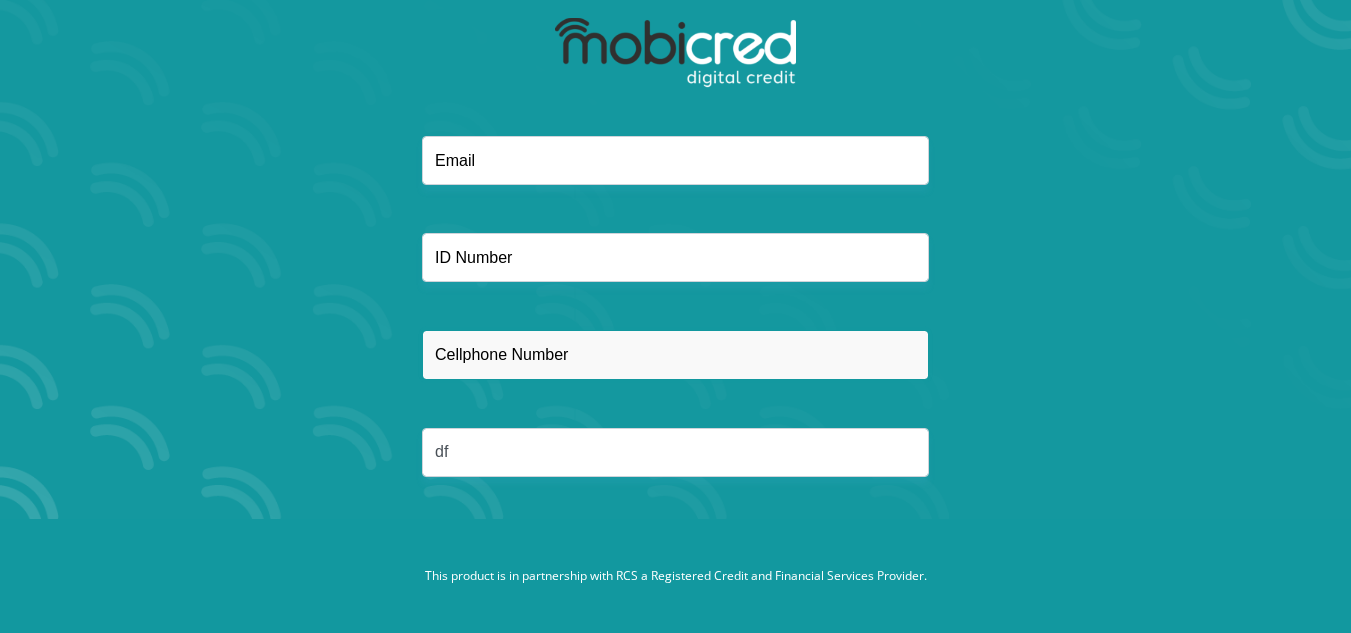 click at bounding box center (675, 354) 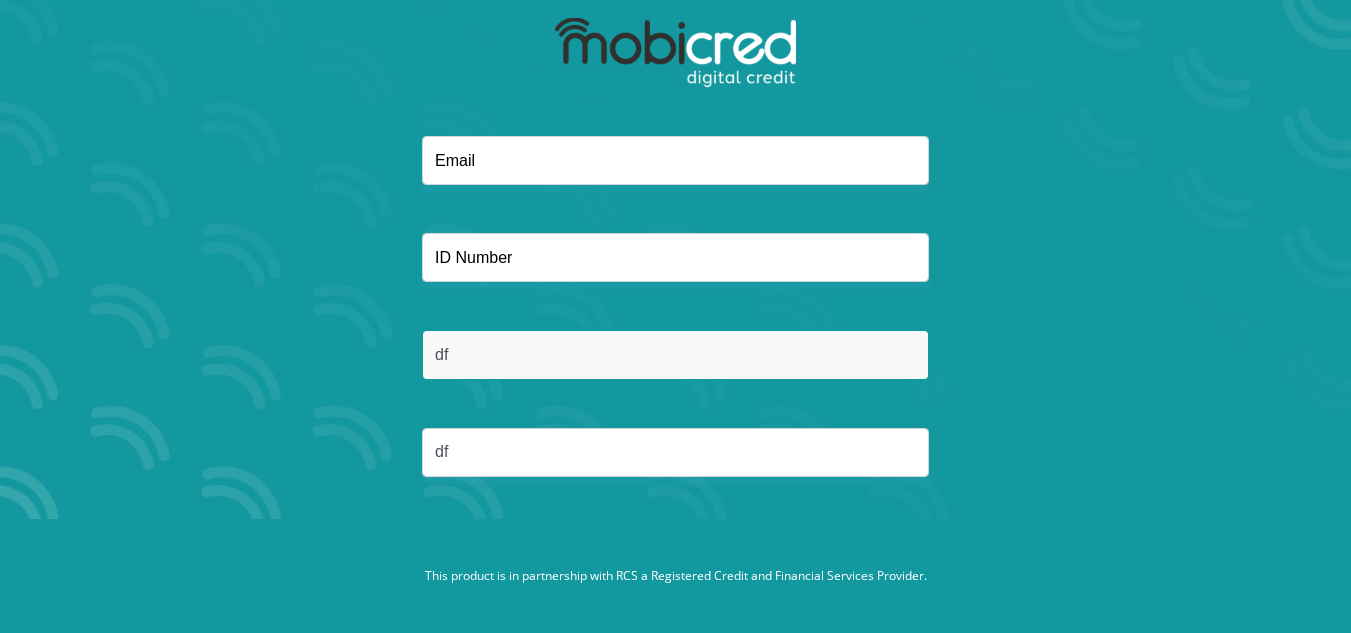 type on "df" 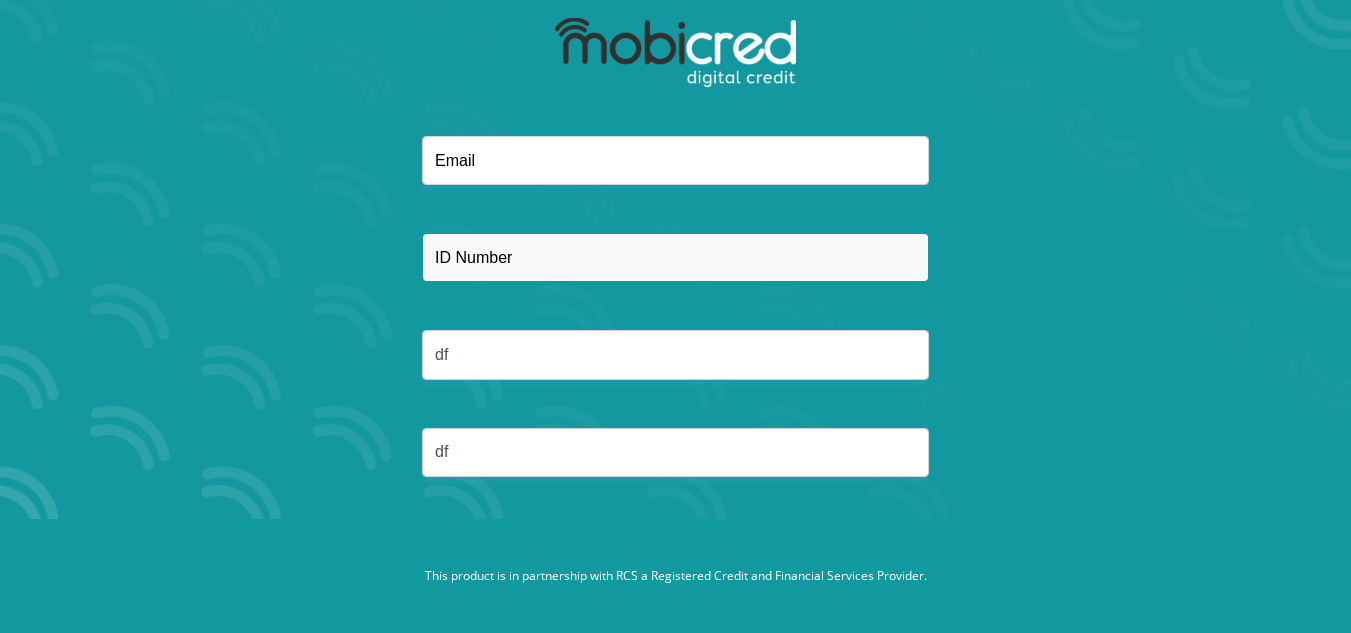 click at bounding box center [675, 257] 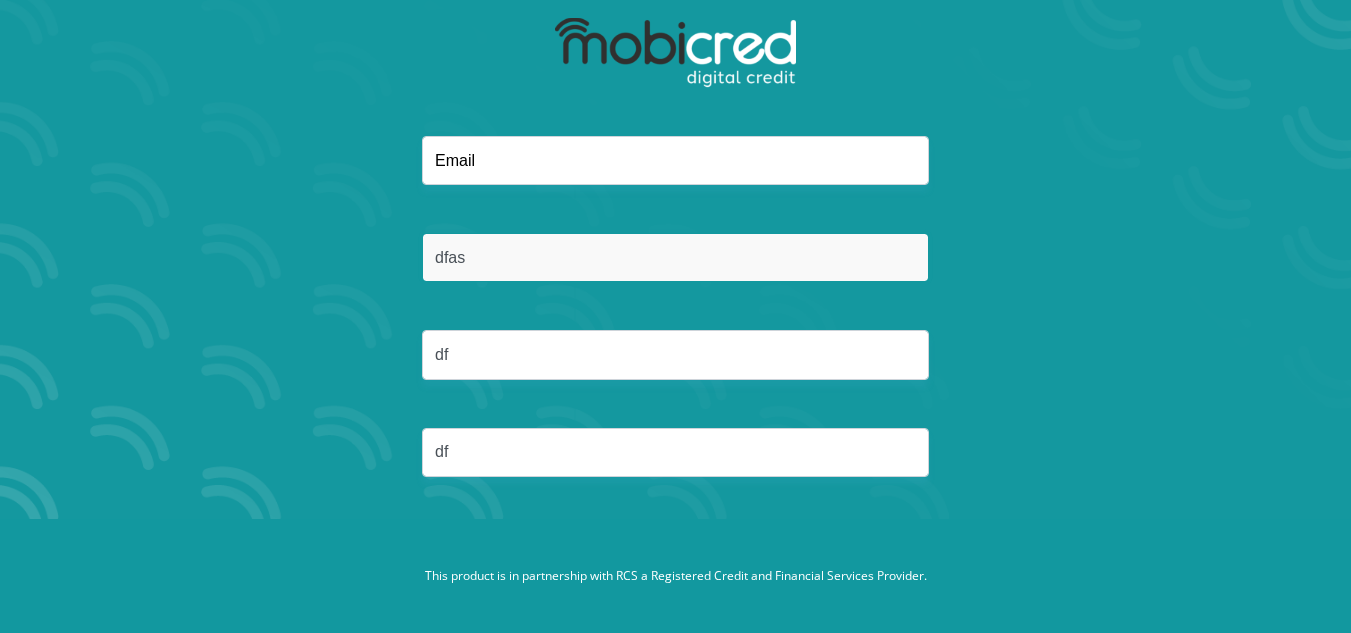 type on "dfas" 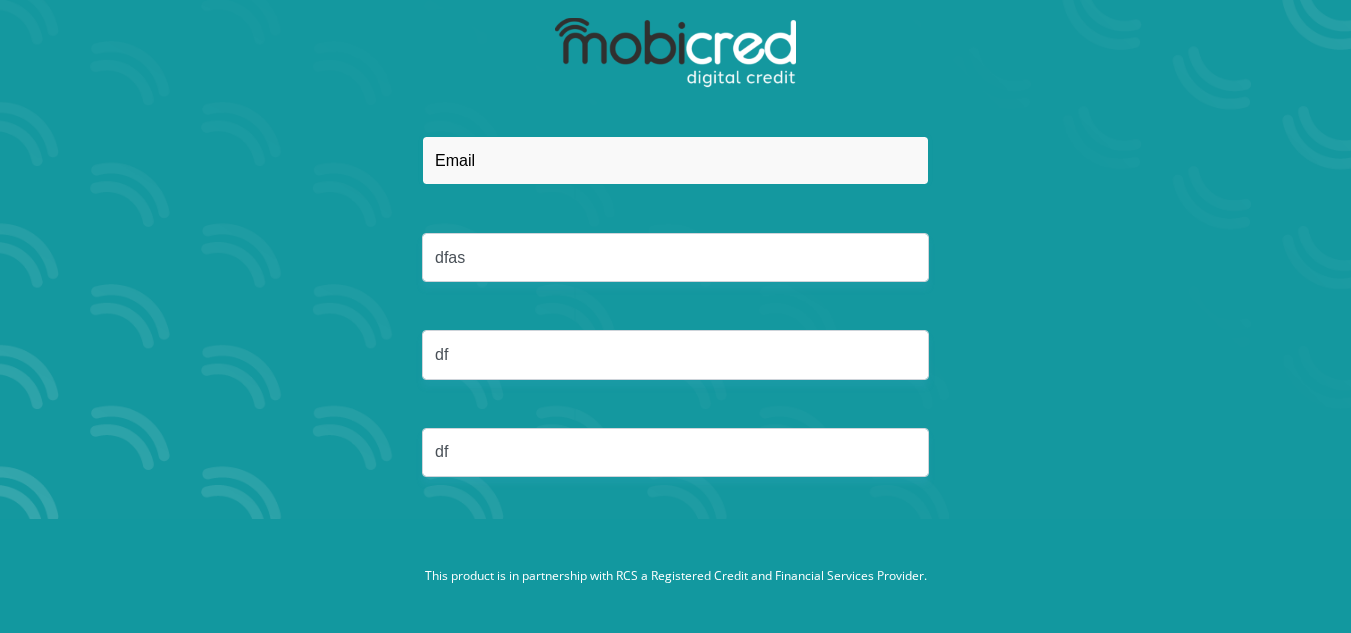 click at bounding box center [675, 160] 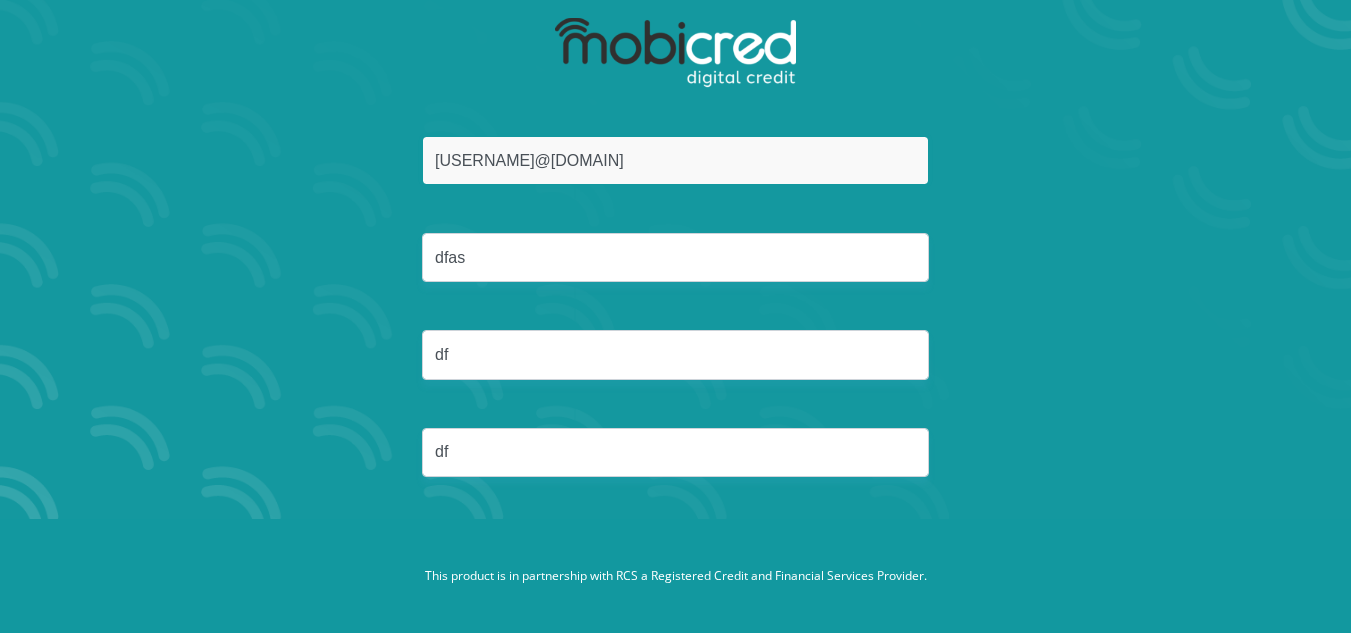 type on "marykevjaarsveld@gmail.com" 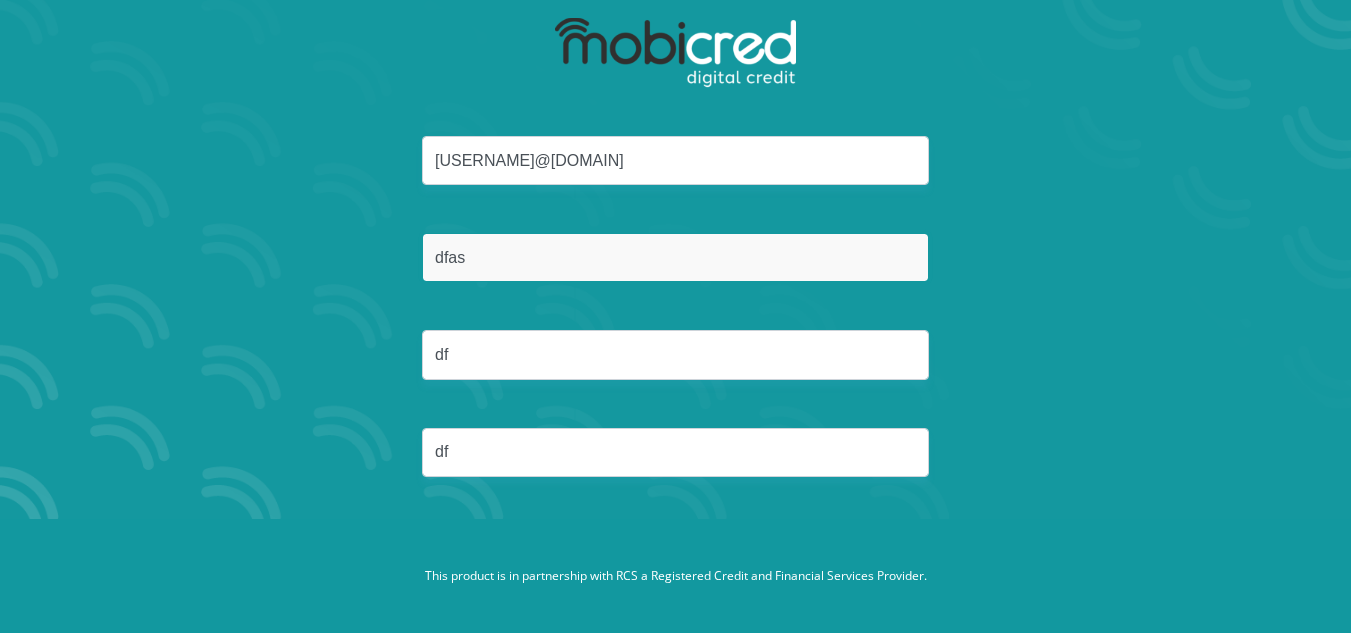 drag, startPoint x: 475, startPoint y: 263, endPoint x: 365, endPoint y: 250, distance: 110.76552 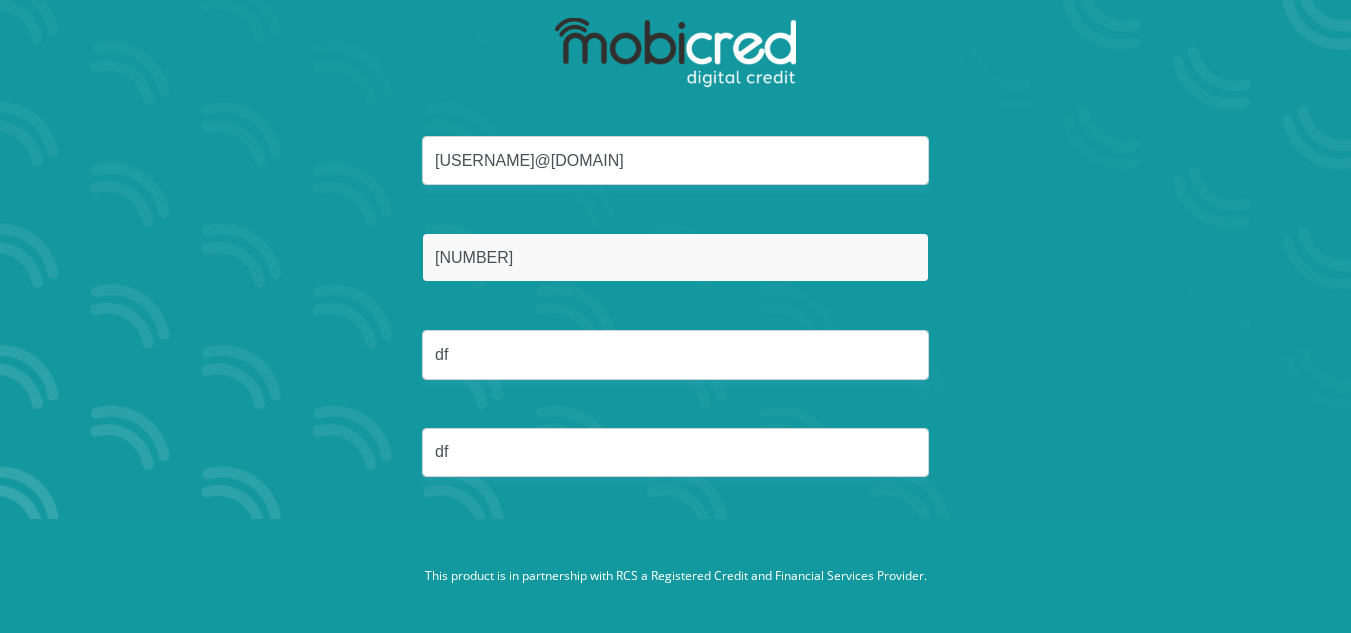 type on "8202080103082" 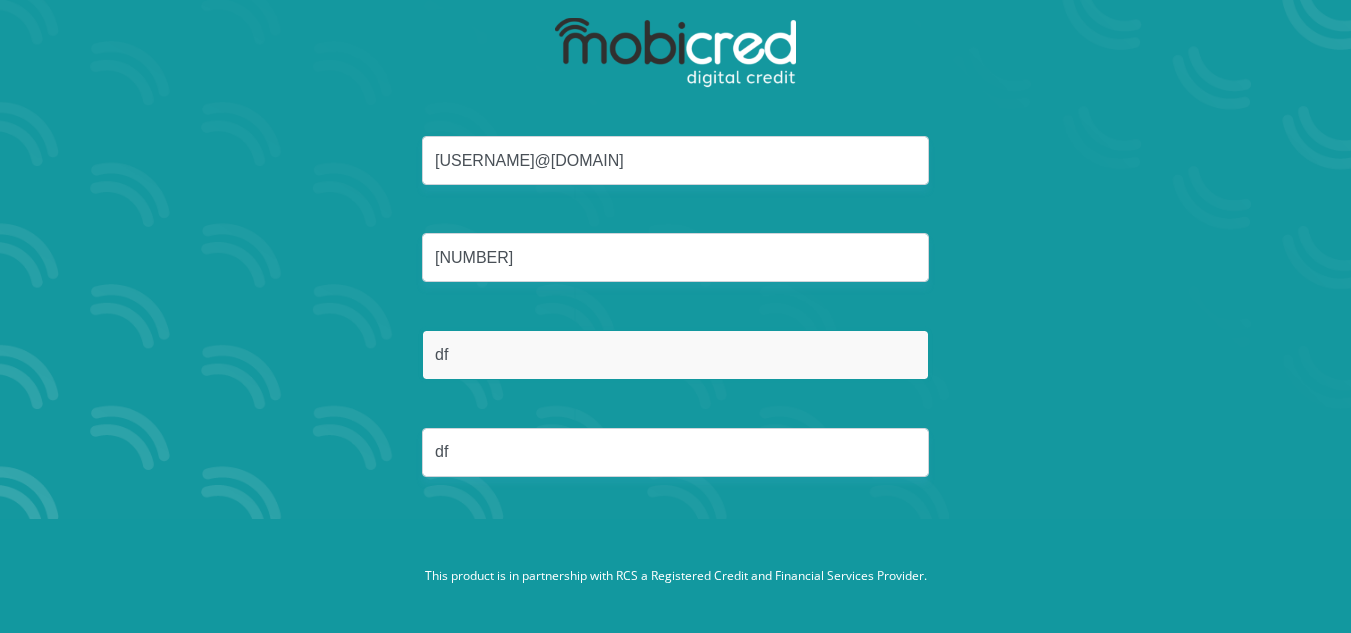 click on "df" at bounding box center [675, 354] 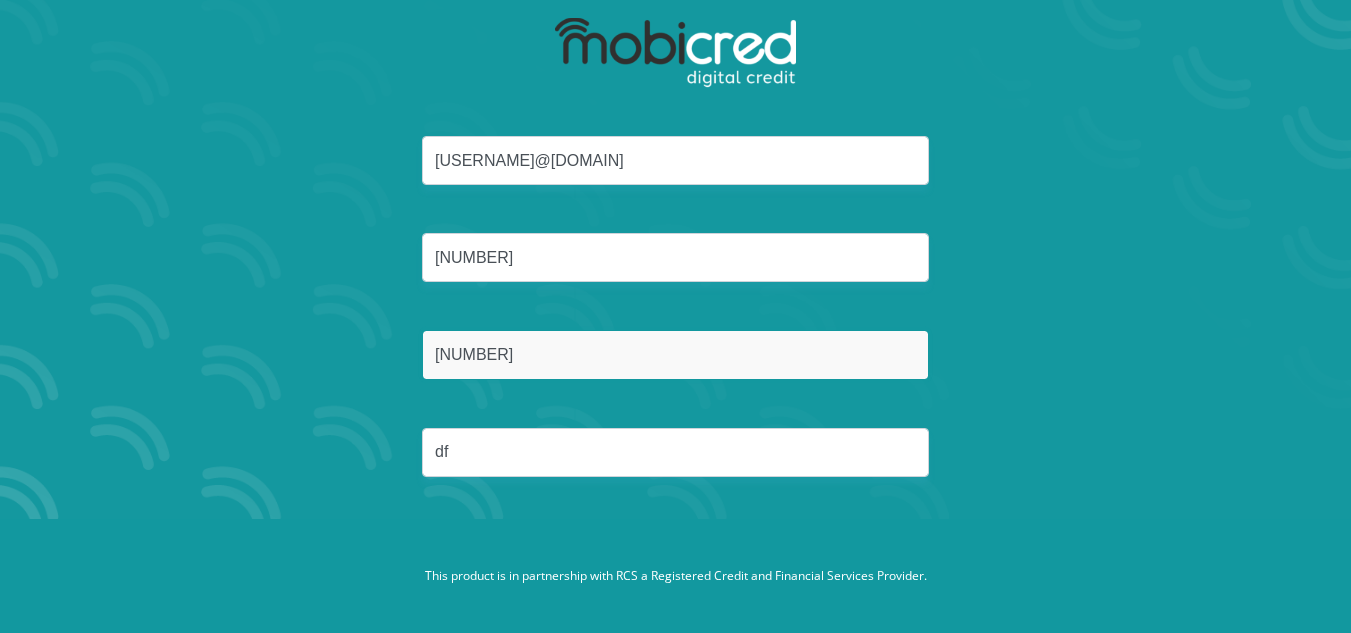type on "[PHONE]" 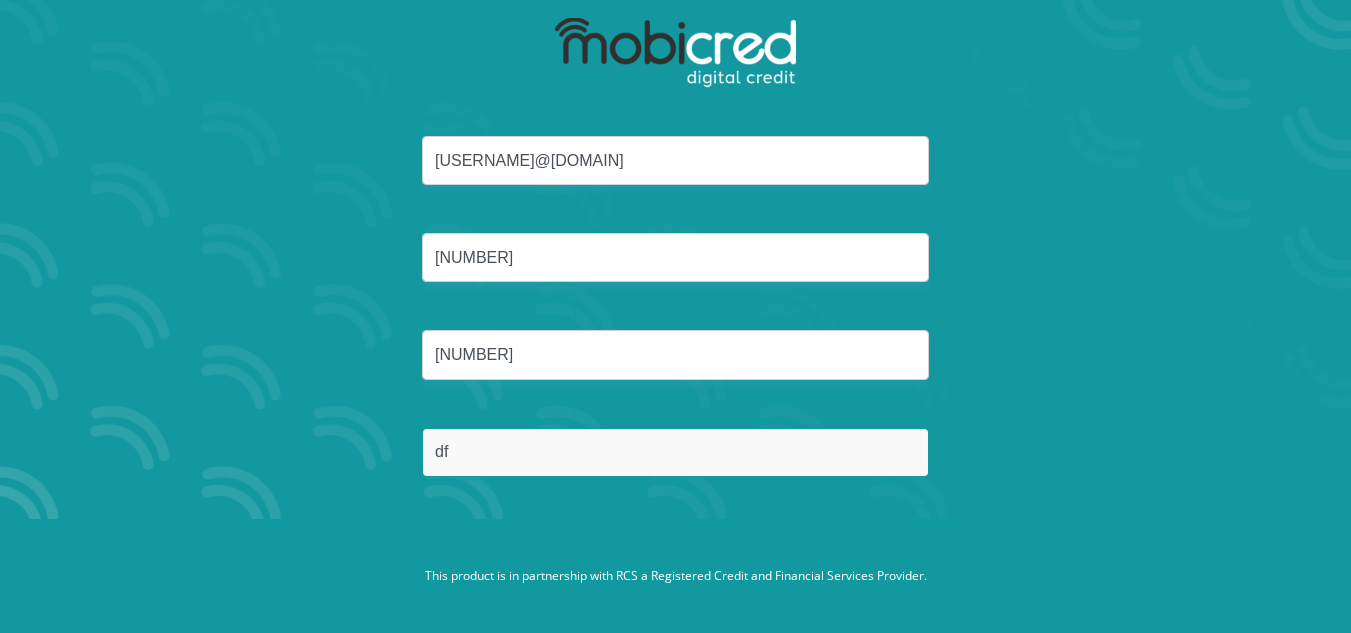 click on "df" at bounding box center (675, 452) 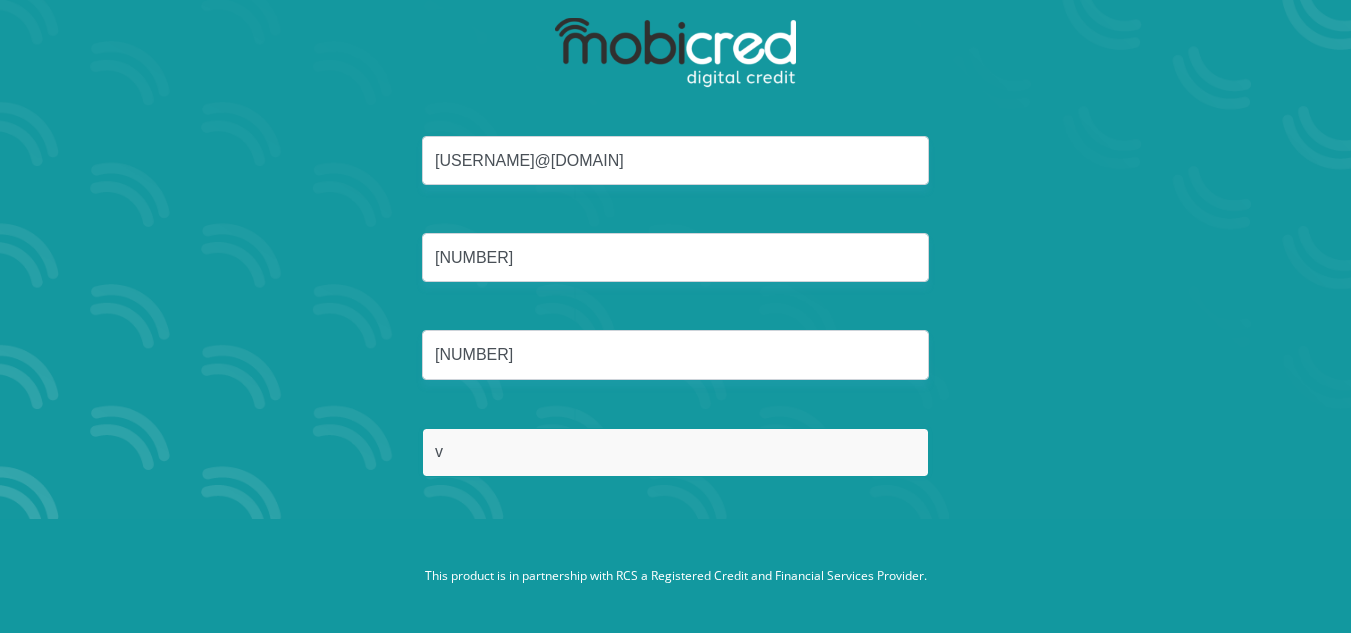 click on "v" at bounding box center (675, 452) 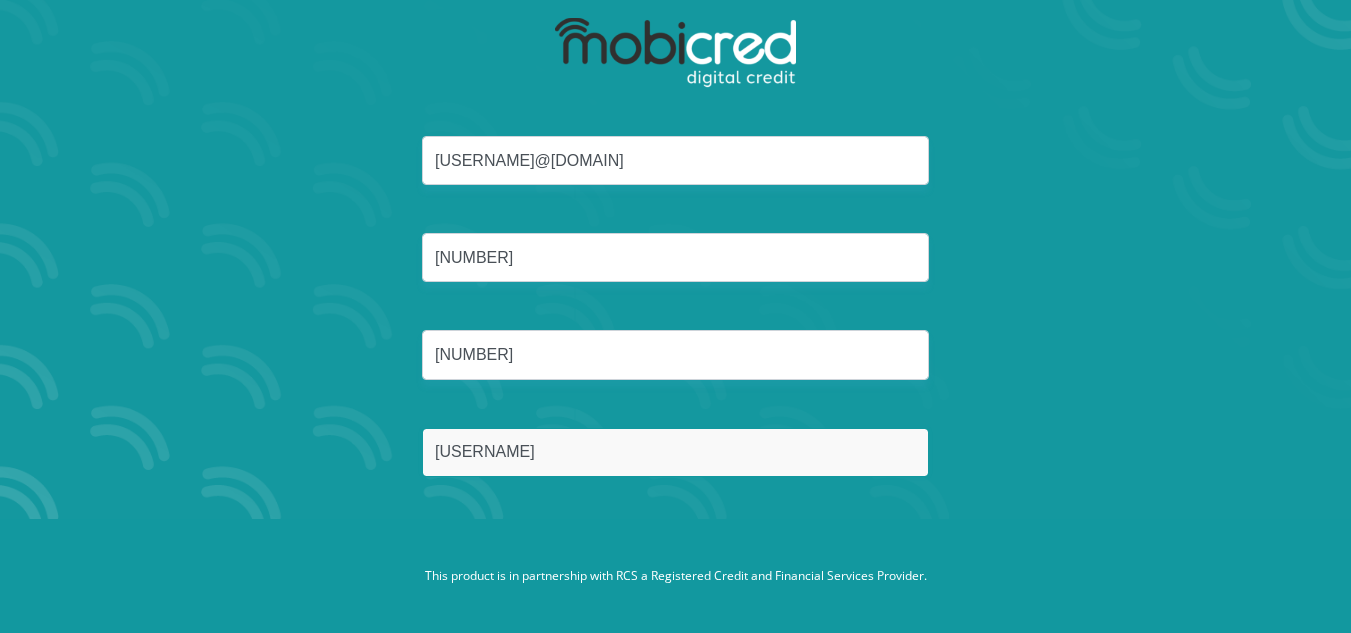 type on "van jaarsveld" 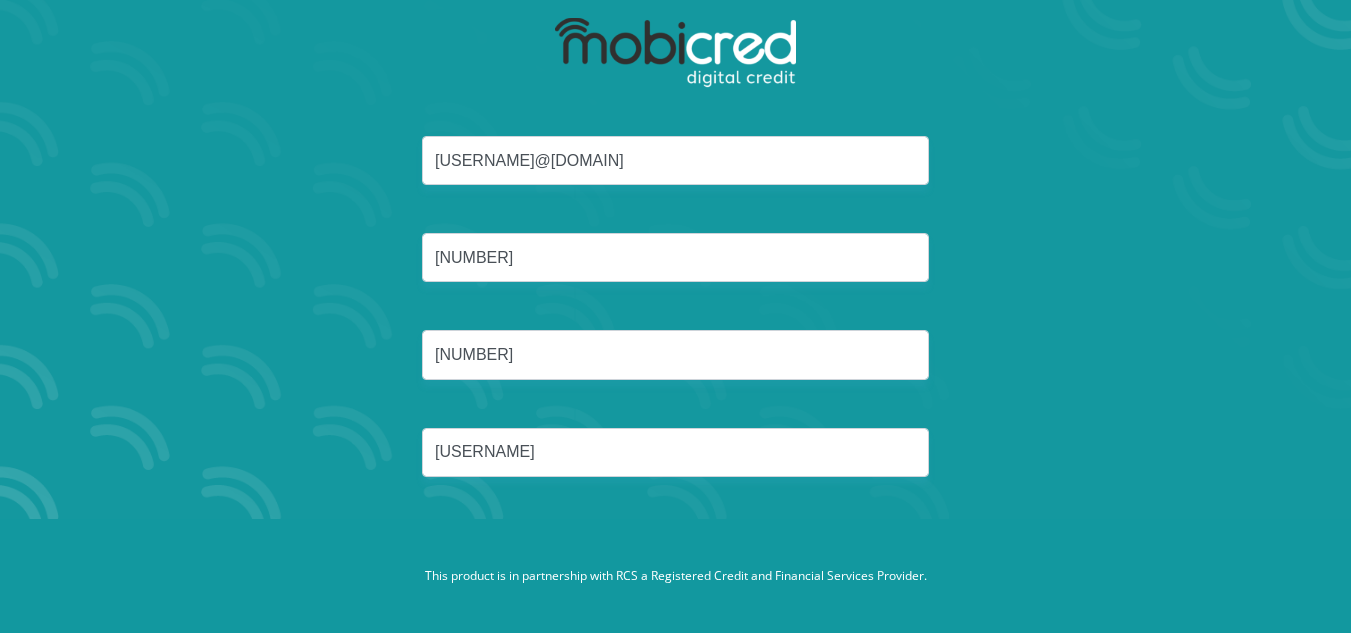 click on "marykevjaarsveld@gmail.com
8202080103082
0744759542
van jaarsveld" at bounding box center (676, 330) 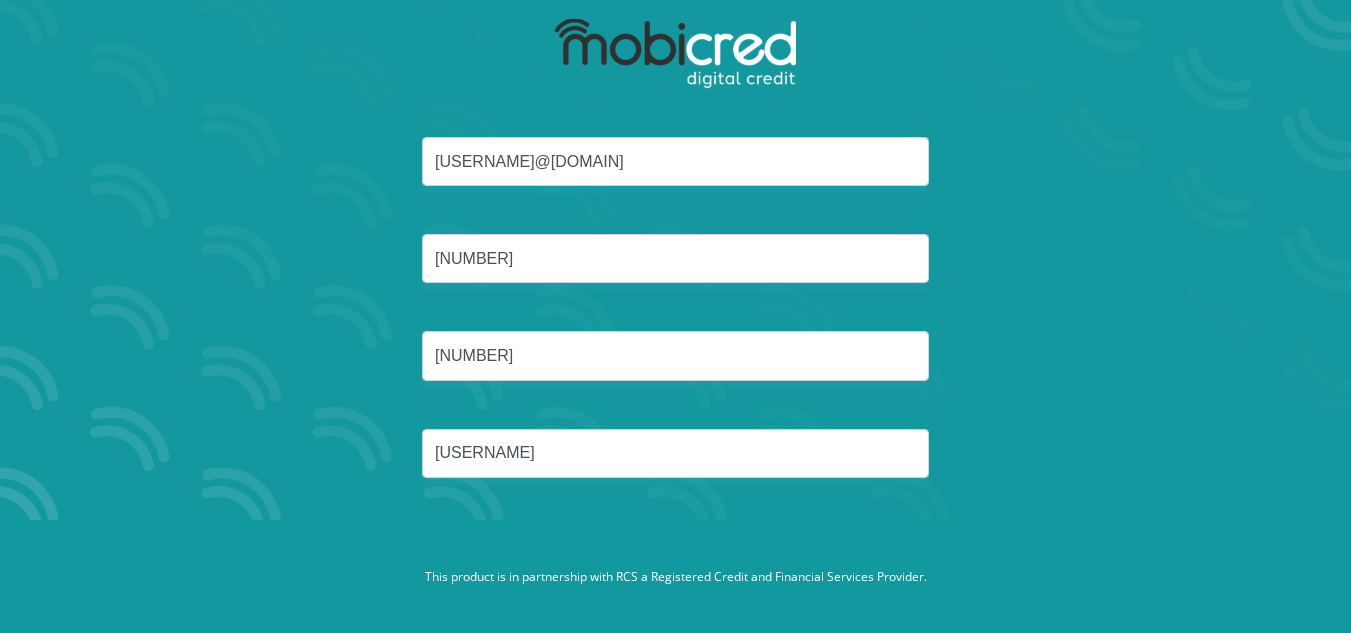scroll, scrollTop: 114, scrollLeft: 0, axis: vertical 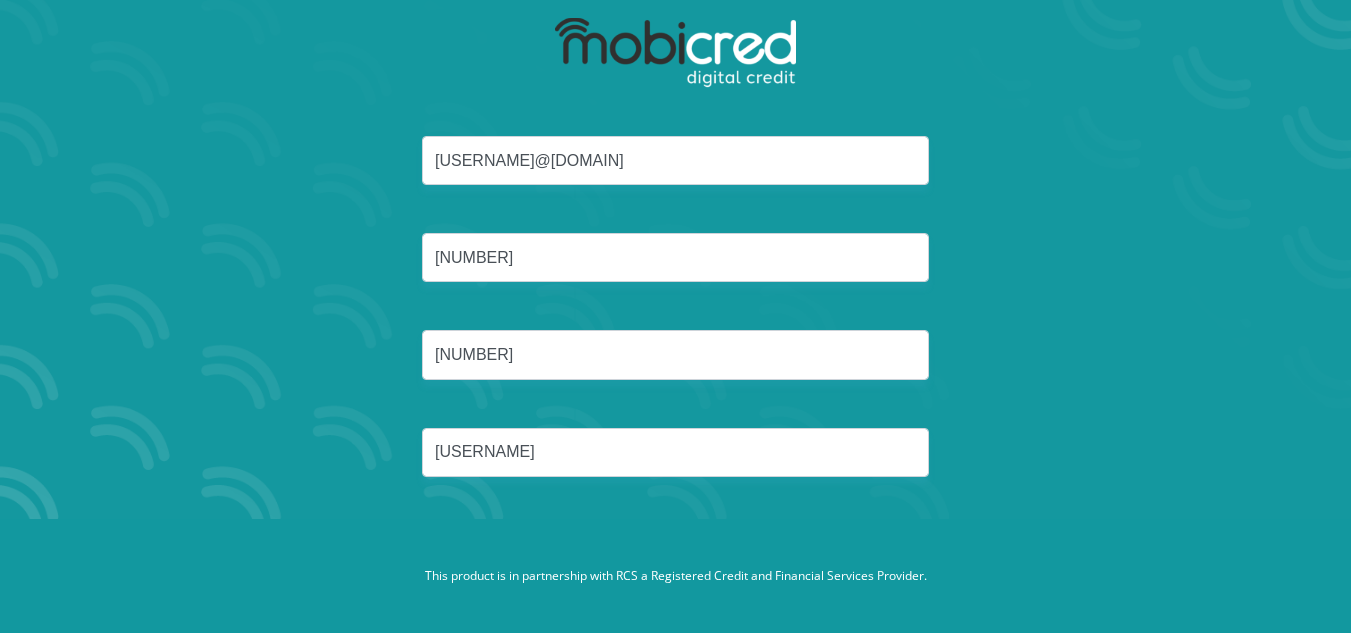 click on "This product is in partnership with RCS a Registered Credit and Financial Services Provider." at bounding box center (675, 576) 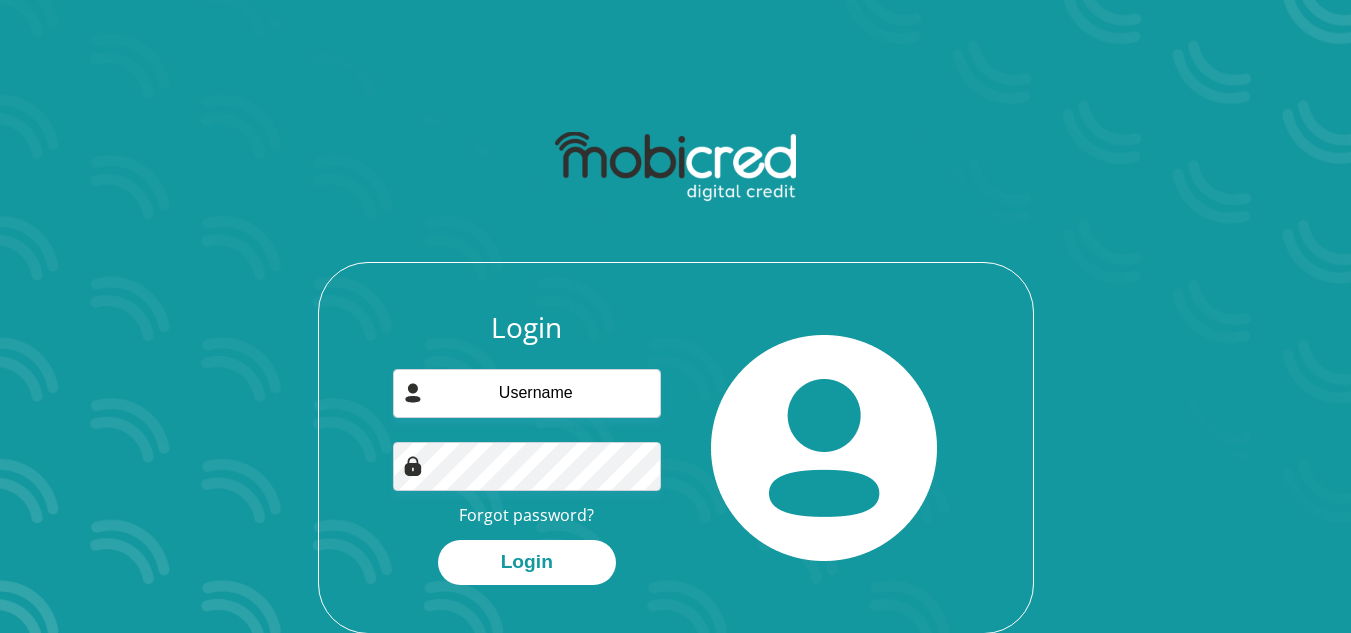 scroll, scrollTop: 0, scrollLeft: 0, axis: both 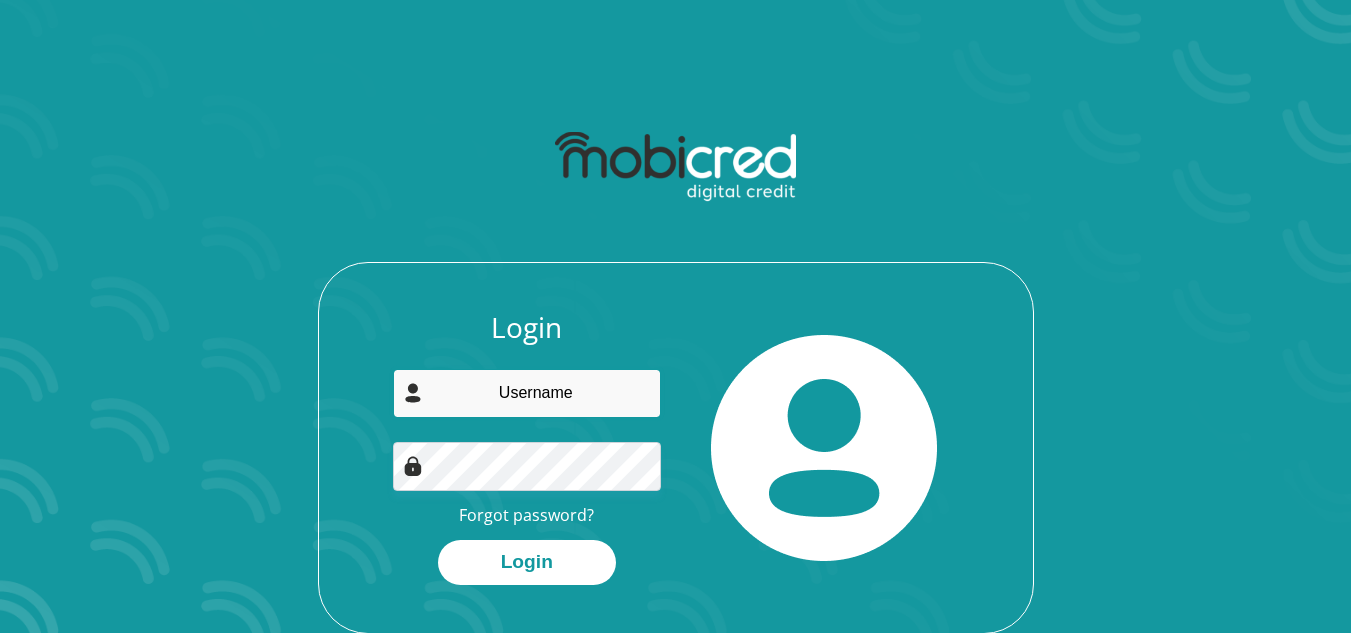 click at bounding box center [527, 393] 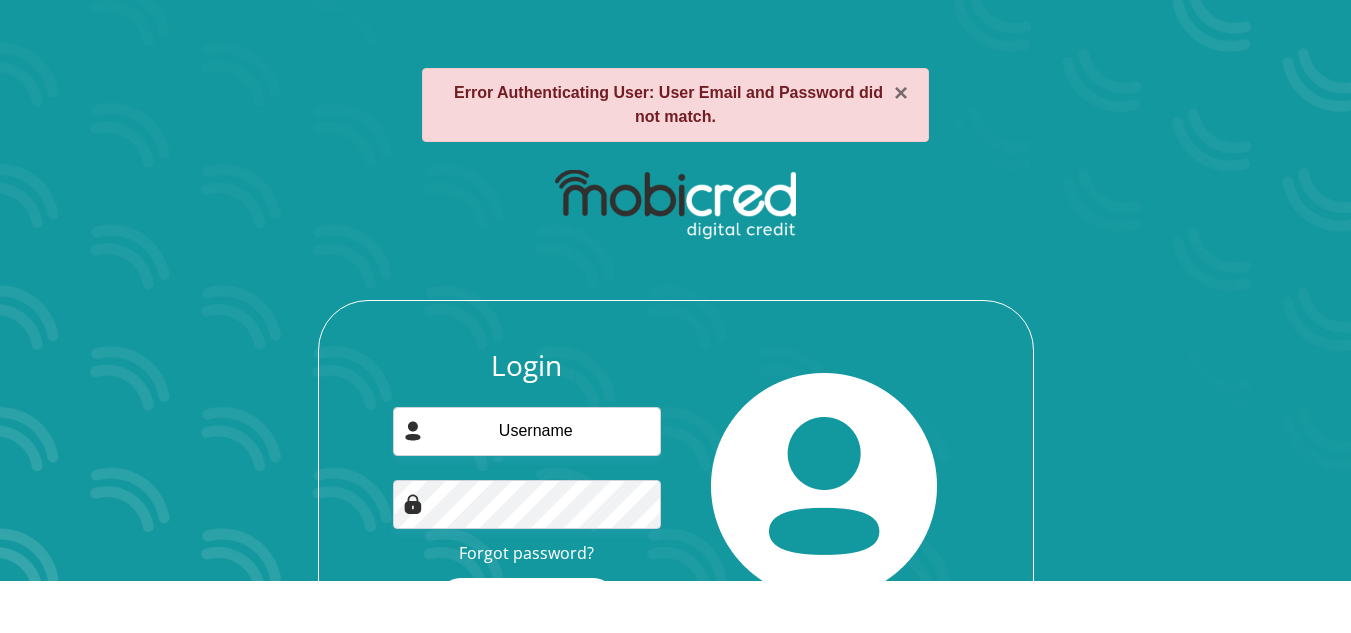 scroll, scrollTop: 138, scrollLeft: 0, axis: vertical 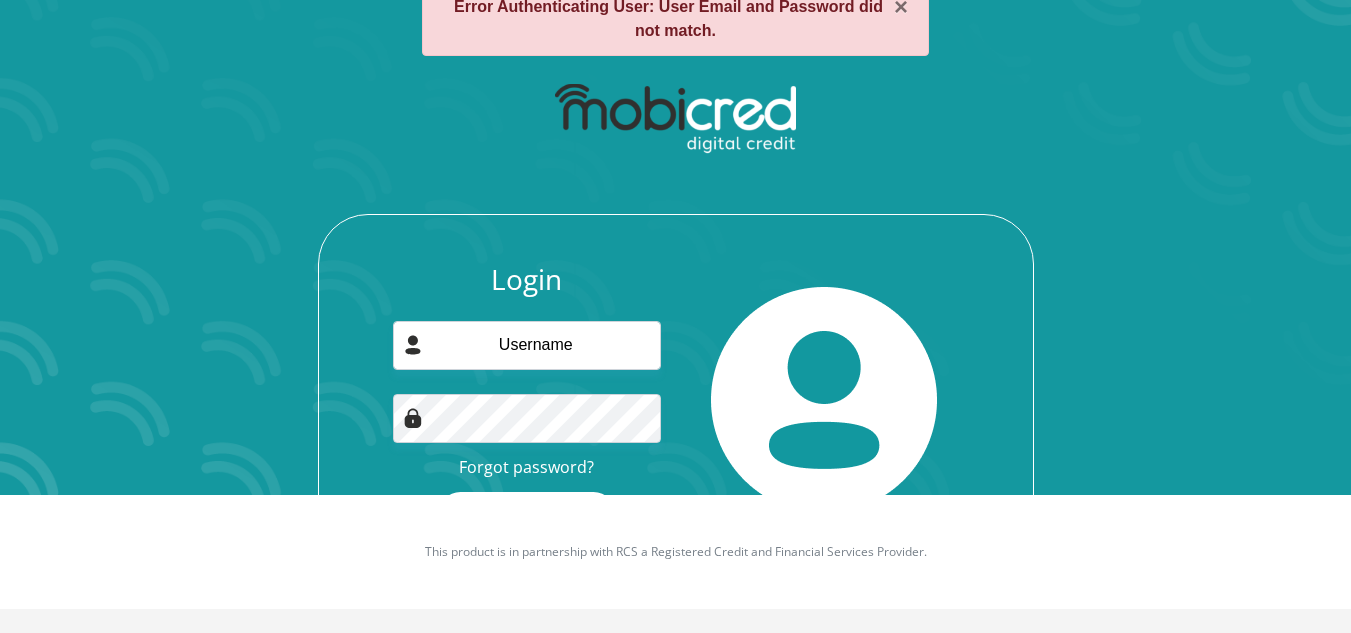 click at bounding box center (825, 400) 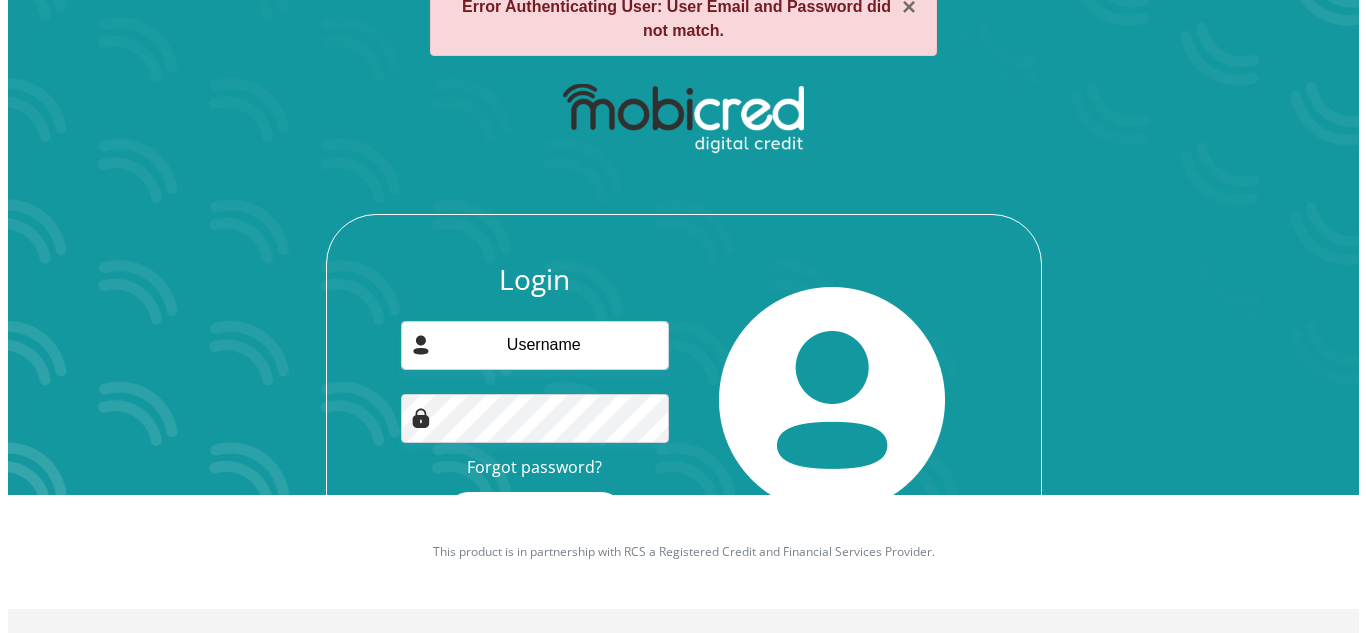 scroll, scrollTop: 0, scrollLeft: 0, axis: both 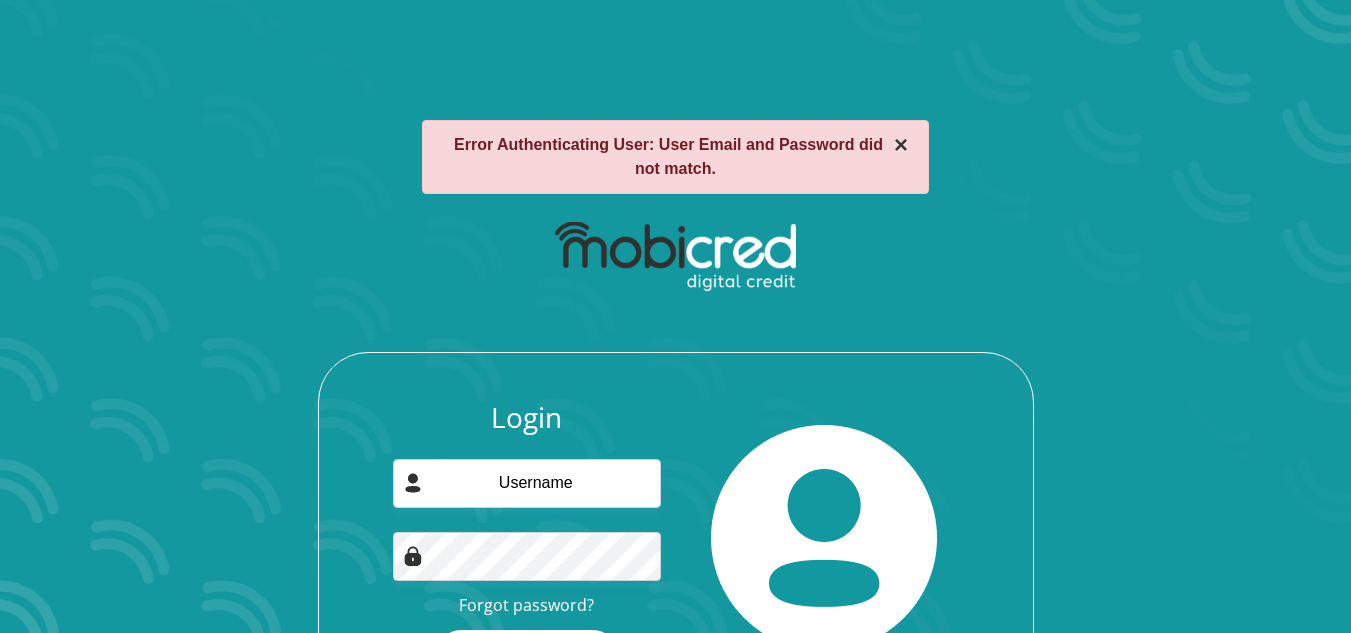 click on "×" at bounding box center [901, 145] 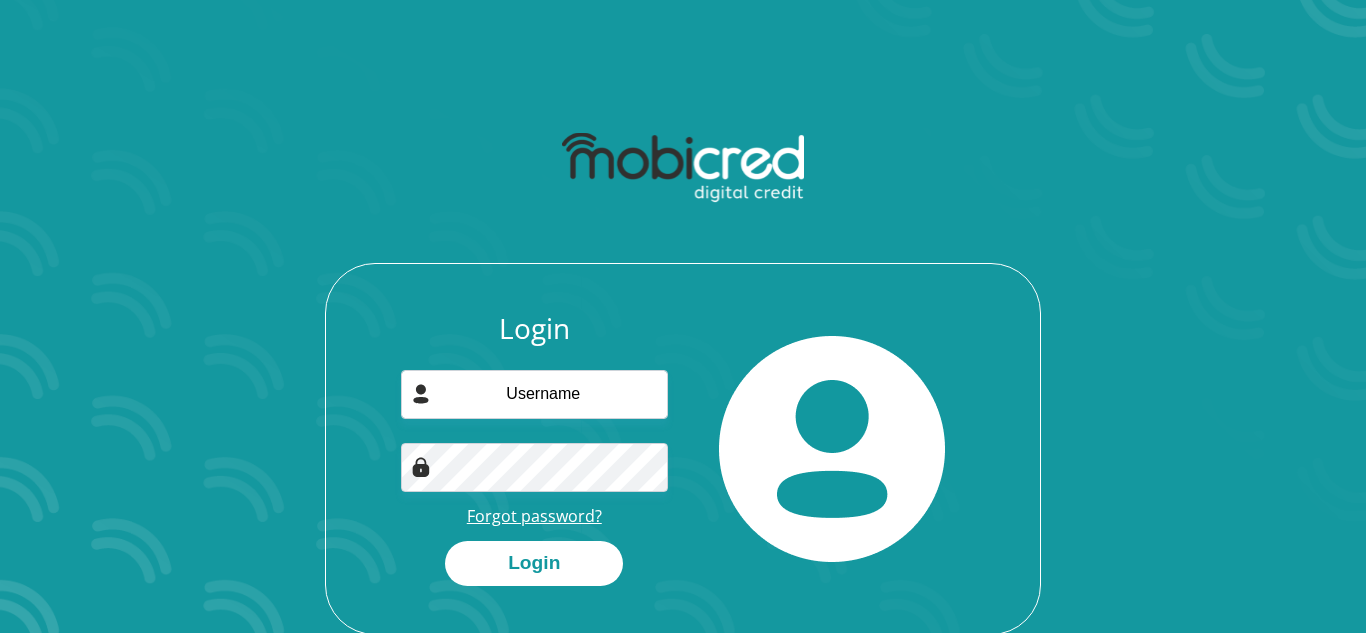 click on "Forgot password?" at bounding box center (534, 516) 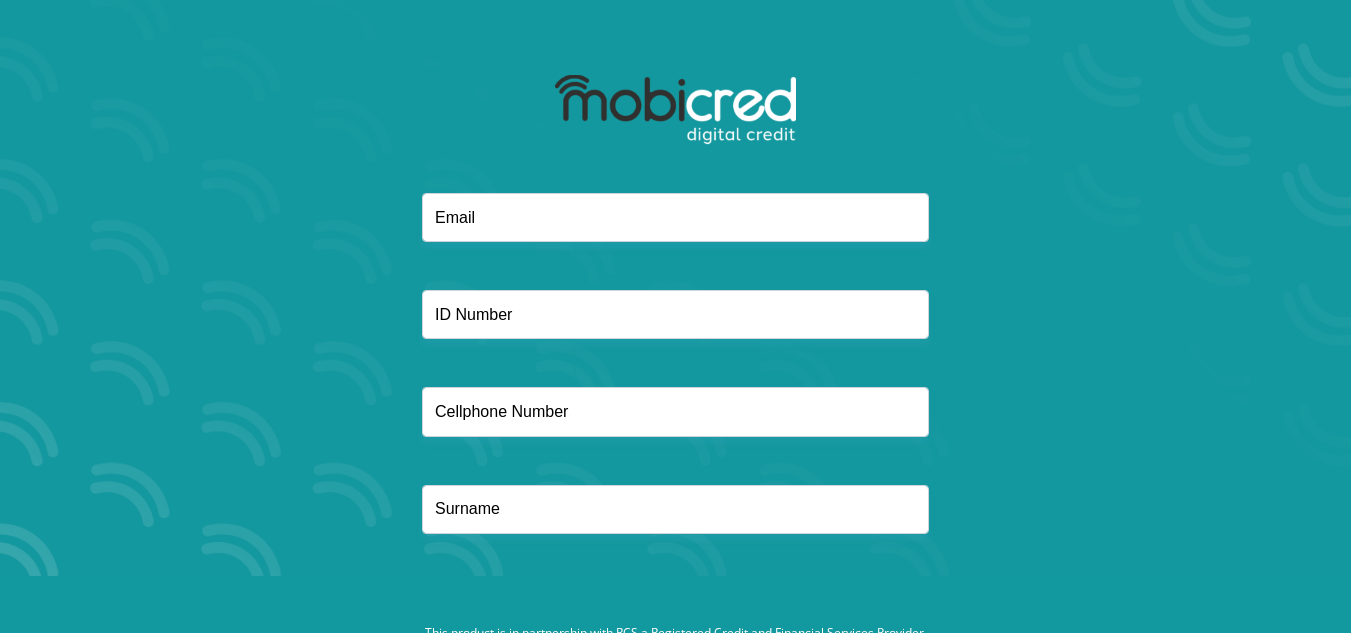 scroll, scrollTop: 0, scrollLeft: 0, axis: both 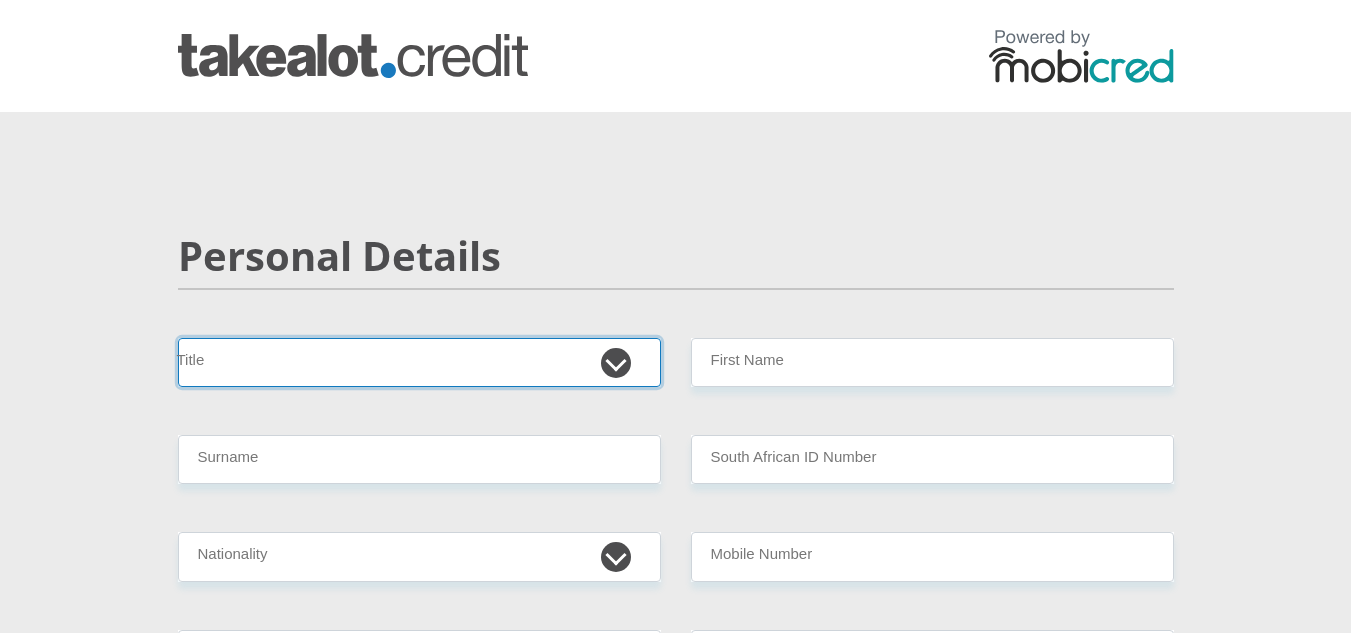 click on "Mr
Ms
Mrs
Dr
Other" at bounding box center [419, 362] 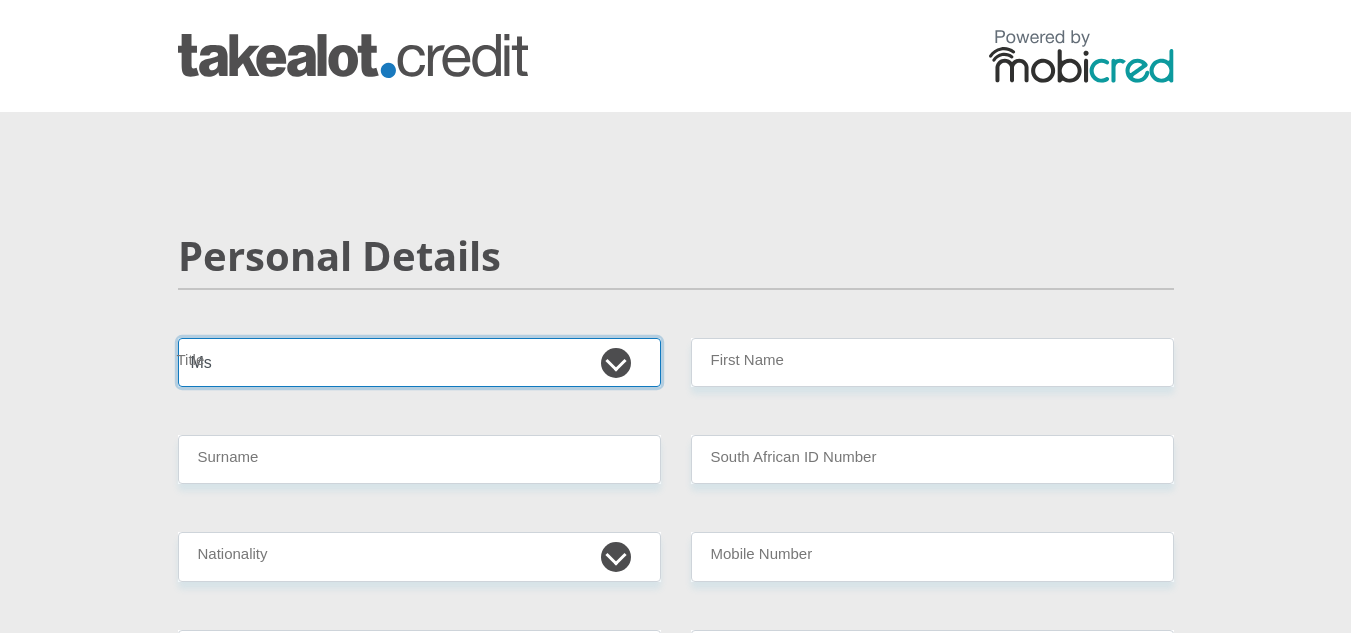 click on "Mr
Ms
Mrs
Dr
Other" at bounding box center [419, 362] 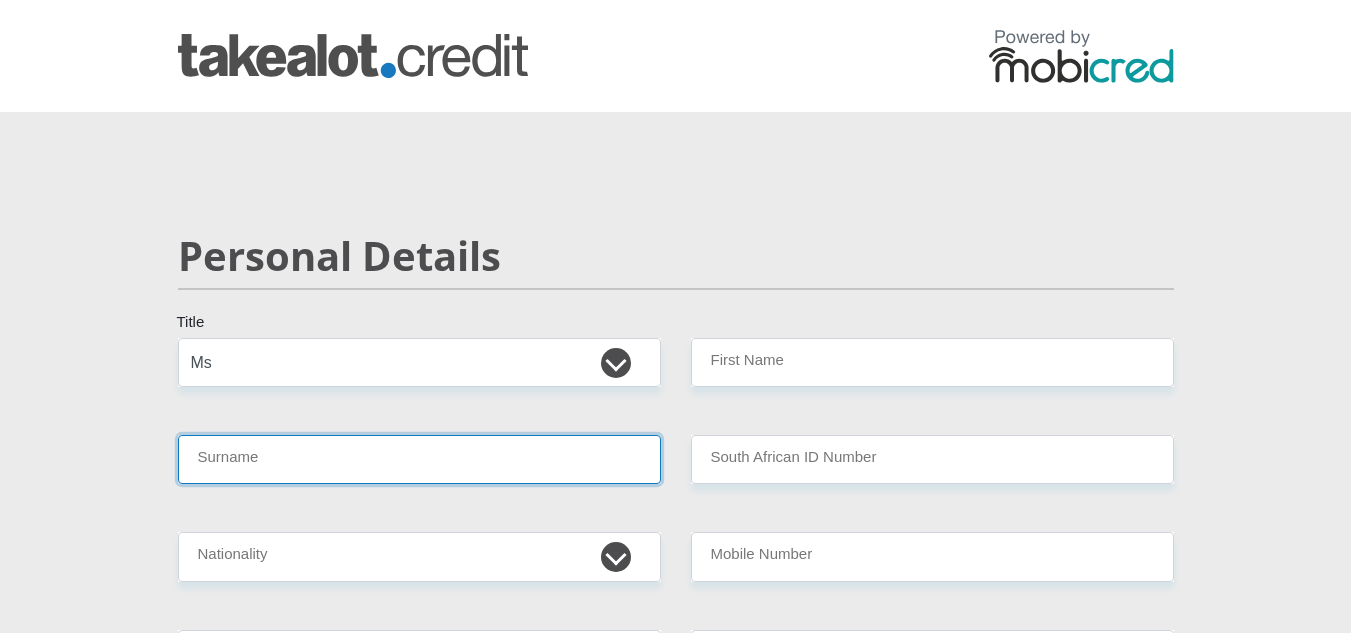 click on "Surname" at bounding box center [419, 459] 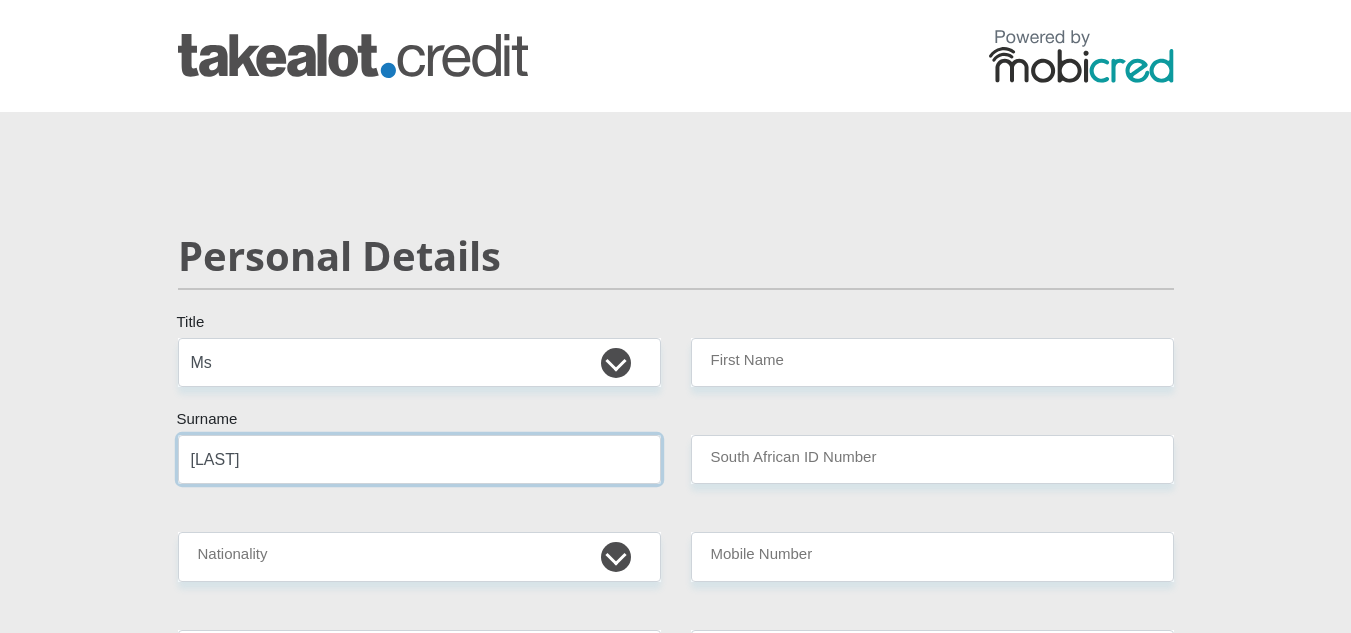 type on "[LAST]" 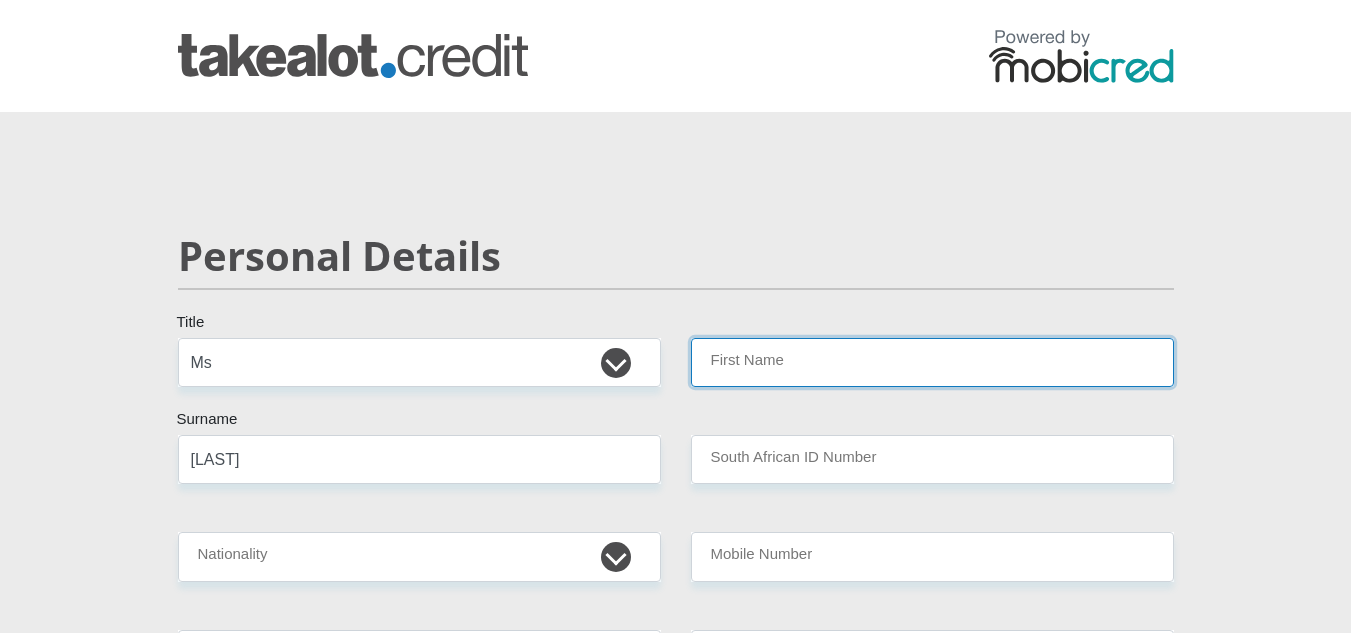 click on "First Name" at bounding box center [932, 362] 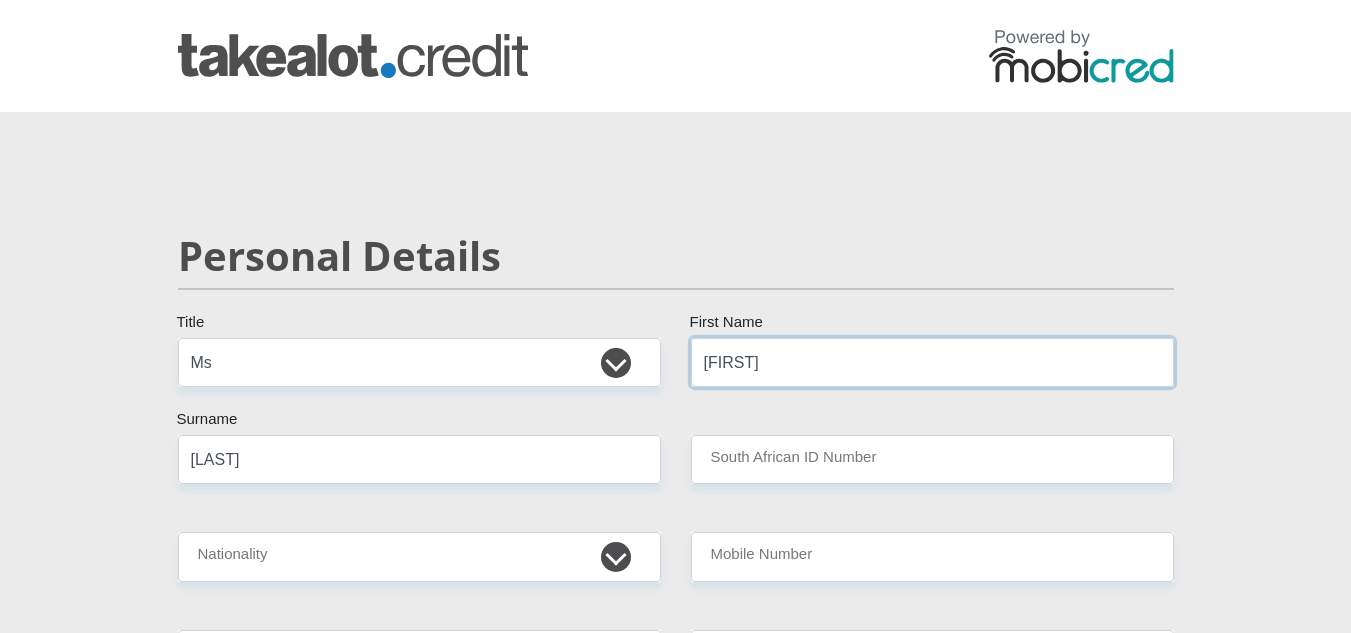 type on "[FIRST]" 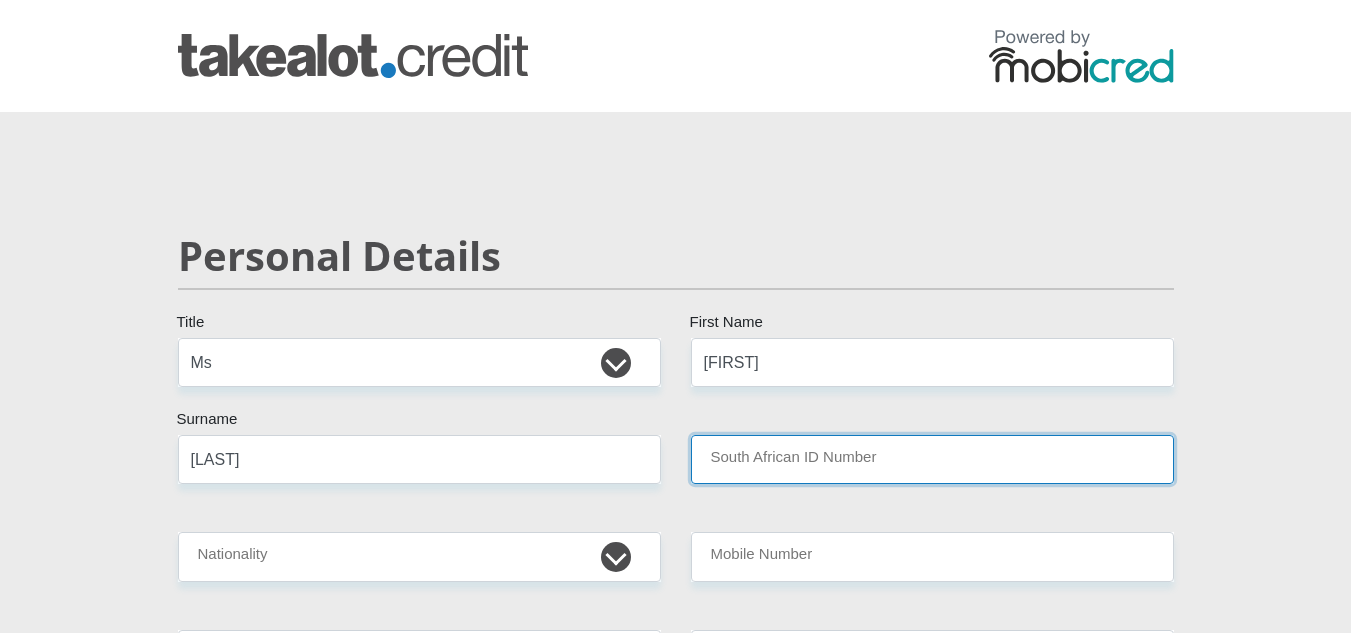 click on "South African ID Number" at bounding box center (932, 459) 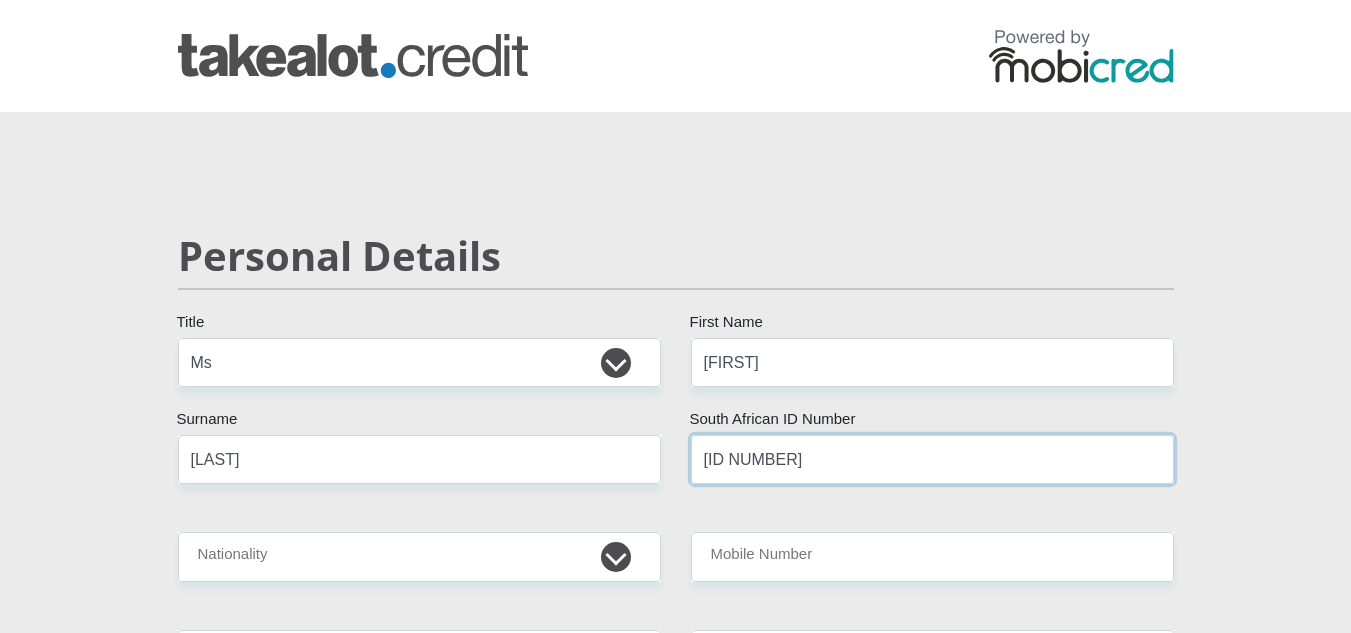 type on "[ID NUMBER]" 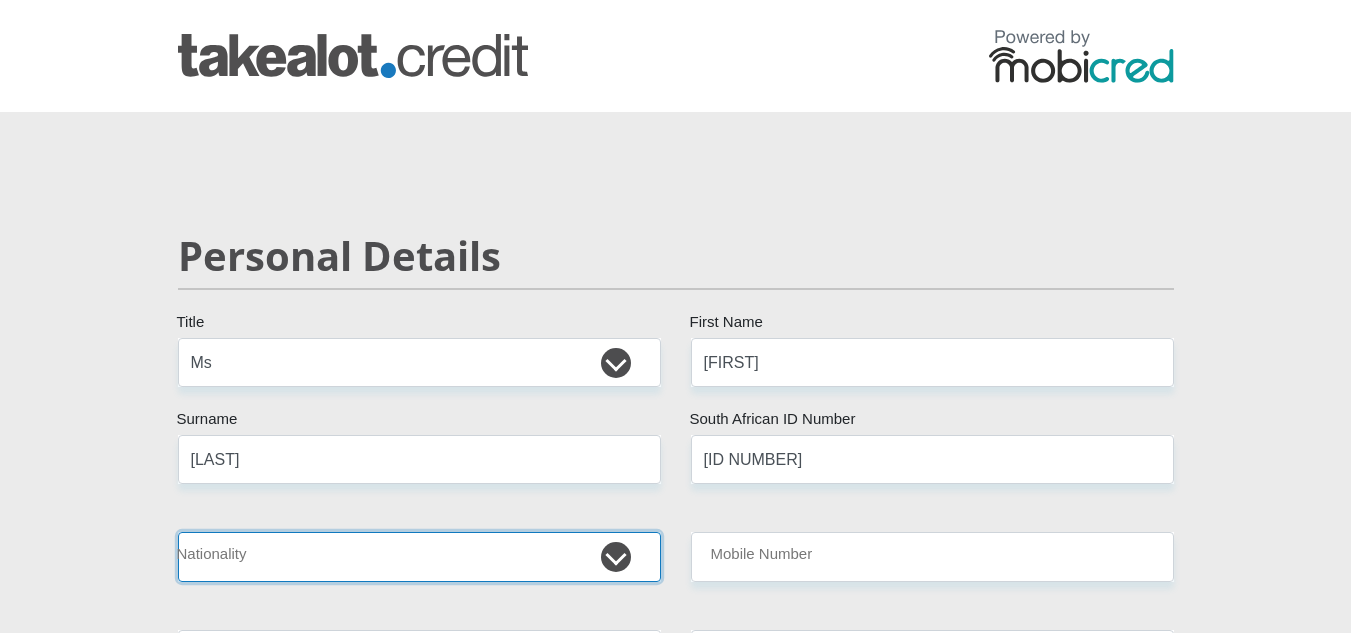 click on "South Africa
Afghanistan
Aland Islands
Albania
Algeria
America Samoa
American Virgin Islands
Andorra
Angola
Anguilla
Antarctica
Antigua and Barbuda
Argentina
Armenia
Aruba
Ascension Island
Australia
Austria
Azerbaijan
Bahamas
Bahrain
Bangladesh
Barbados
Chad" at bounding box center [419, 556] 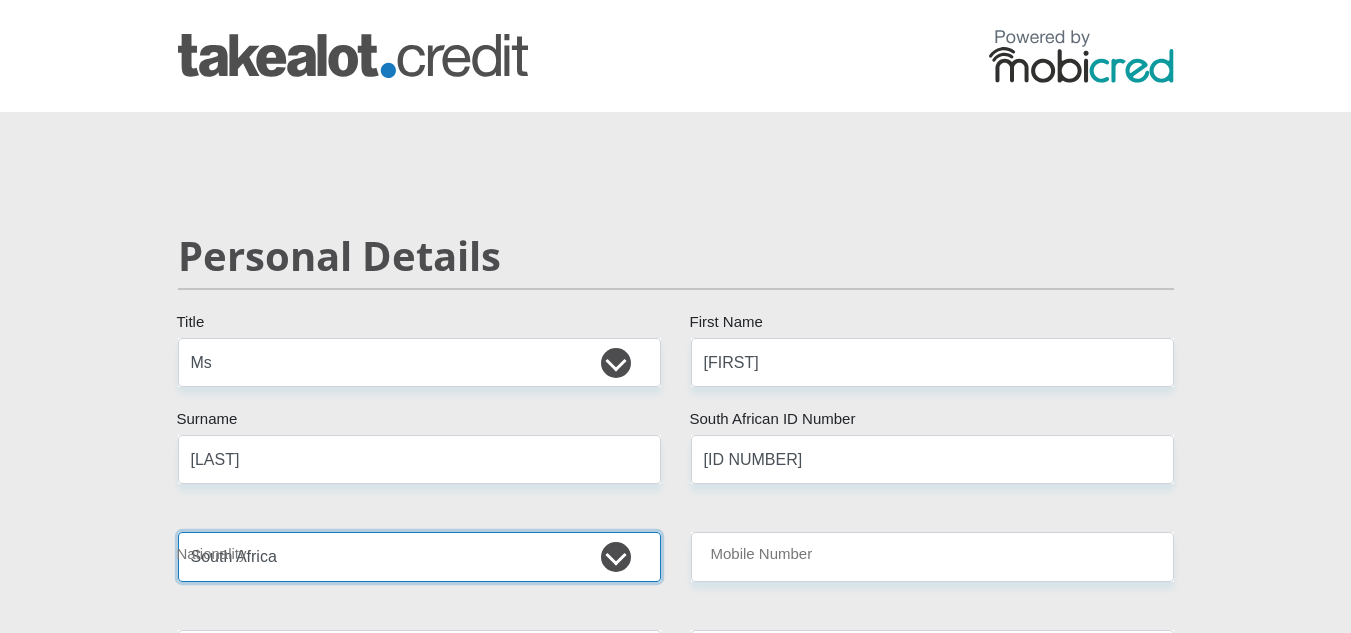 click on "South Africa
Afghanistan
Aland Islands
Albania
Algeria
America Samoa
American Virgin Islands
Andorra
Angola
Anguilla
Antarctica
Antigua and Barbuda
Argentina
Armenia
Aruba
Ascension Island
Australia
Austria
Azerbaijan
Bahamas
Bahrain
Bangladesh
Barbados
Chad" at bounding box center (419, 556) 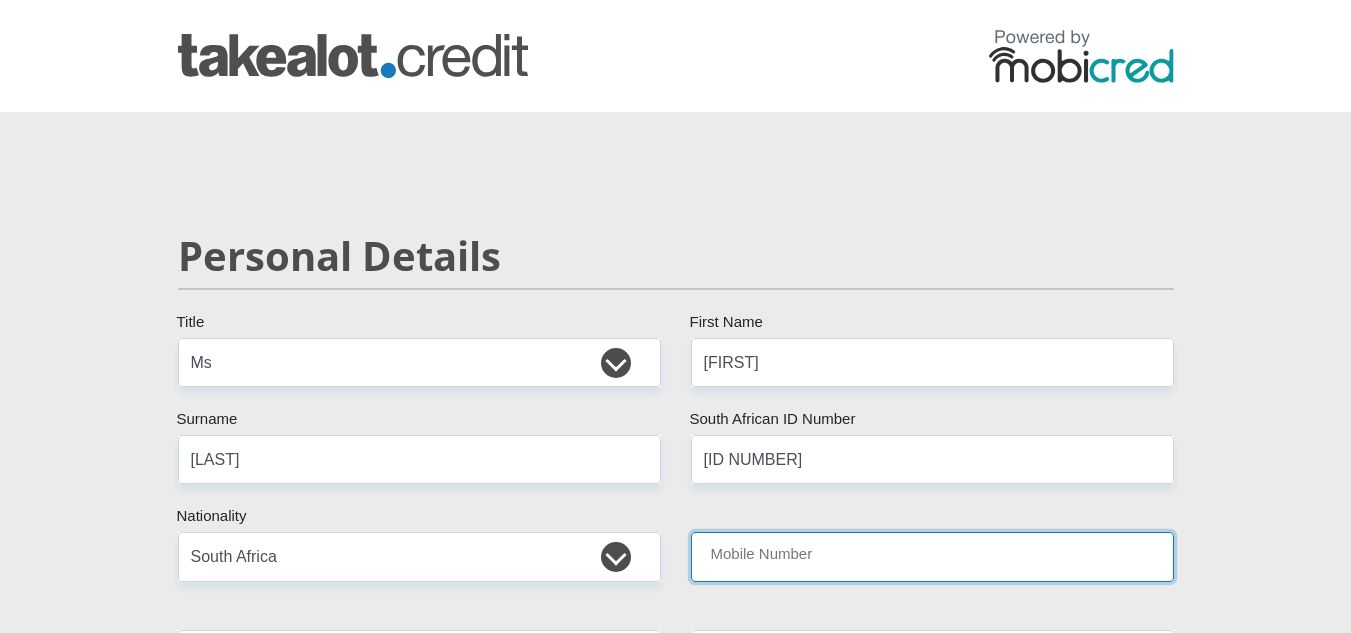 click on "Mobile Number" at bounding box center [932, 556] 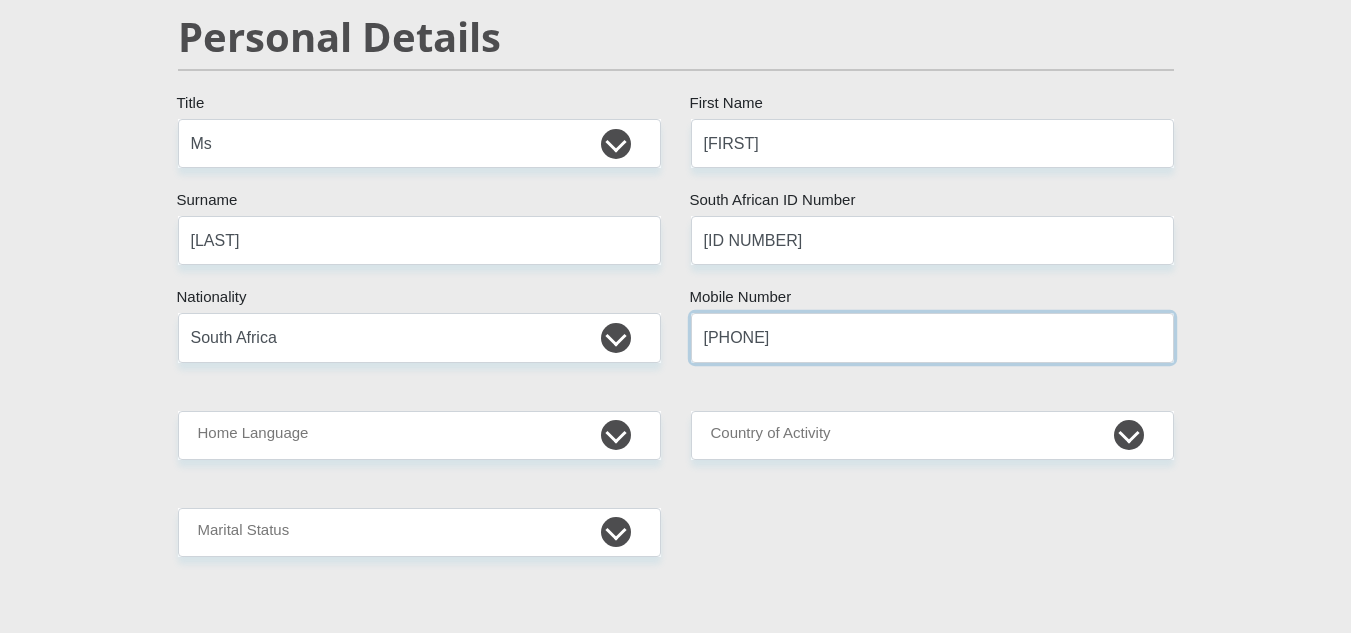 scroll, scrollTop: 400, scrollLeft: 0, axis: vertical 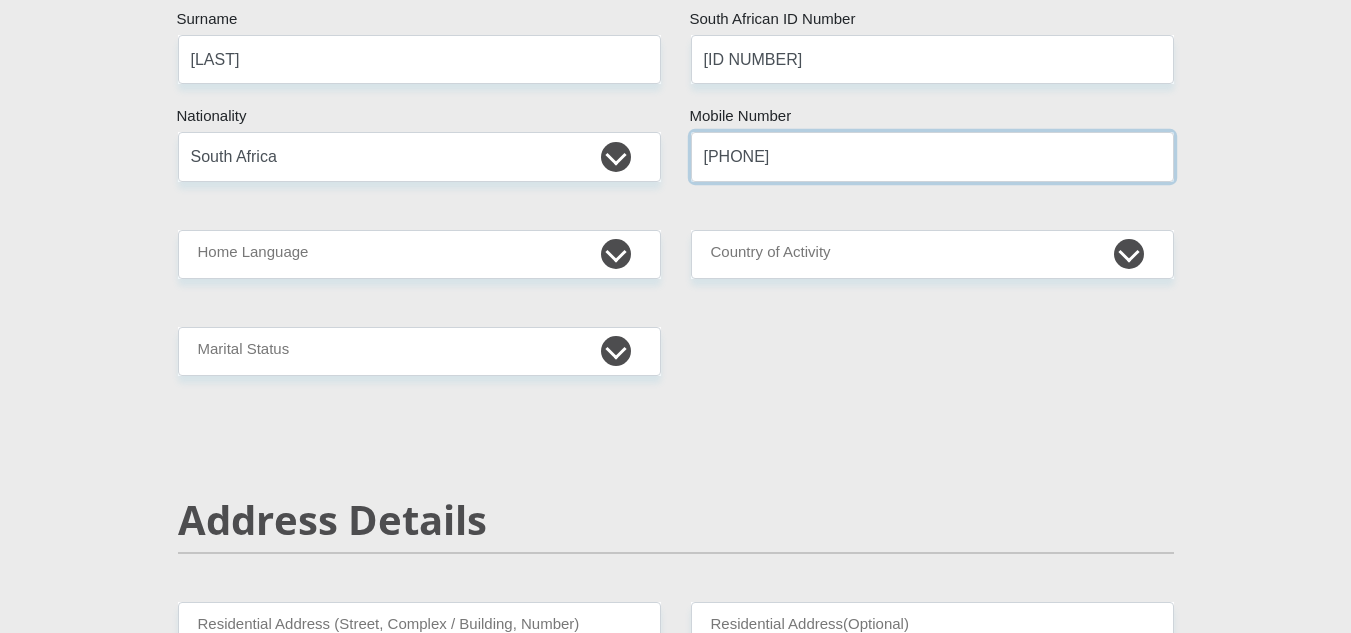 type on "[PHONE]" 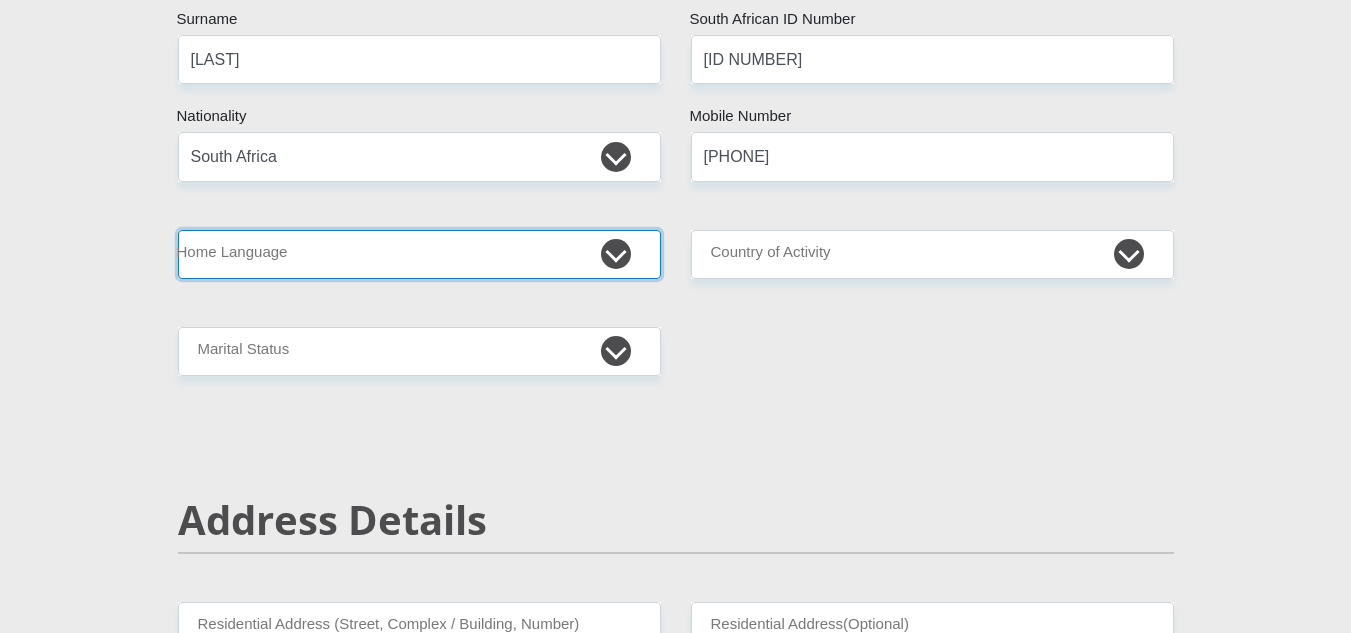 click on "Afrikaans
English
Sepedi
South Ndebele
Southern Sotho
Swati
Tsonga
Tswana
Venda
Xhosa
Zulu
Other" at bounding box center [419, 254] 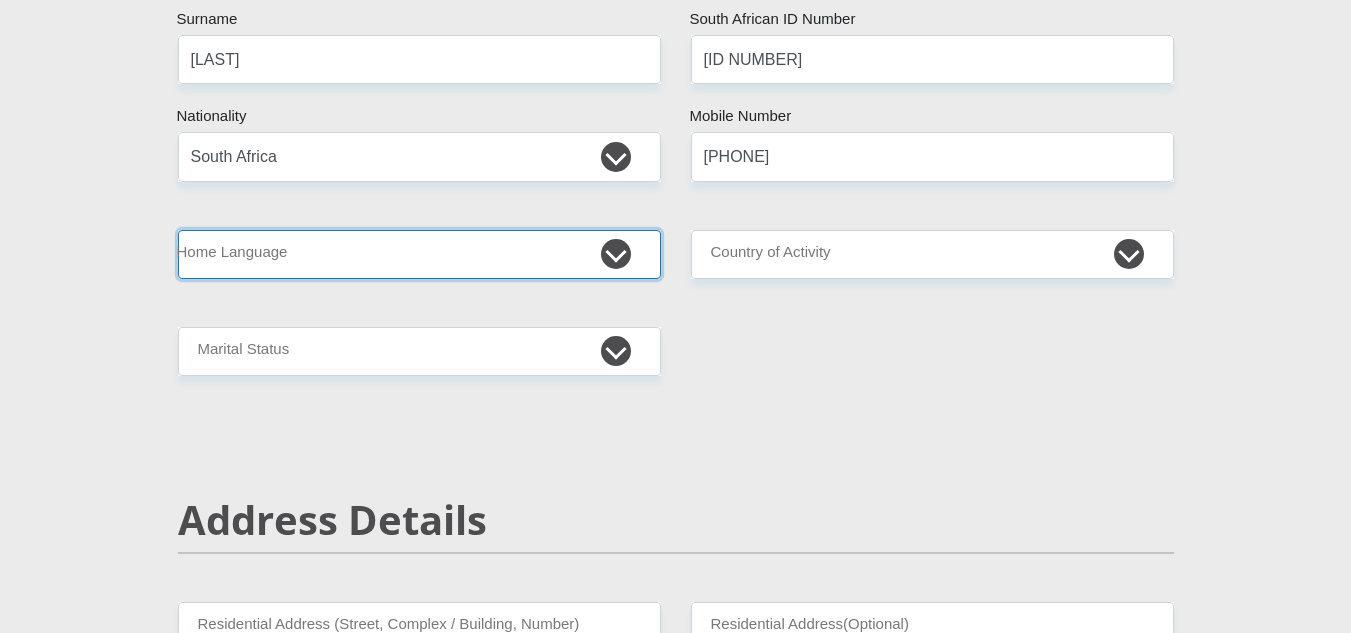select on "afr" 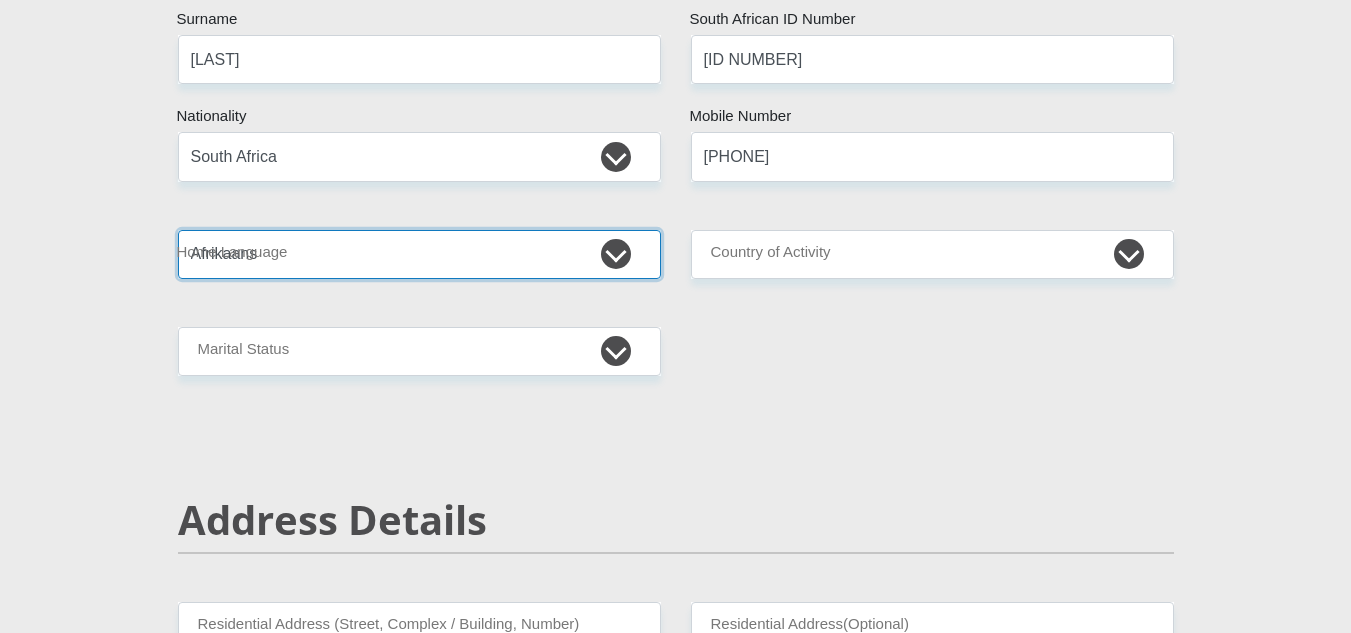 click on "Afrikaans
English
Sepedi
South Ndebele
Southern Sotho
Swati
Tsonga
Tswana
Venda
Xhosa
Zulu
Other" at bounding box center (419, 254) 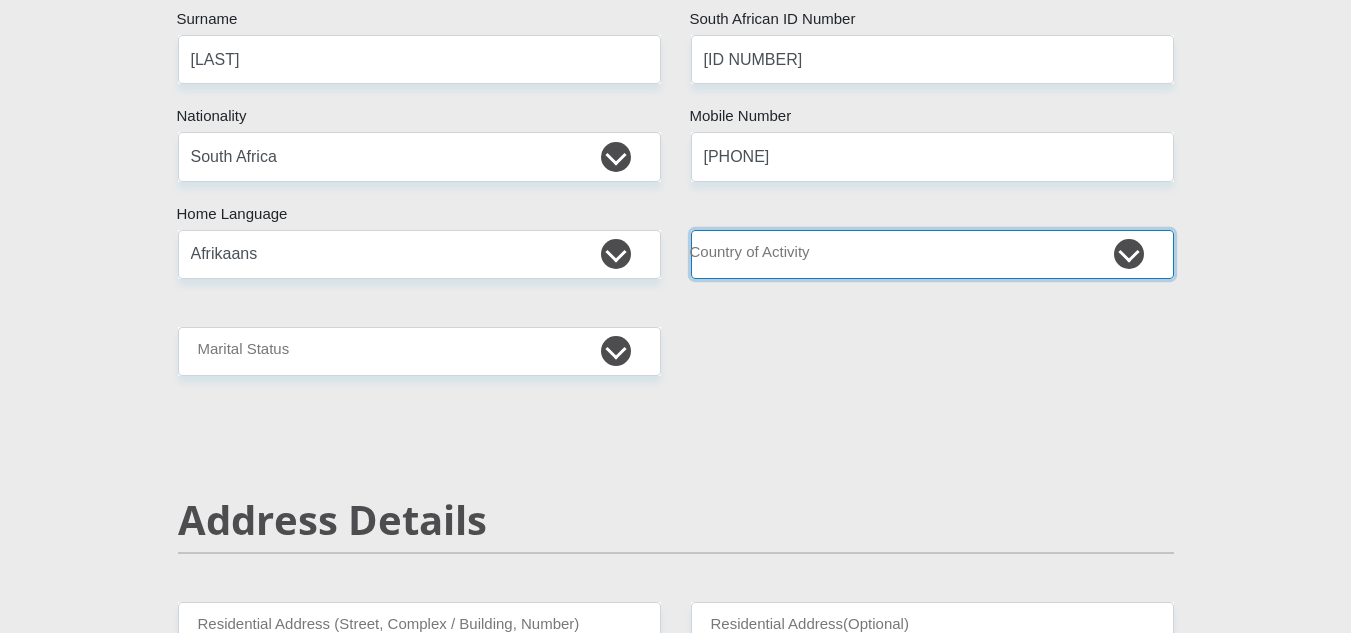 click on "South Africa
Afghanistan
Aland Islands
Albania
Algeria
America Samoa
American Virgin Islands
Andorra
Angola
Anguilla
Antarctica
Antigua and Barbuda
Argentina
Armenia
Aruba
Ascension Island
Australia
Austria
Azerbaijan
Chad" at bounding box center (932, 254) 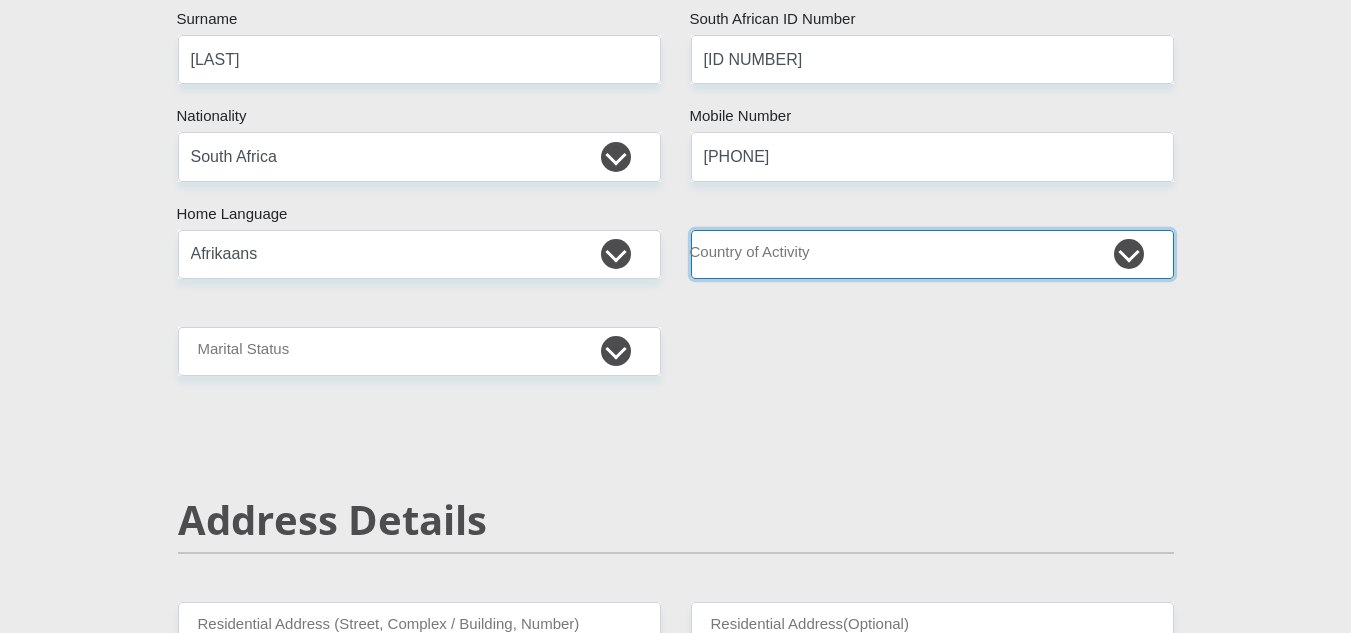 select on "ZAF" 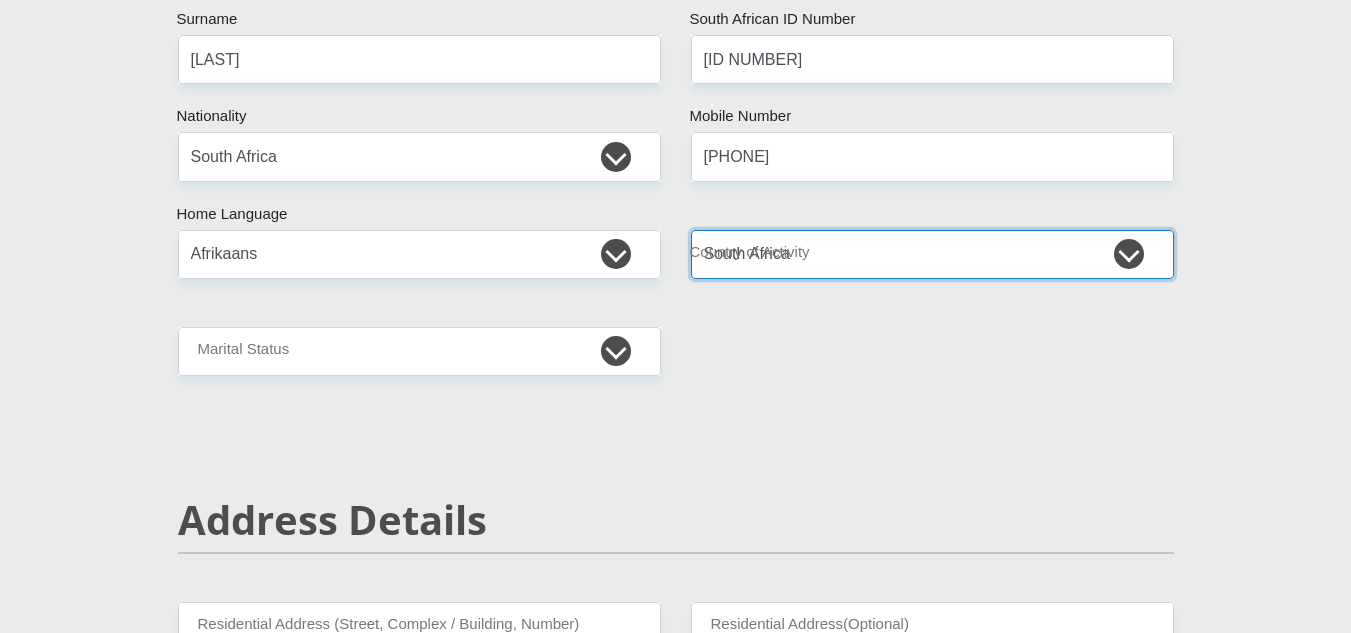 click on "South Africa
Afghanistan
Aland Islands
Albania
Algeria
America Samoa
American Virgin Islands
Andorra
Angola
Anguilla
Antarctica
Antigua and Barbuda
Argentina
Armenia
Aruba
Ascension Island
Australia
Austria
Azerbaijan
Chad" at bounding box center [932, 254] 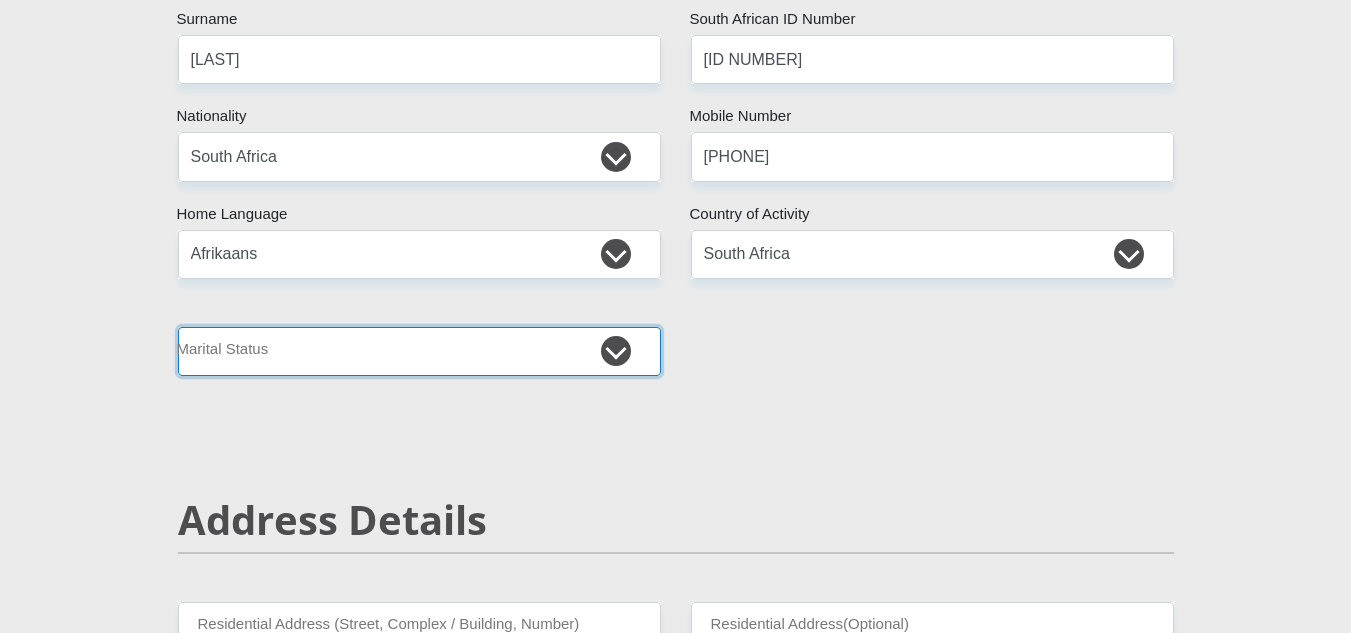 click on "Married ANC
Single
Divorced
Widowed
Married COP or Customary Law" at bounding box center [419, 351] 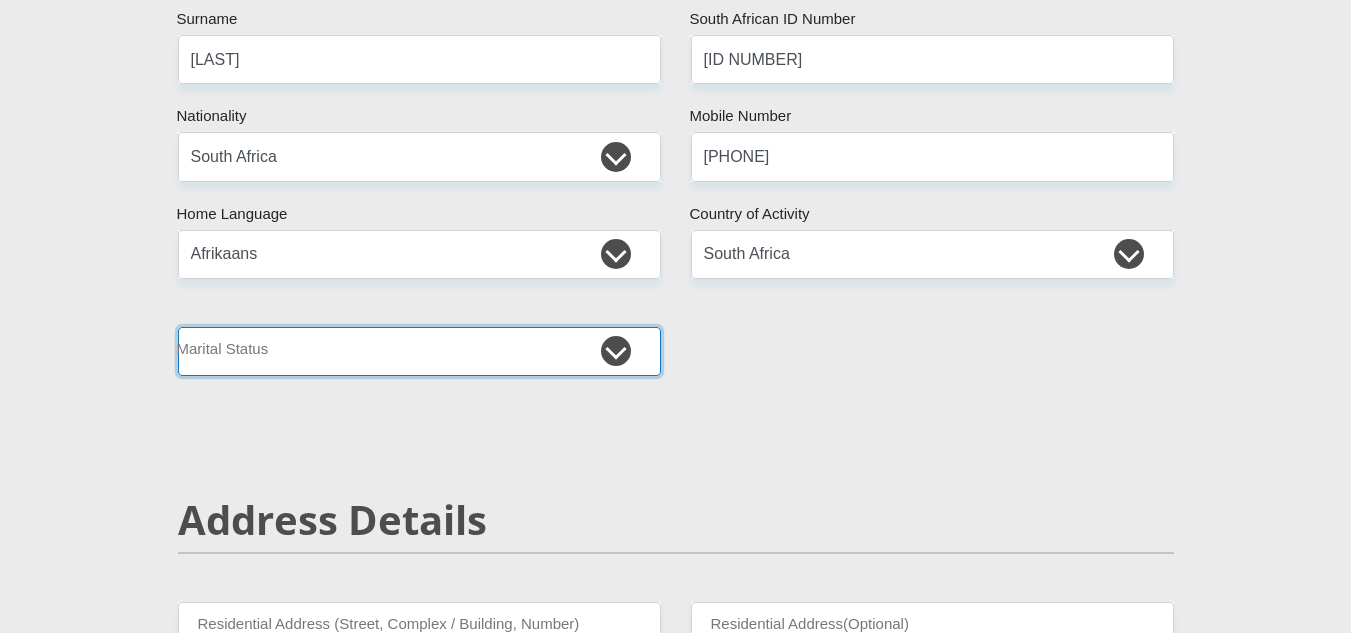 select on "4" 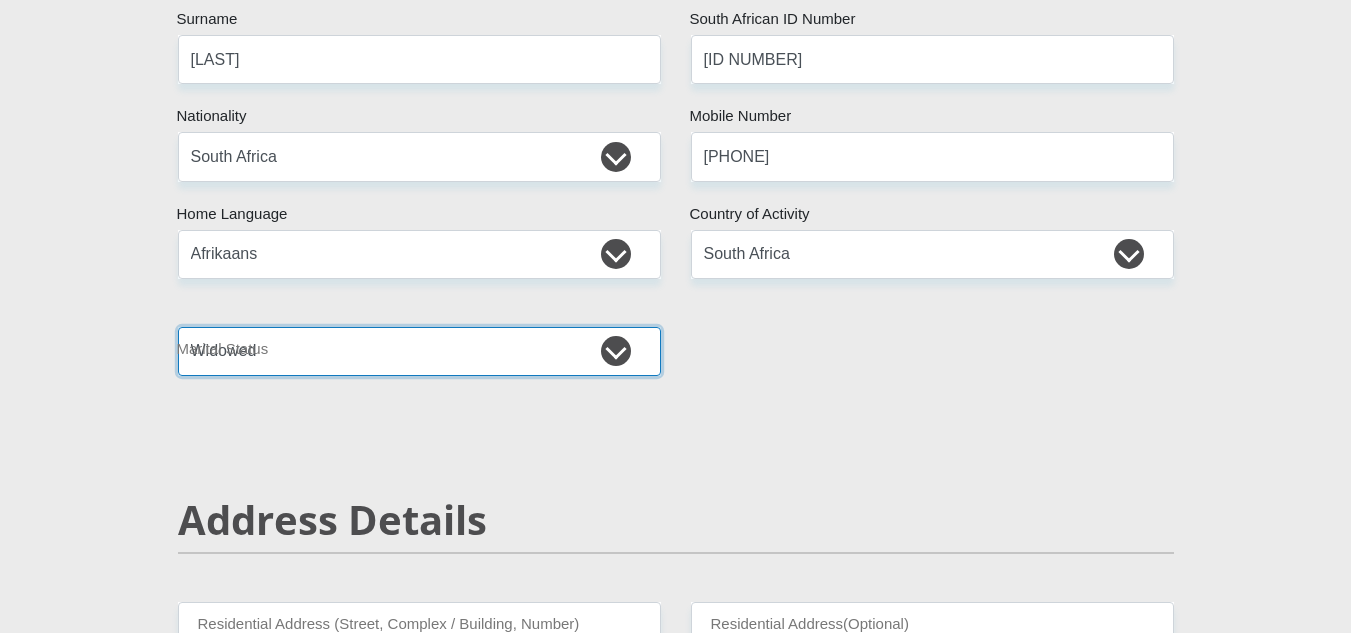 click on "Married ANC
Single
Divorced
Widowed
Married COP or Customary Law" at bounding box center [419, 351] 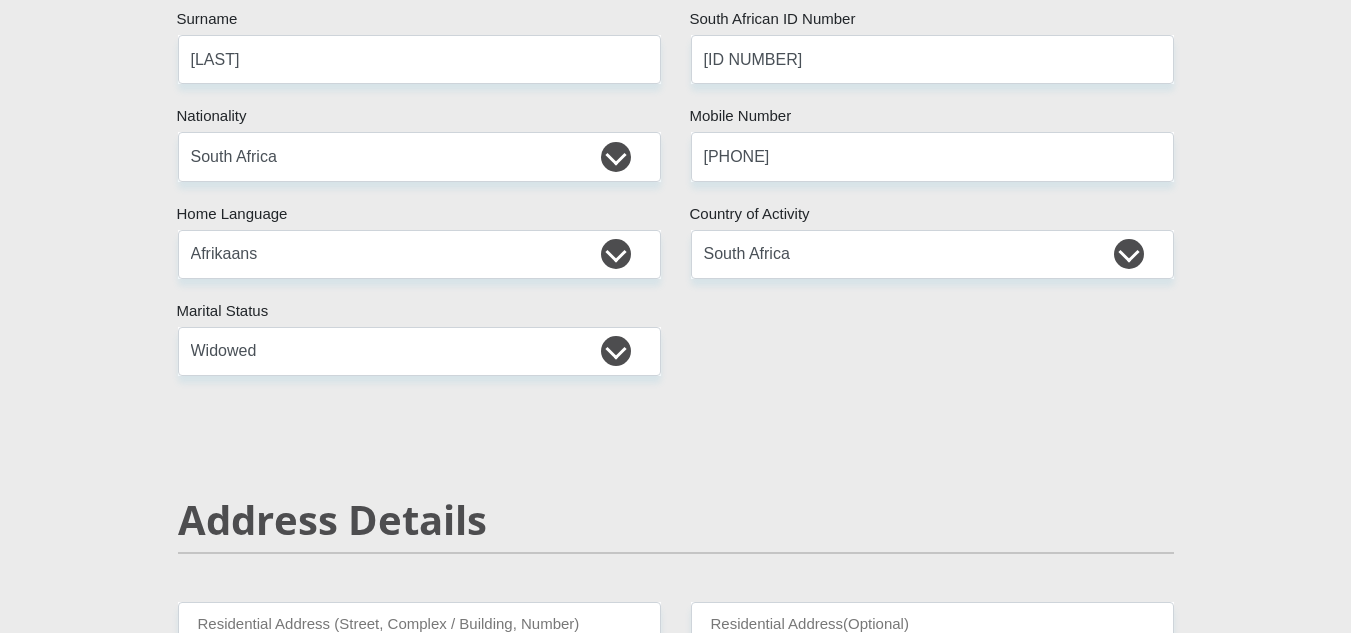 click on "Address Details" at bounding box center (676, 520) 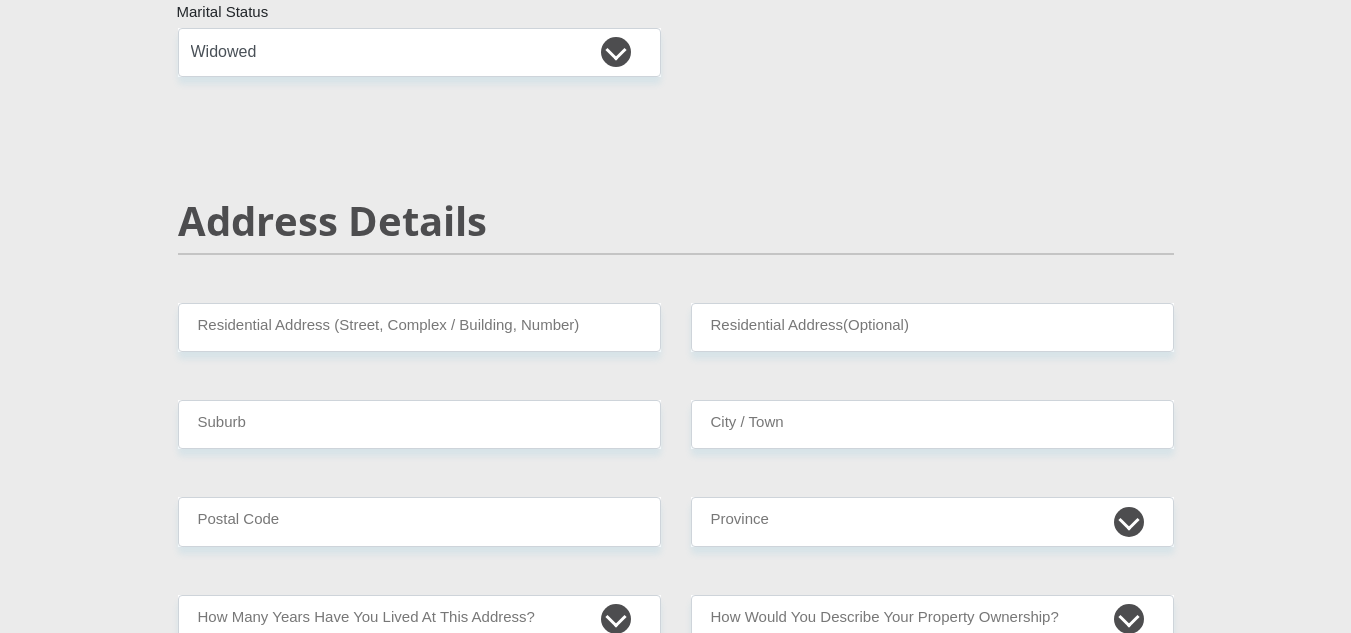 scroll, scrollTop: 700, scrollLeft: 0, axis: vertical 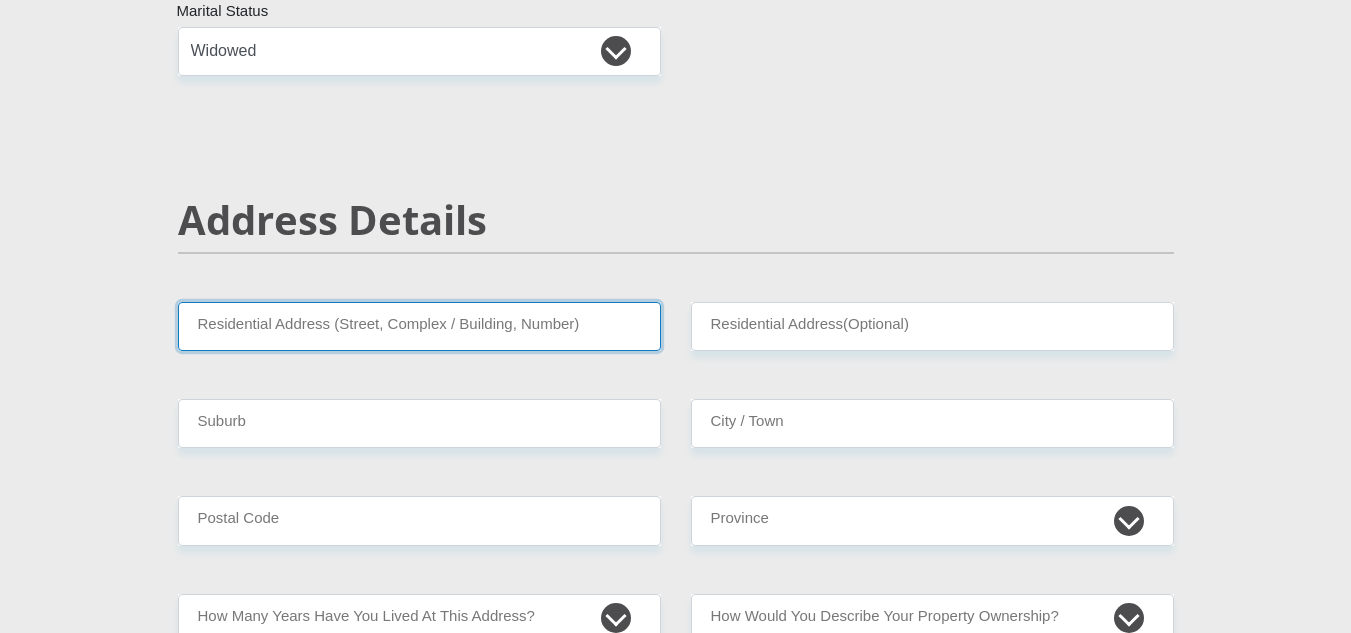 click on "Residential Address (Street, Complex / Building, Number)" at bounding box center [419, 326] 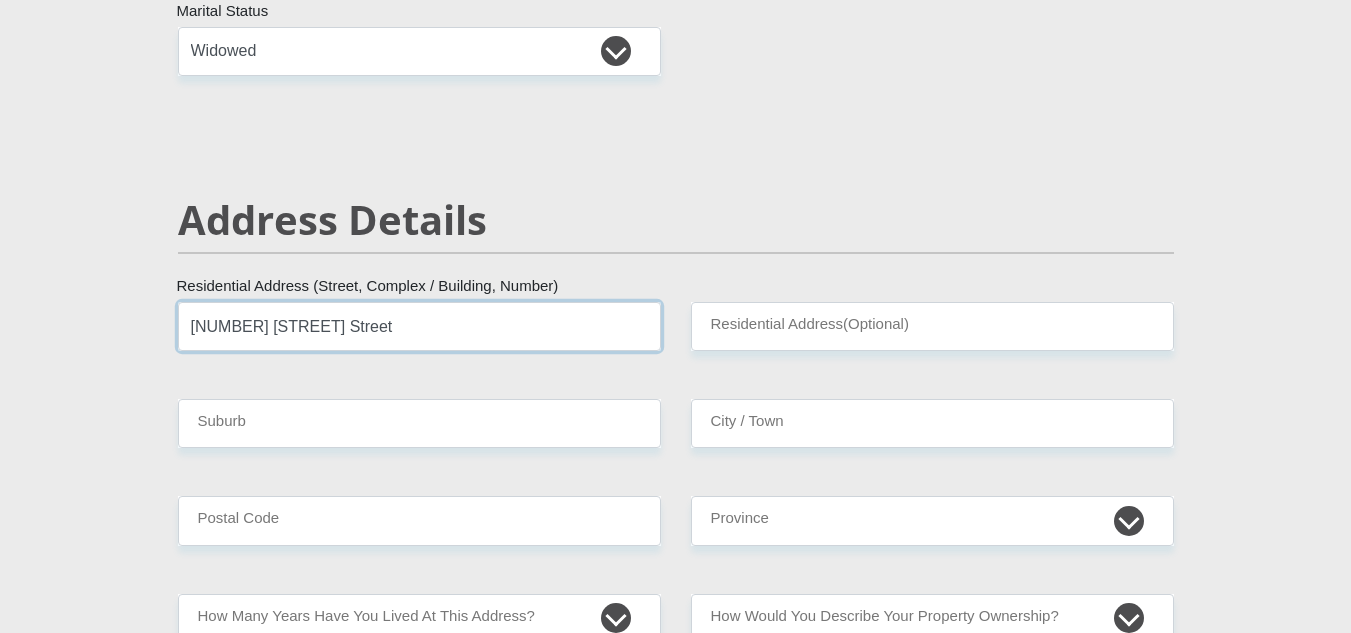 type on "[NUMBER] [STREET] Street" 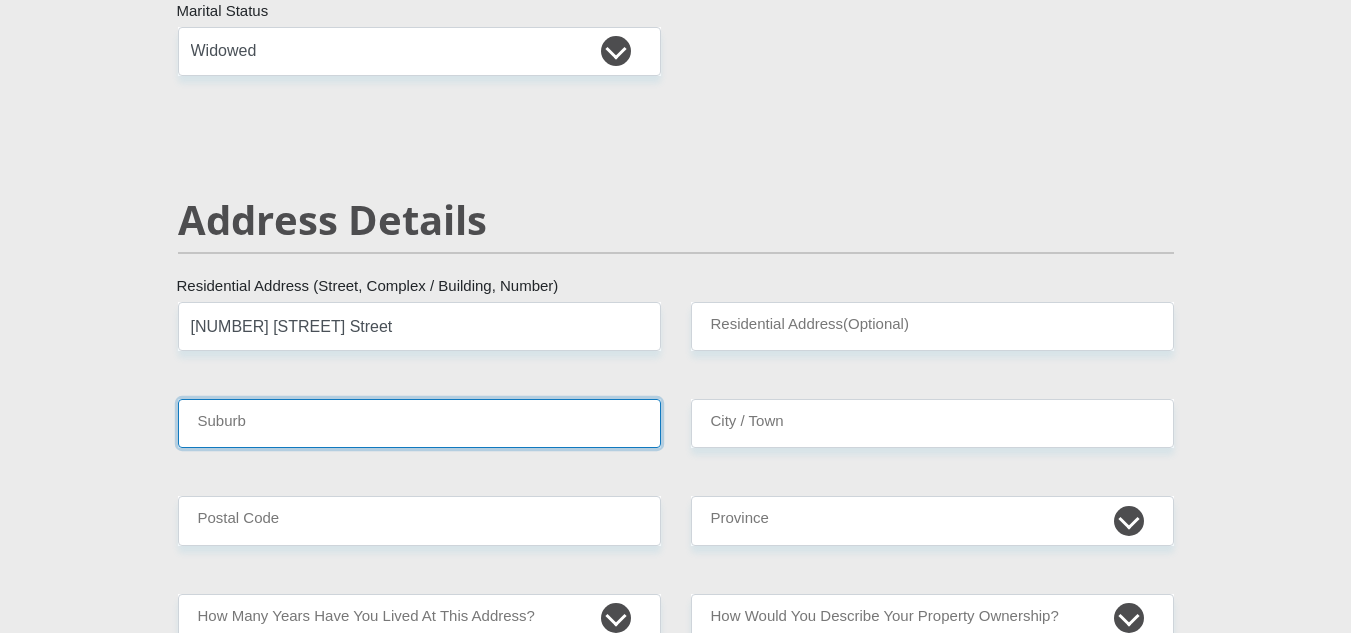 click on "Suburb" at bounding box center (419, 423) 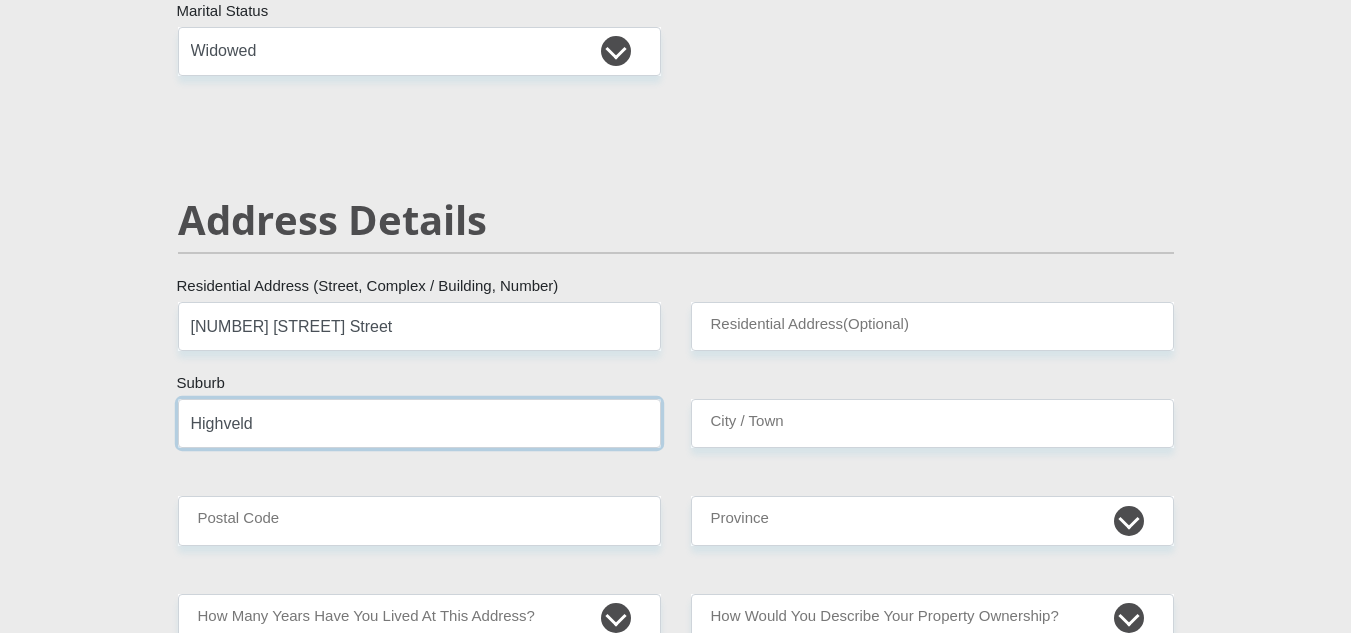 type on "Highveld" 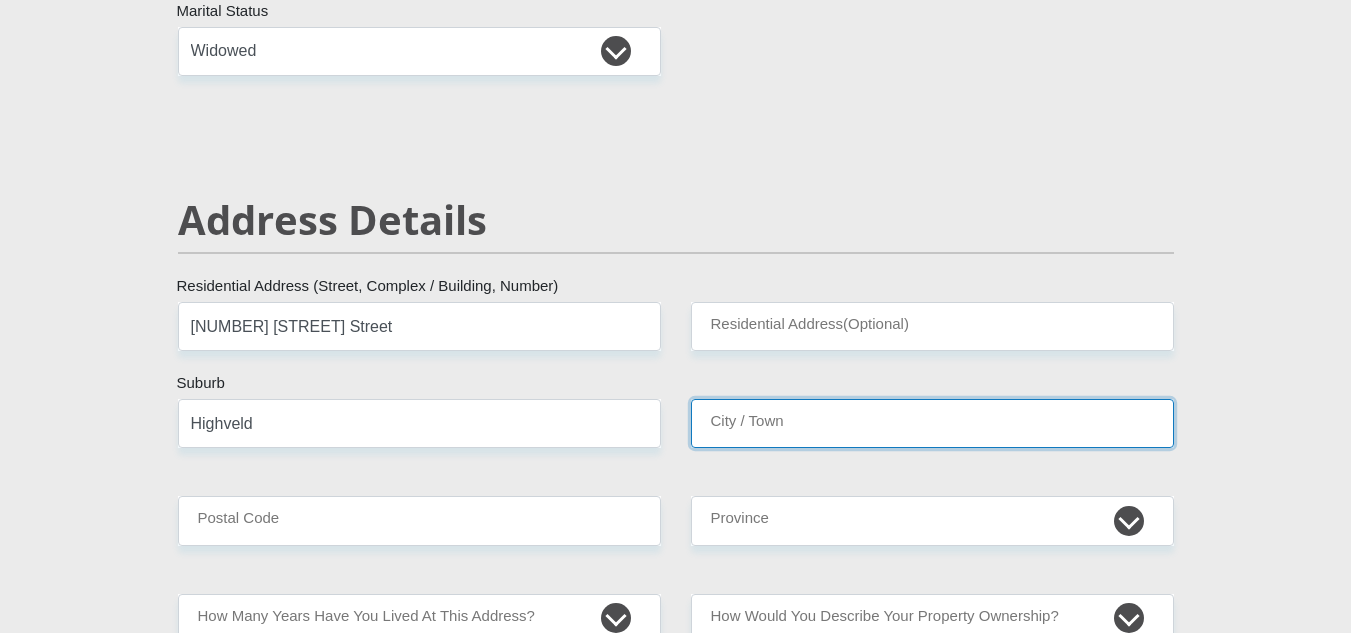 click on "City / Town" at bounding box center [932, 423] 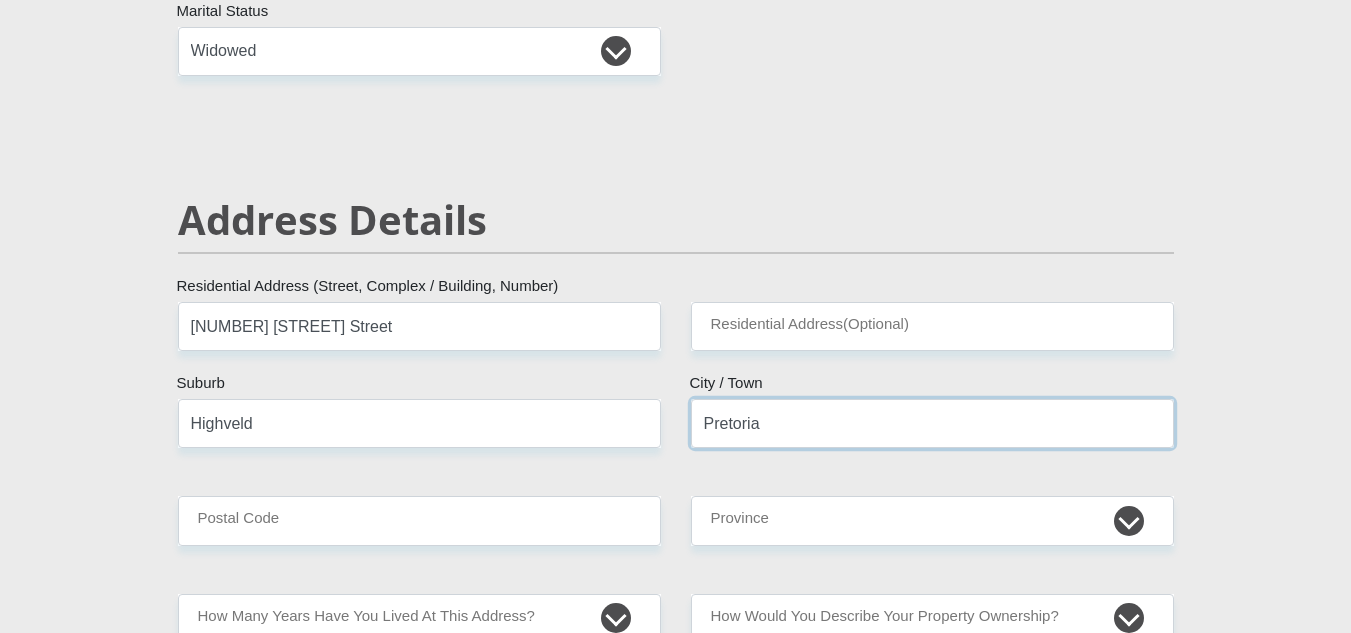 type on "Pretoria" 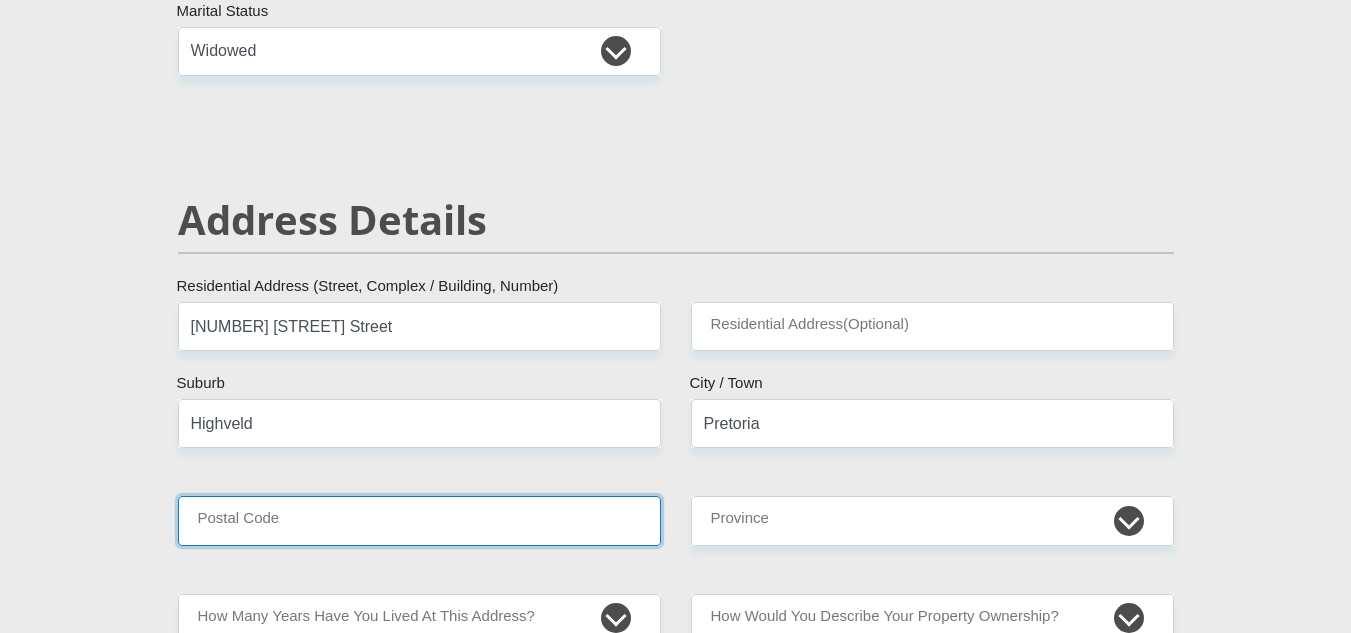 click on "Postal Code" at bounding box center (419, 520) 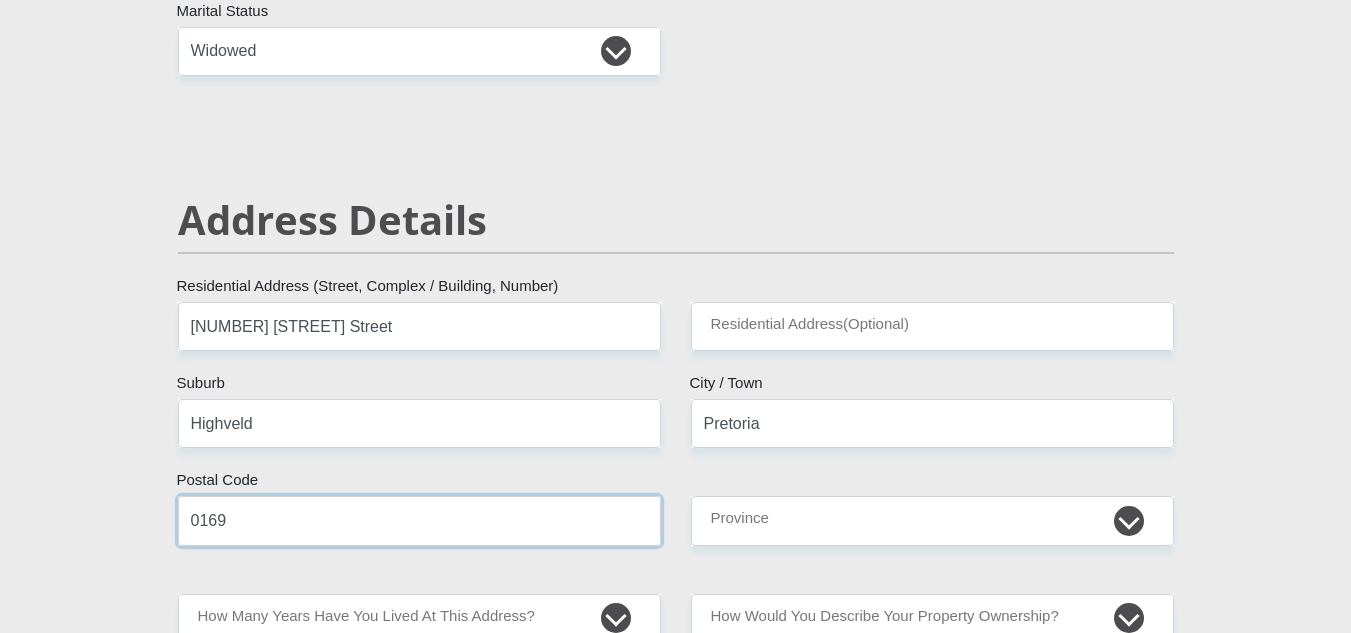 type on "0169" 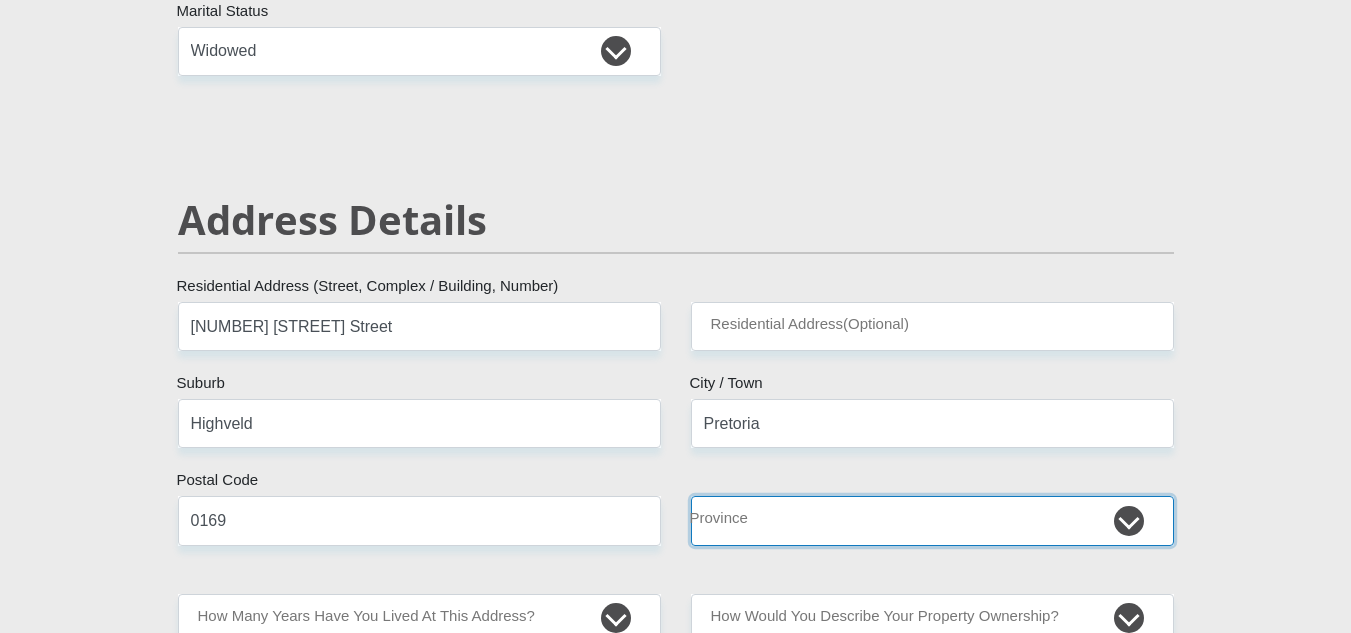 click on "Eastern Cape
Free State
Gauteng
KwaZulu-Natal
Limpopo
Mpumalanga
Northern Cape
North West
Western Cape" at bounding box center (932, 520) 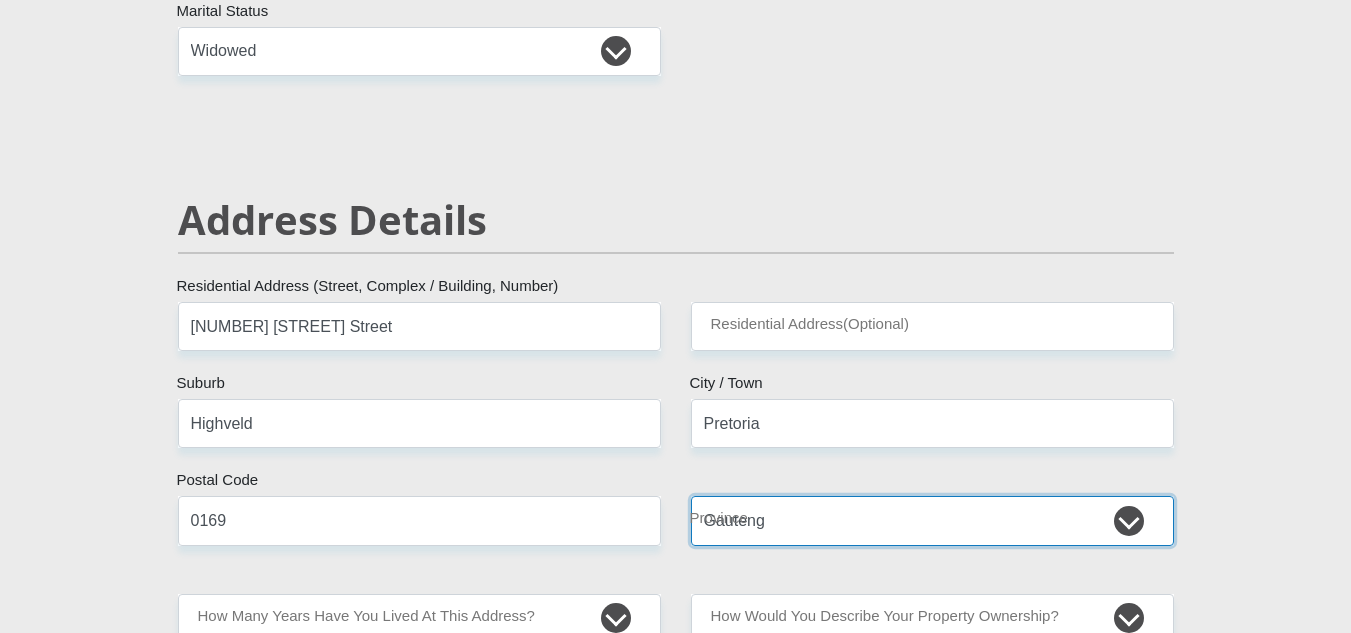 click on "Eastern Cape
Free State
Gauteng
KwaZulu-Natal
Limpopo
Mpumalanga
Northern Cape
North West
Western Cape" at bounding box center [932, 520] 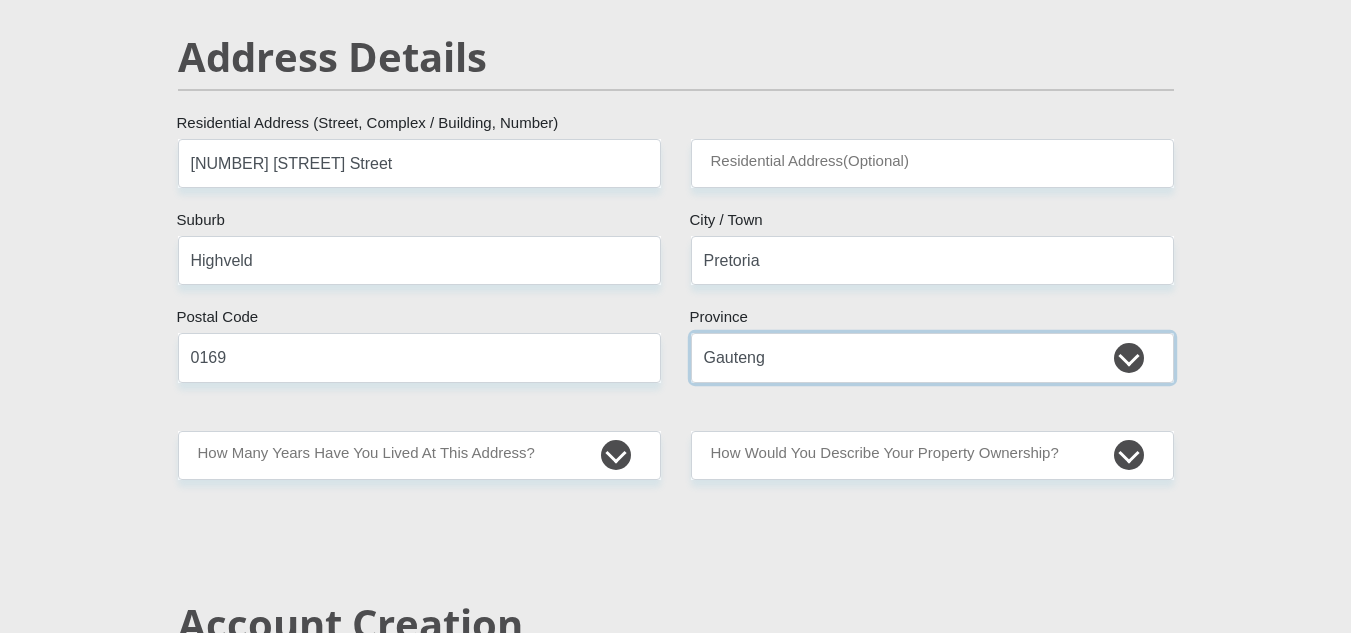scroll, scrollTop: 1000, scrollLeft: 0, axis: vertical 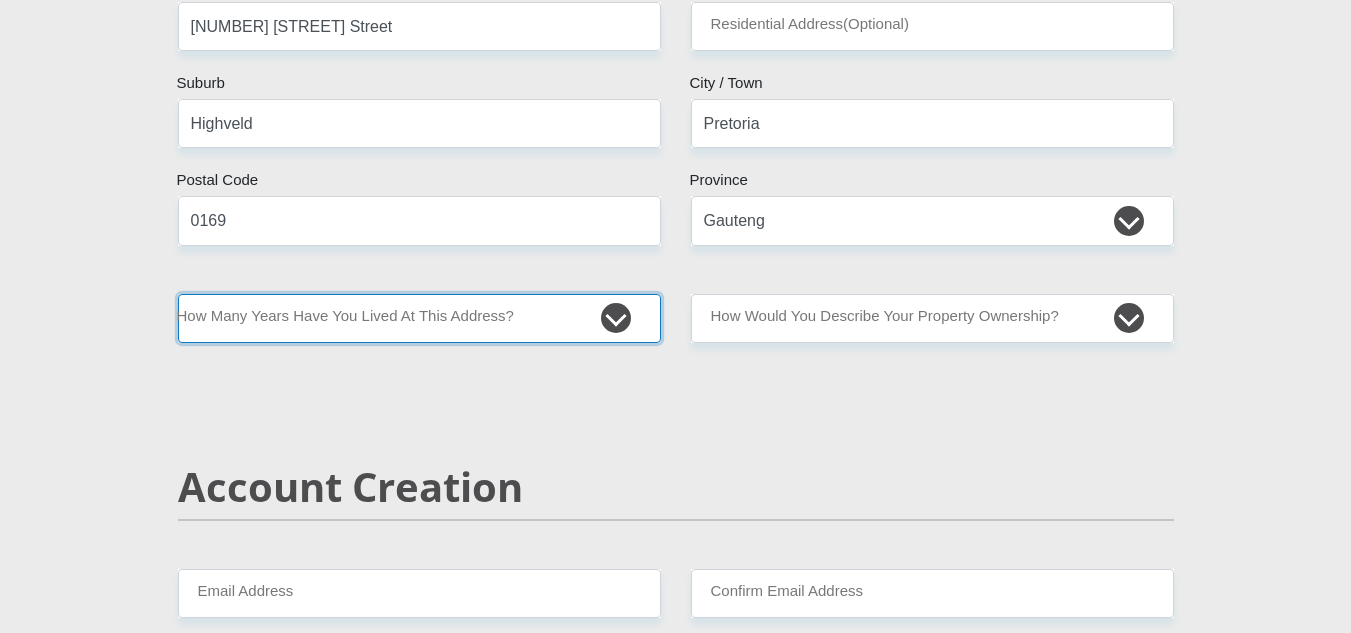 click on "less than 1 year
1-3 years
3-5 years
5+ years" at bounding box center [419, 318] 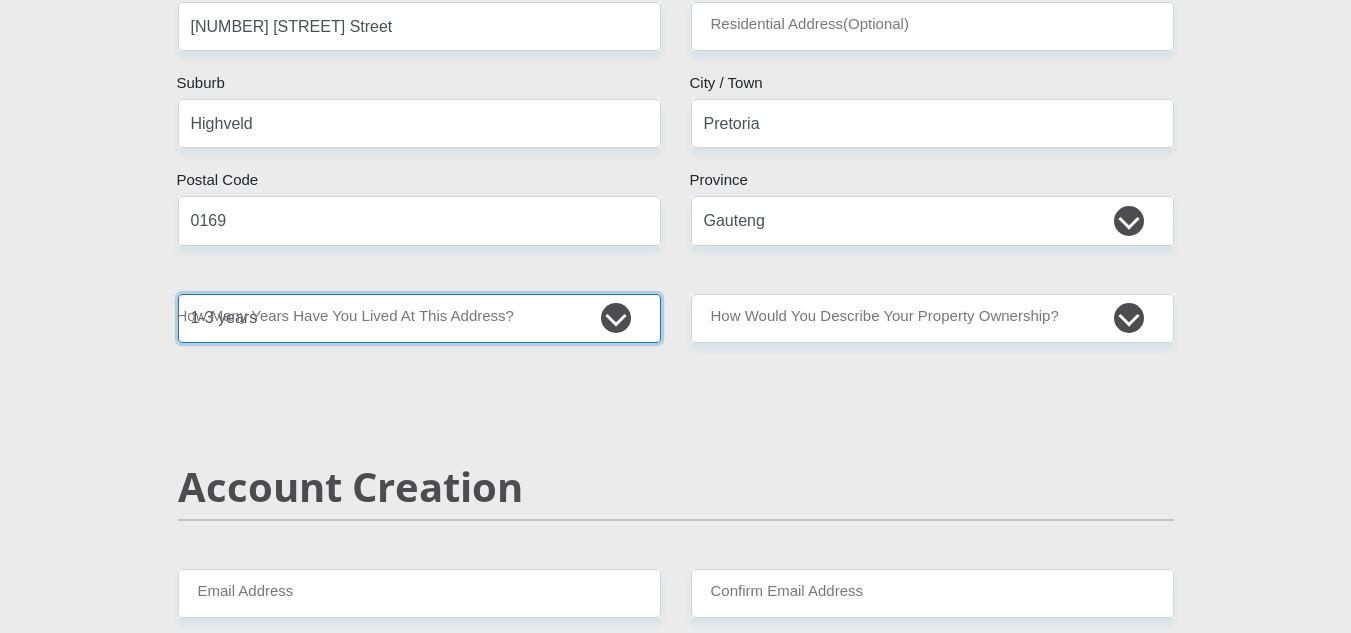 click on "less than 1 year
1-3 years
3-5 years
5+ years" at bounding box center (419, 318) 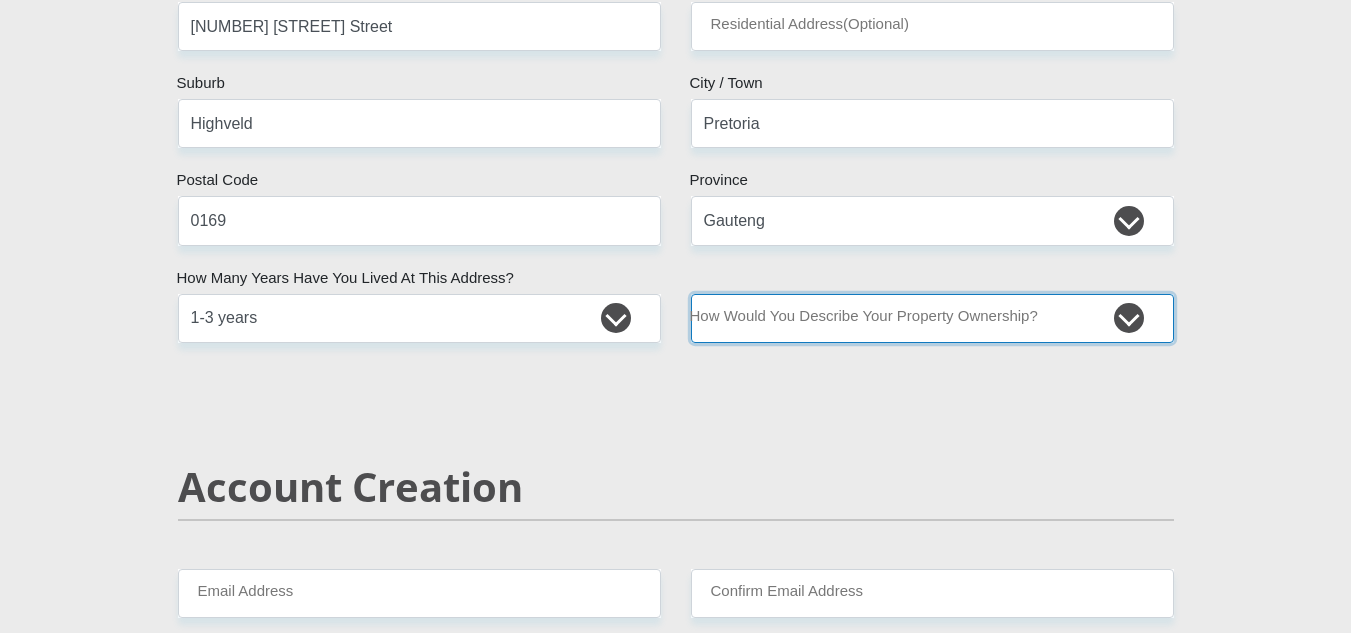 click on "Owned
Rented
Family Owned
Company Dwelling" at bounding box center [932, 318] 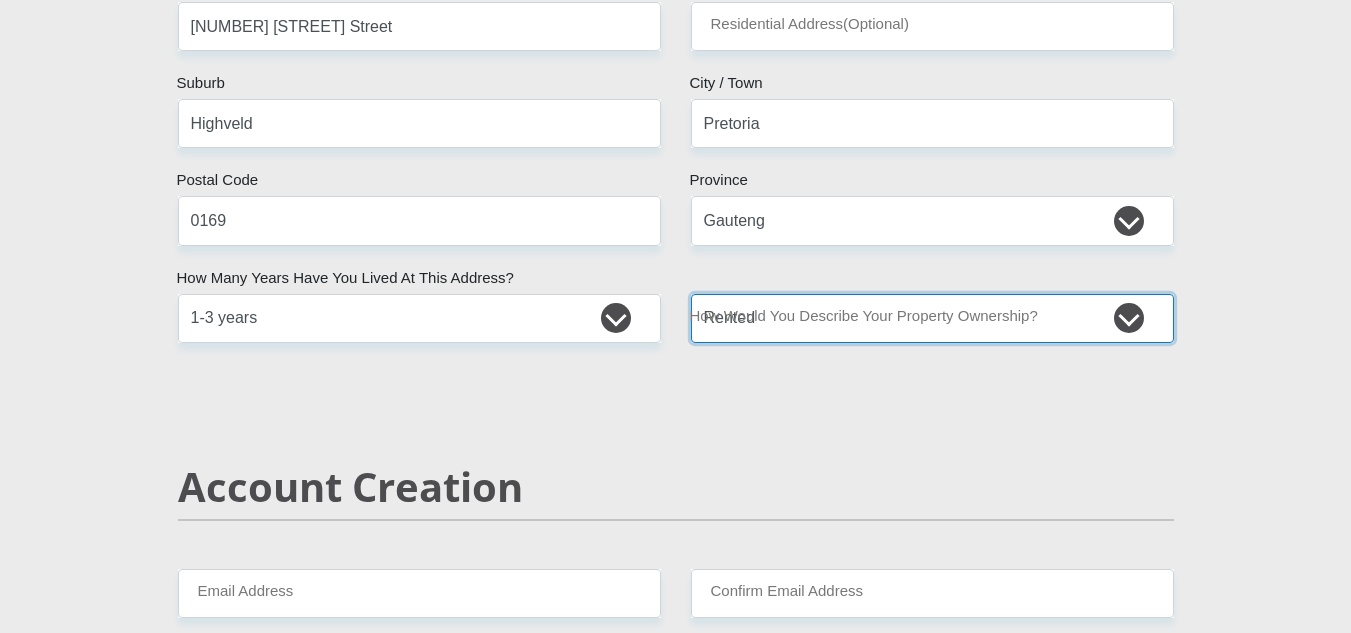 click on "Owned
Rented
Family Owned
Company Dwelling" at bounding box center [932, 318] 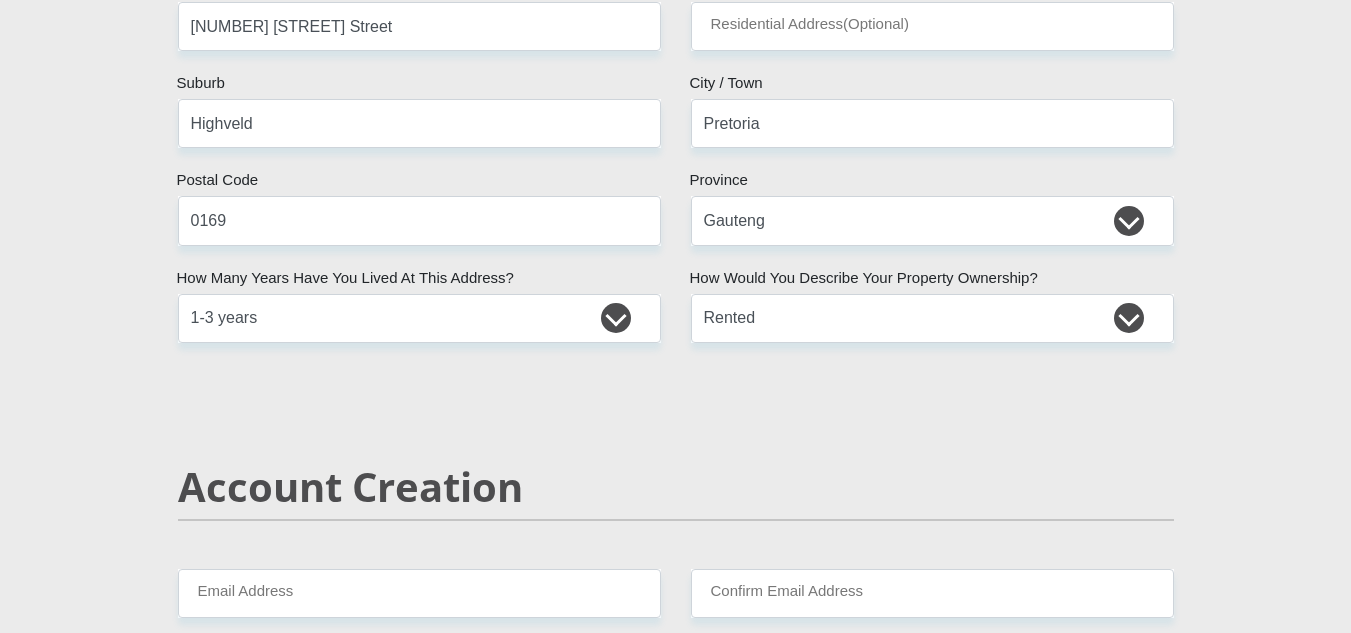 click on "Mr
Ms
Mrs
Dr
Other
Title
[FIRST]
First Name
[LAST]
Surname
[ID NUMBER]
South African ID Number
Please input valid ID number
South Africa
Afghanistan
Aland Islands
Albania
Algeria
America Samoa
American Virgin Islands
Andorra
Angola
Anguilla
Antarctica
Antigua and Barbuda
Armenia" at bounding box center (676, 2178) 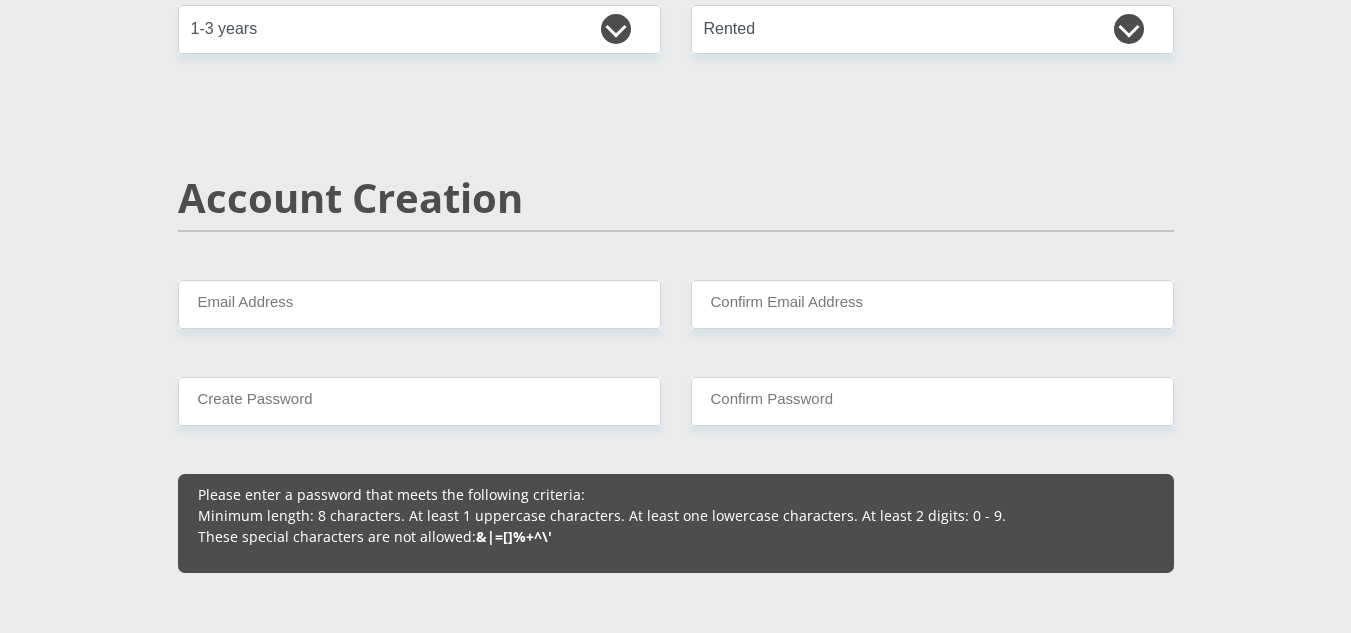 scroll, scrollTop: 1300, scrollLeft: 0, axis: vertical 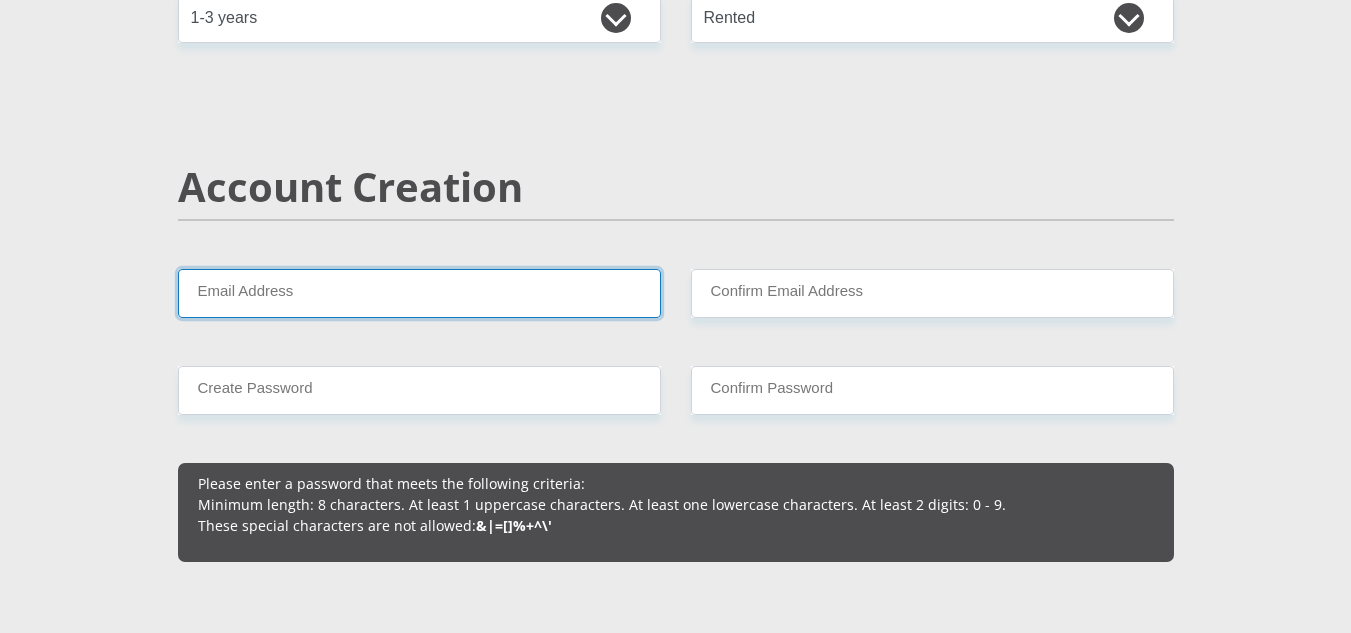 click on "Email Address" at bounding box center [419, 293] 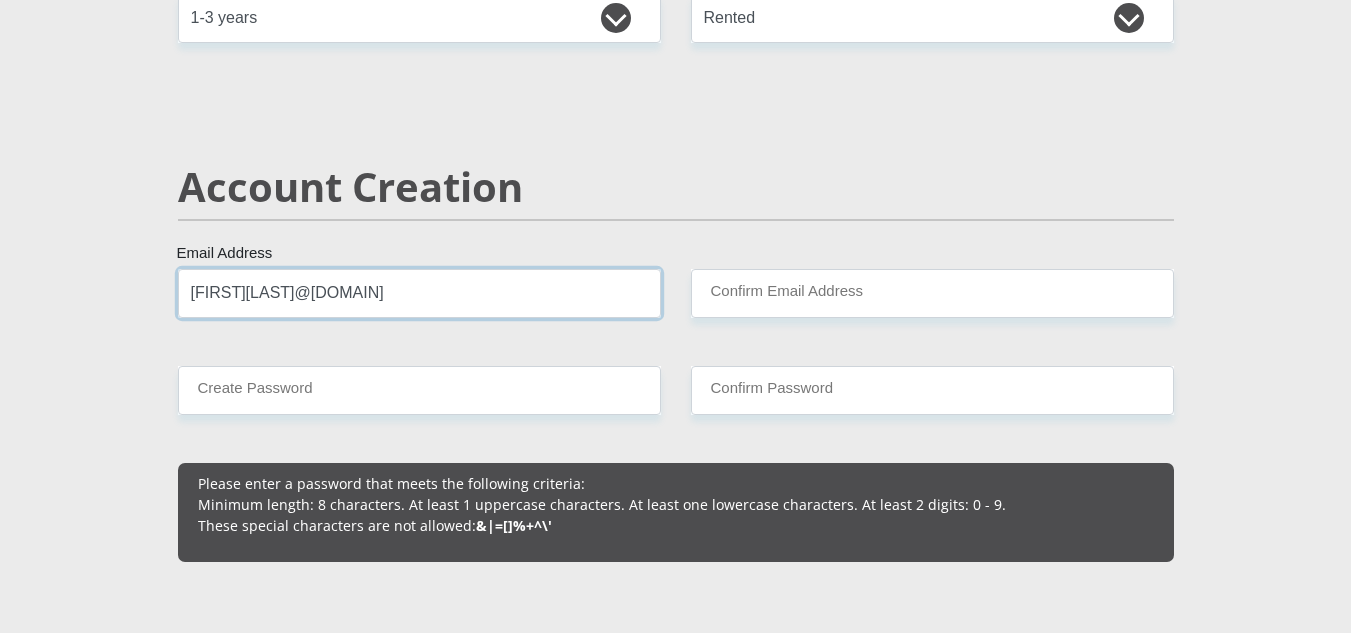 type on "[FIRST][LAST]@[DOMAIN]" 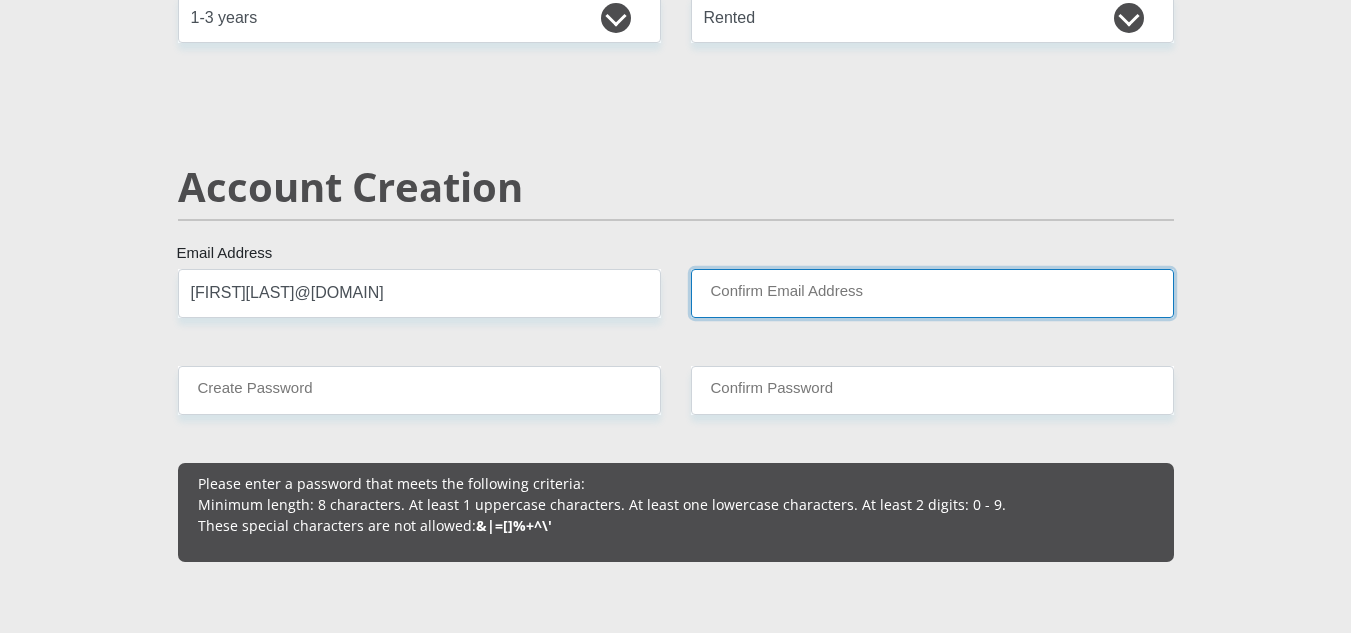 click on "Confirm Email Address" at bounding box center [932, 293] 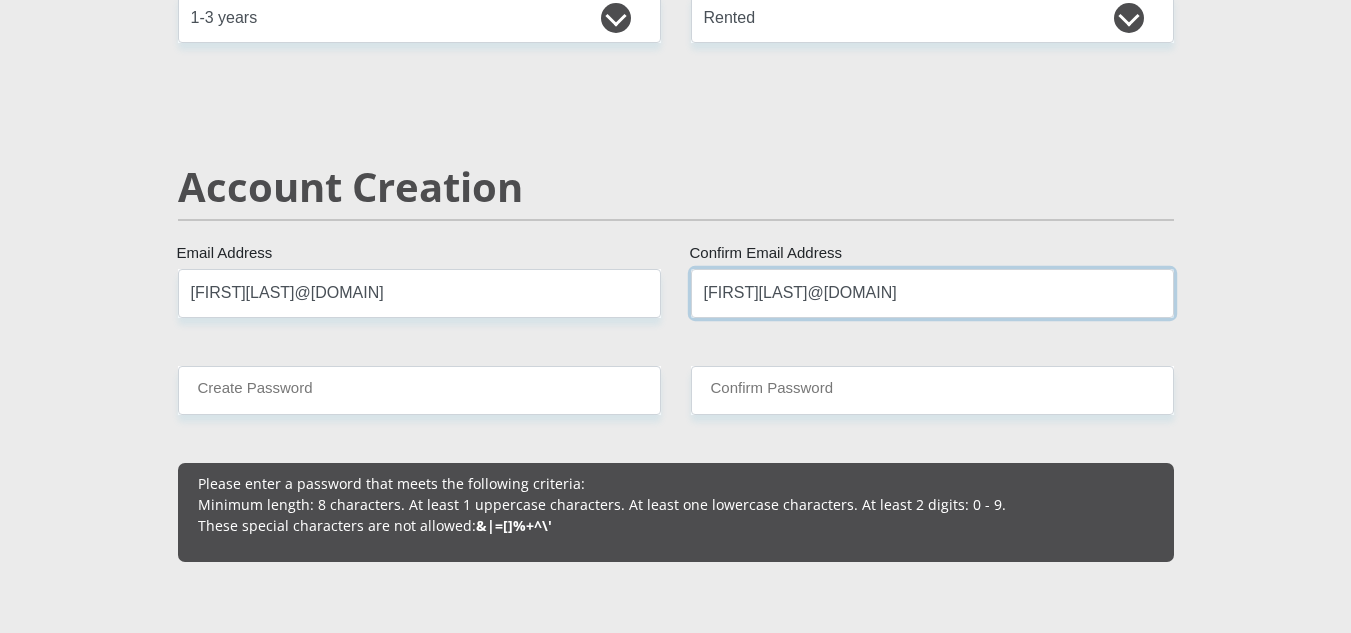 type on "[FIRST][LAST]@[DOMAIN]" 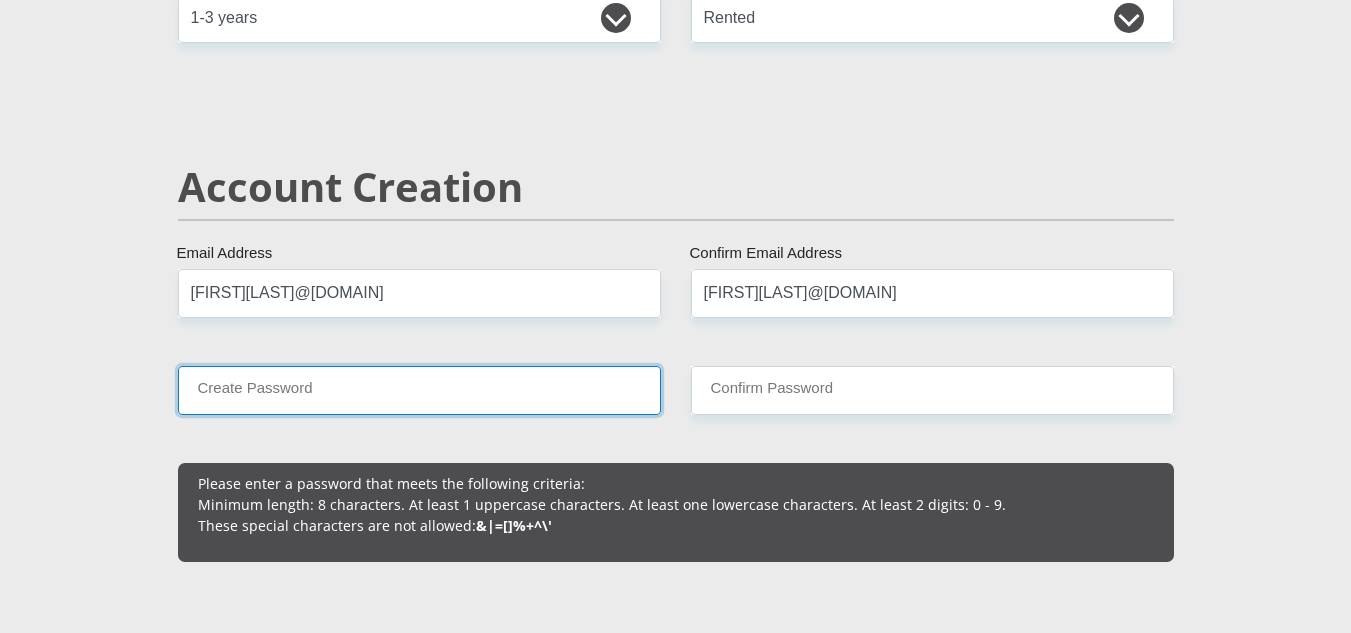 click on "Create Password" at bounding box center (419, 390) 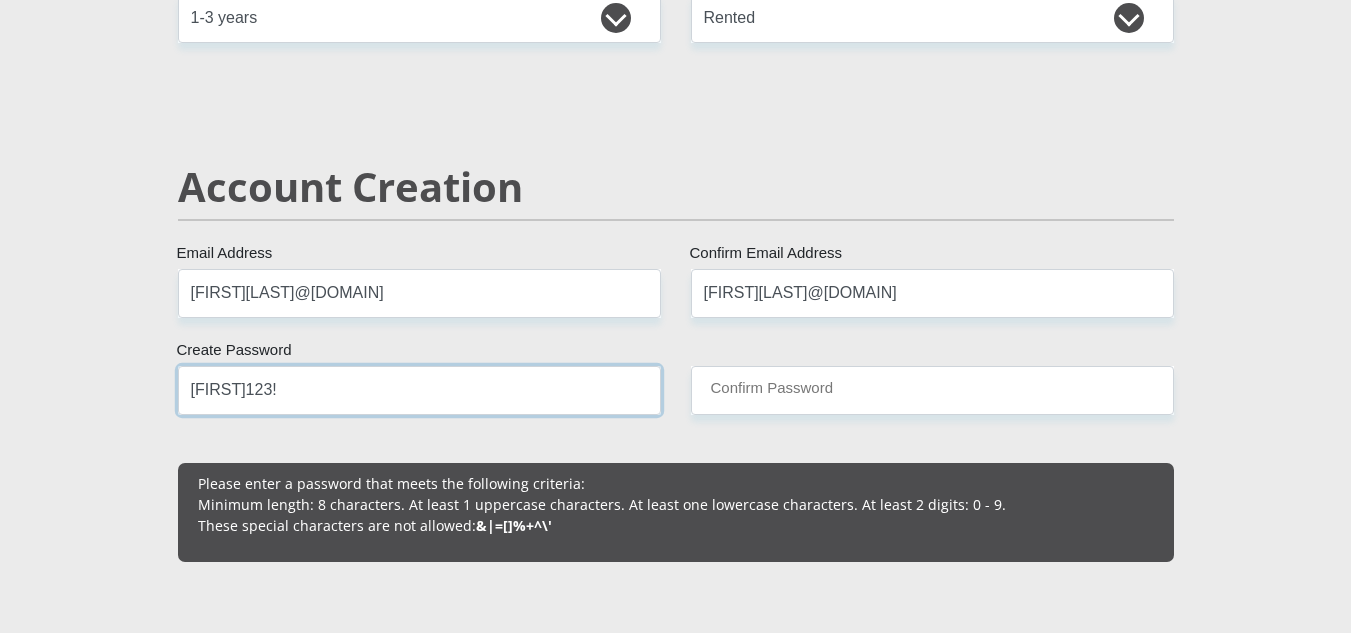 type on "[FIRST]123!" 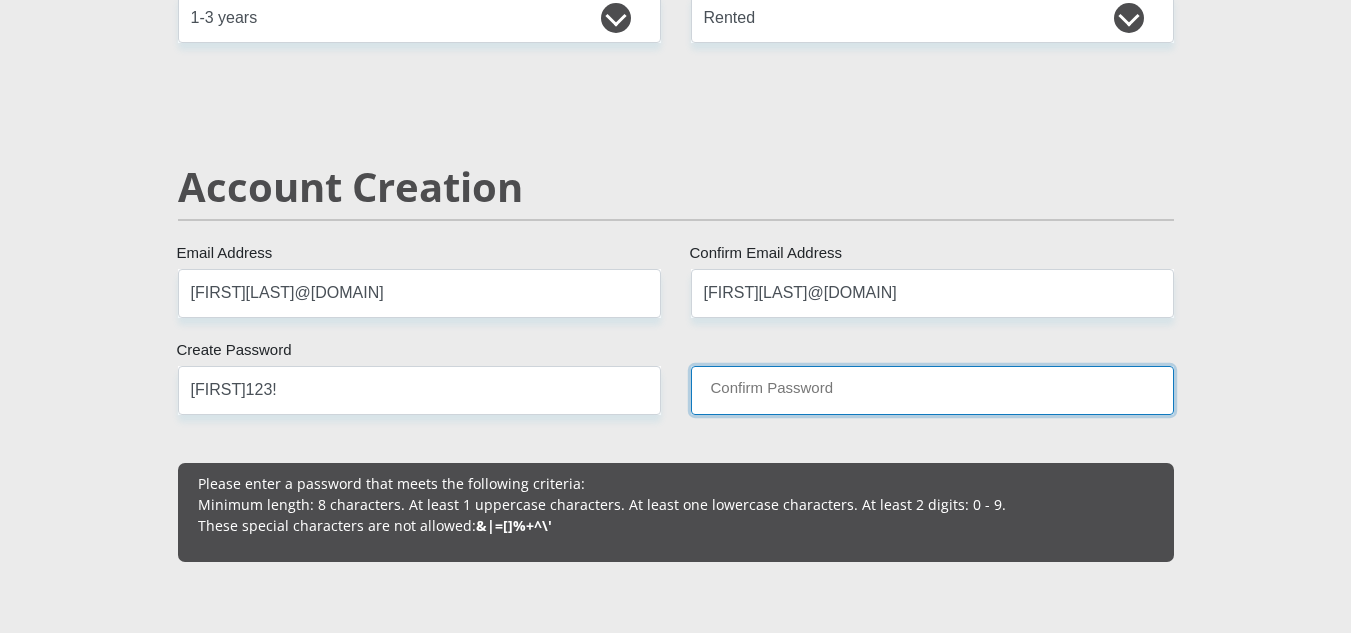 click on "Confirm Password" at bounding box center [932, 390] 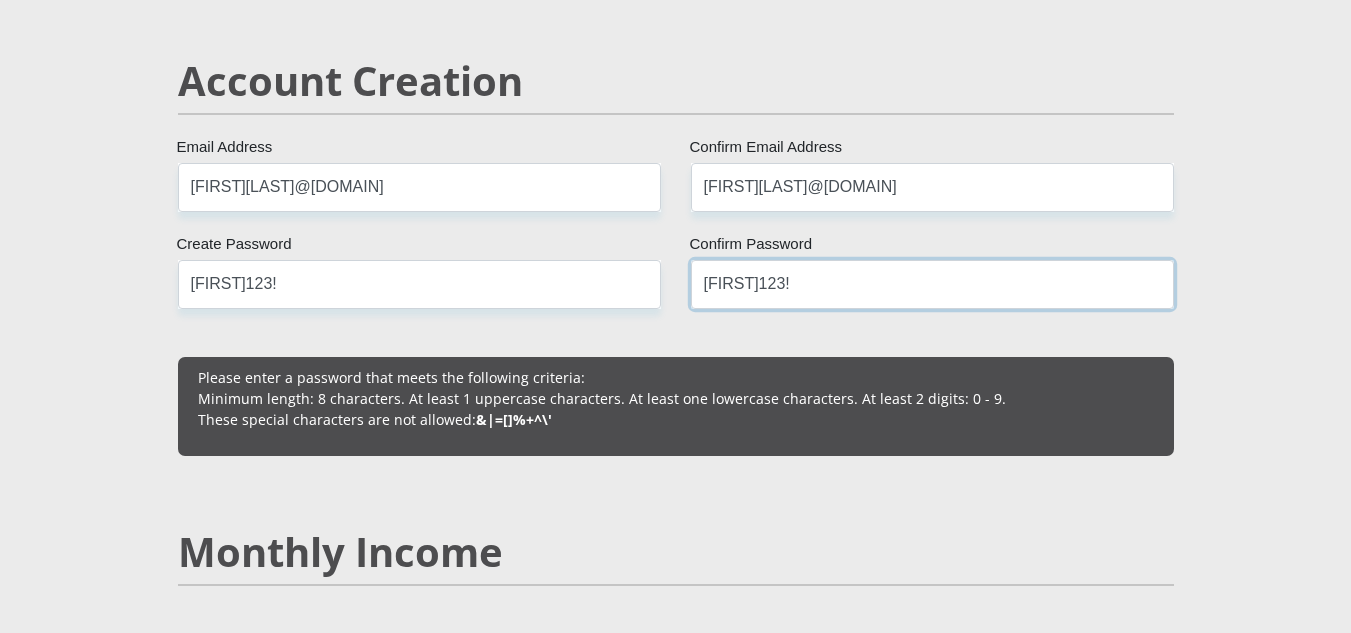 scroll, scrollTop: 1600, scrollLeft: 0, axis: vertical 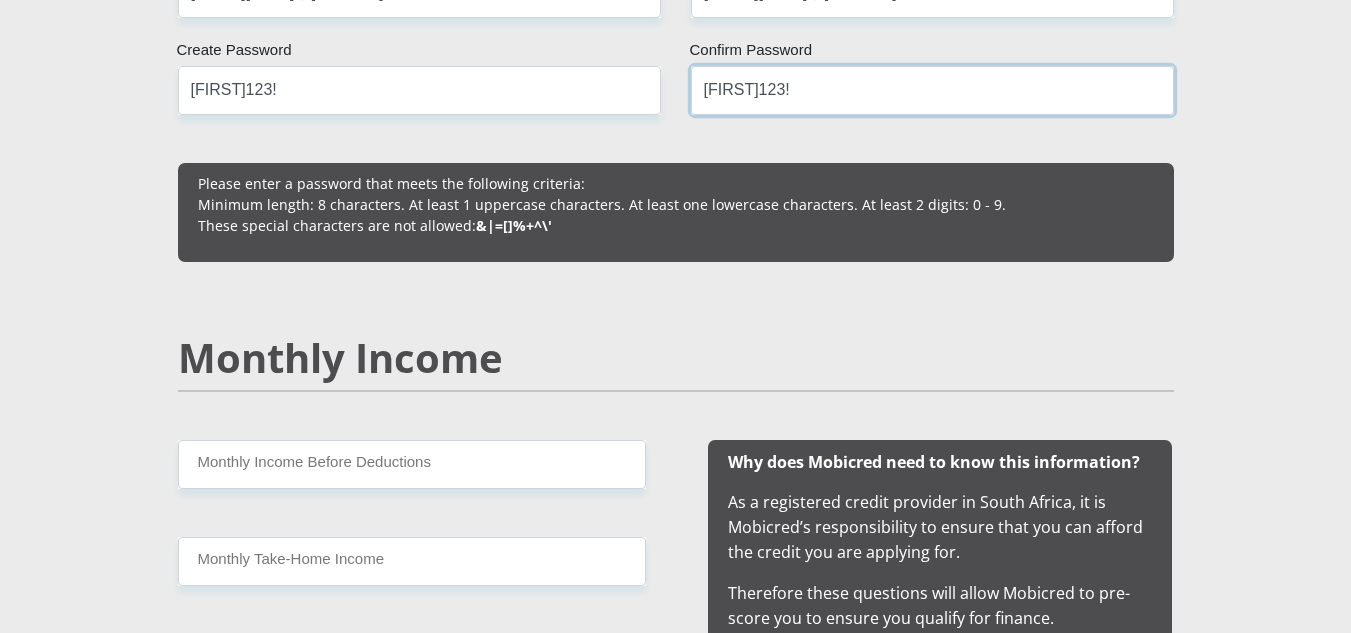 type on "[FIRST]123!" 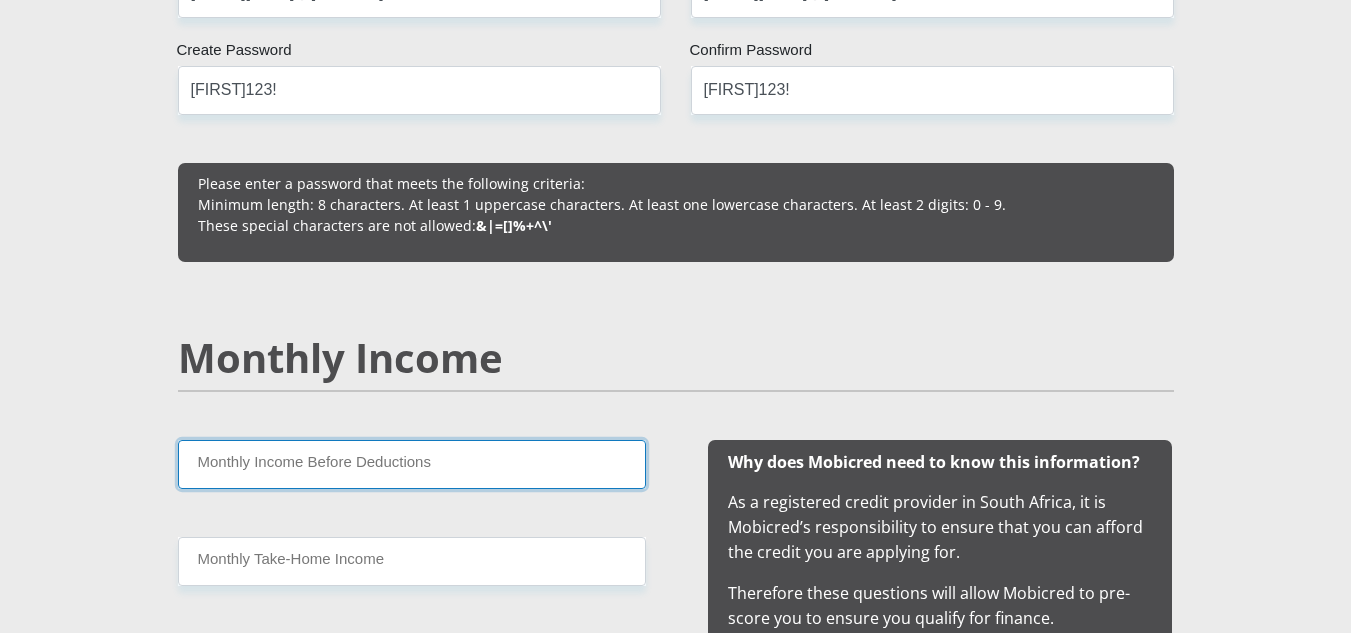 click on "Monthly Income Before Deductions" at bounding box center [412, 464] 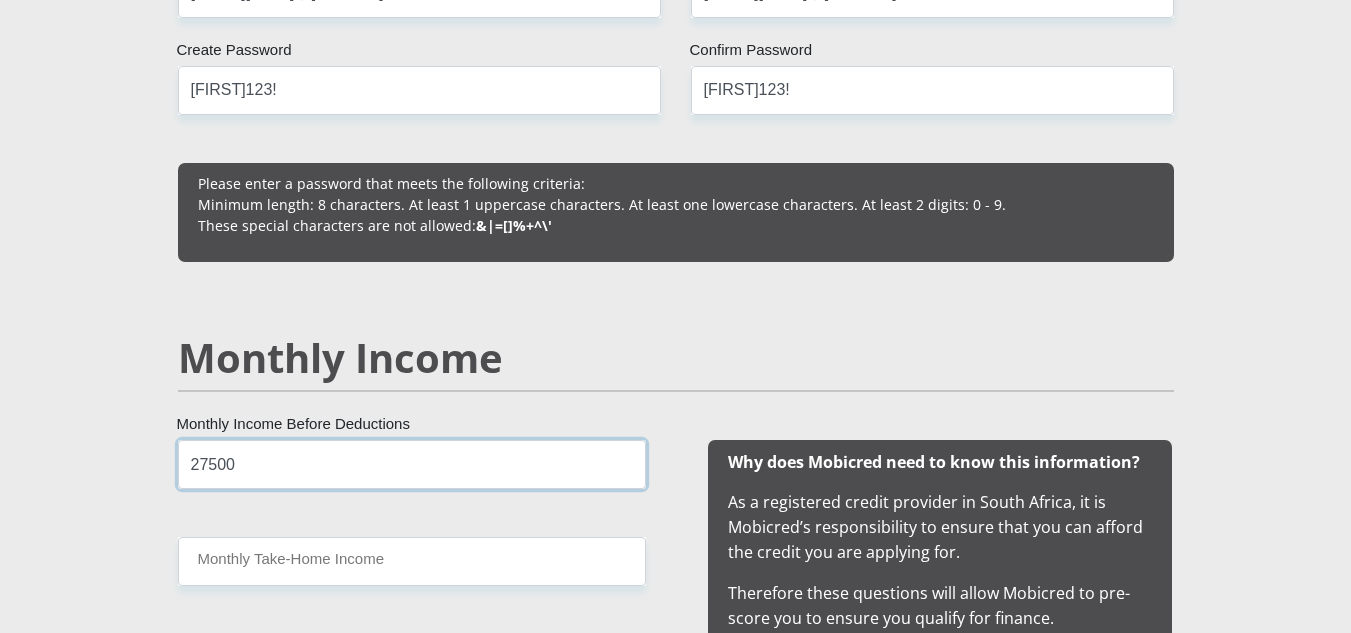 type on "27500" 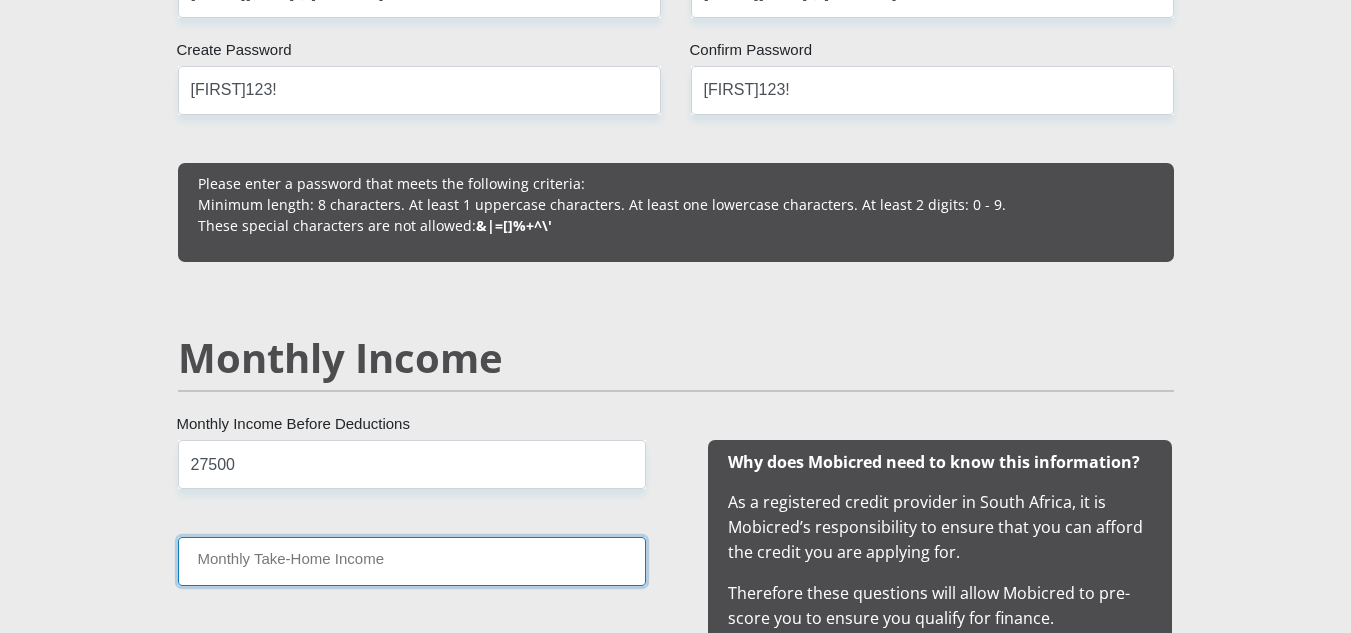 click on "Monthly Take-Home Income" at bounding box center (412, 561) 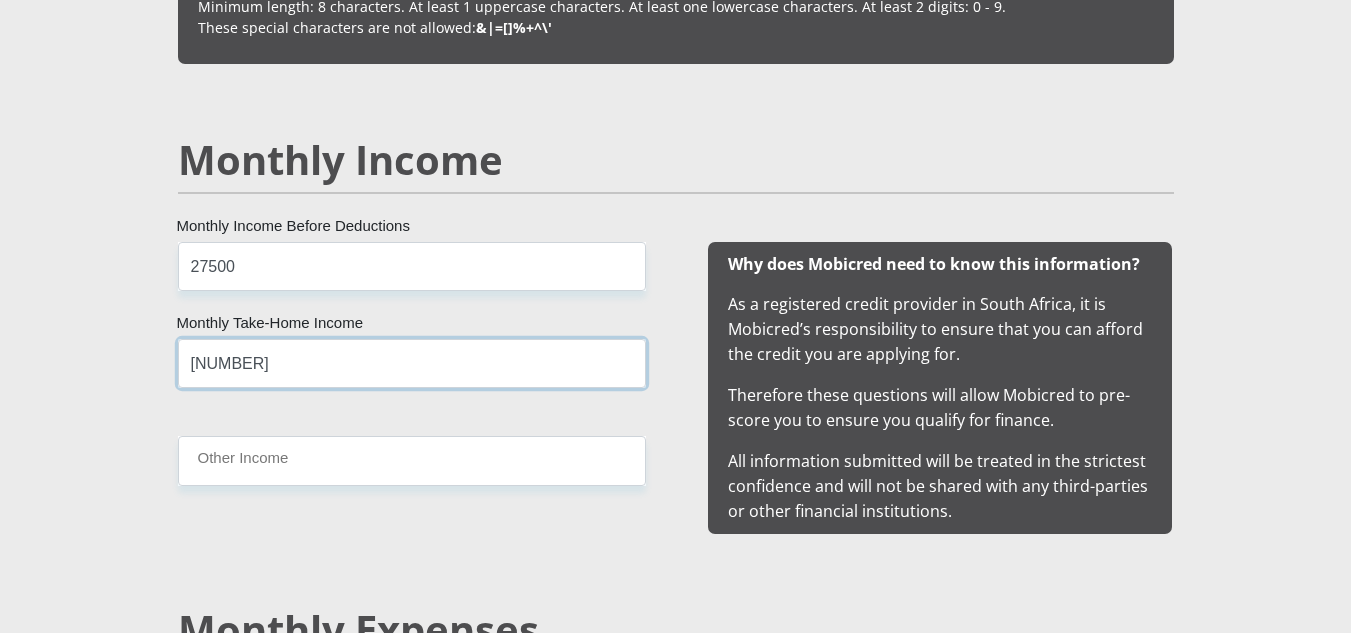 scroll, scrollTop: 1800, scrollLeft: 0, axis: vertical 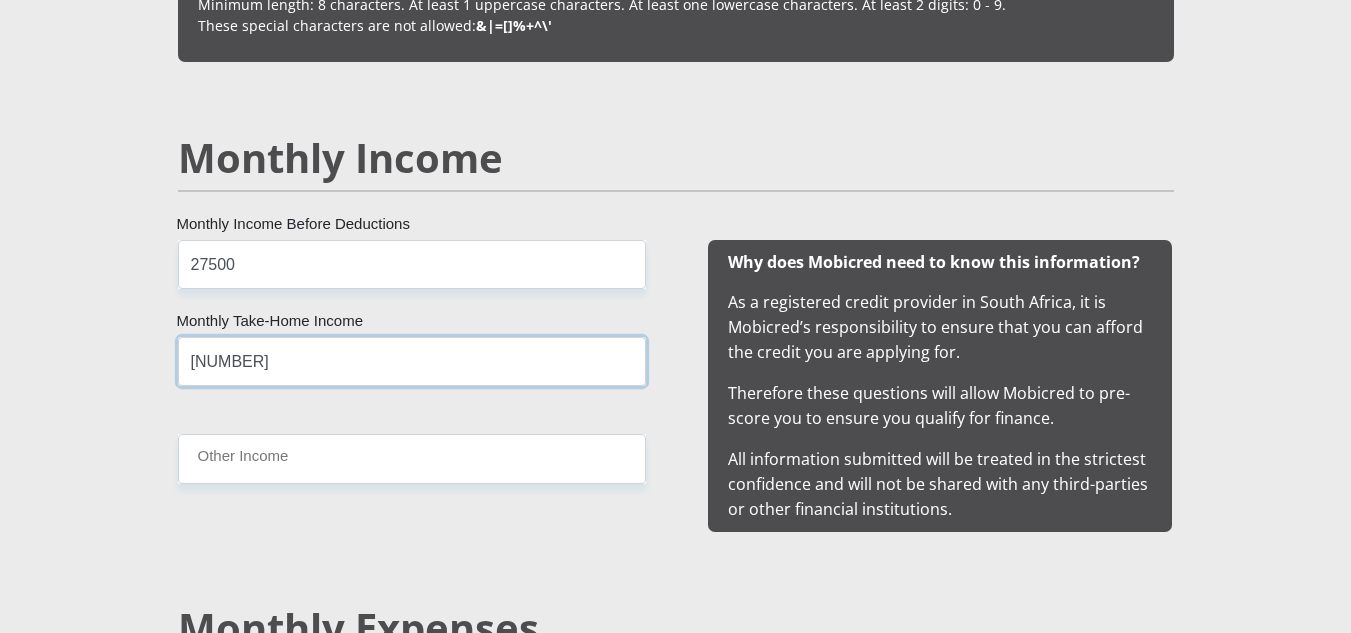 type on "[NUMBER]" 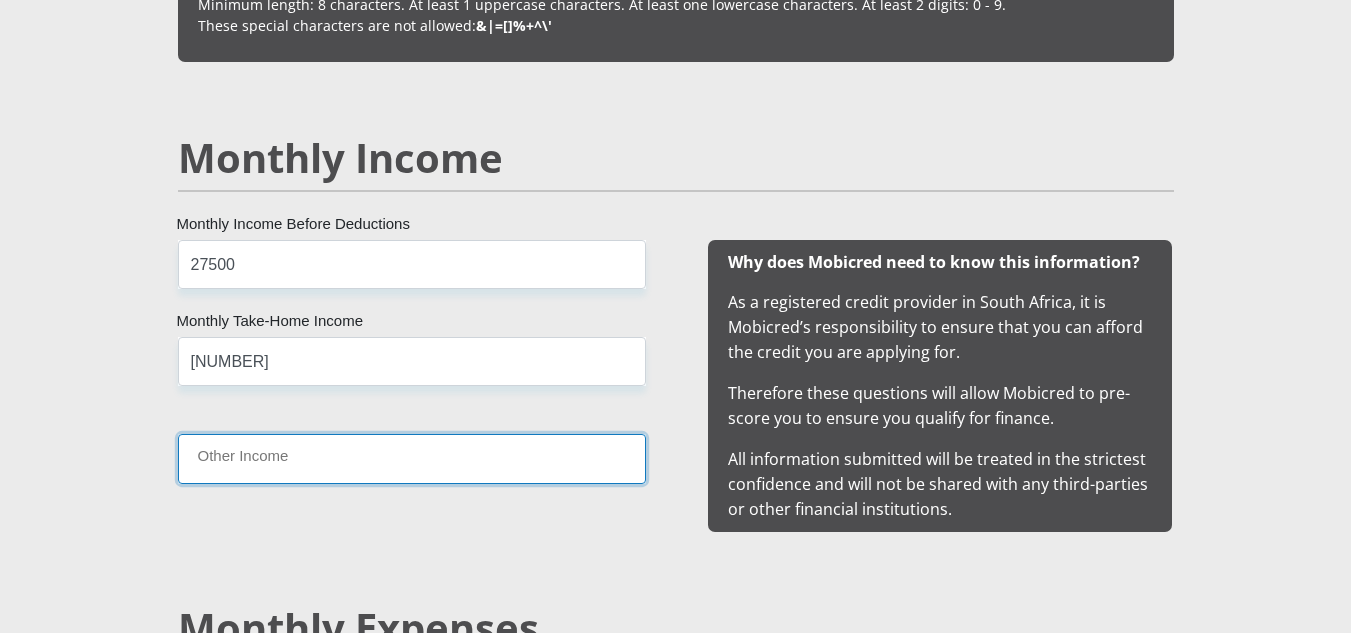 click on "Other Income" at bounding box center [412, 458] 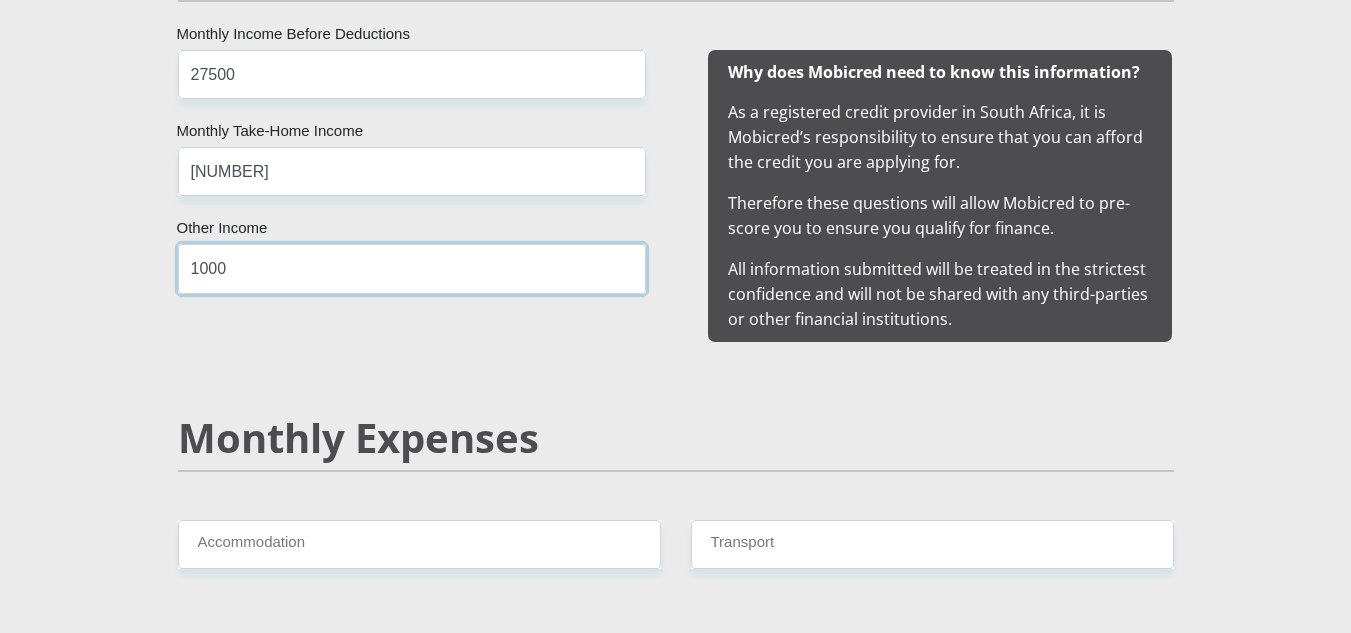 scroll, scrollTop: 2400, scrollLeft: 0, axis: vertical 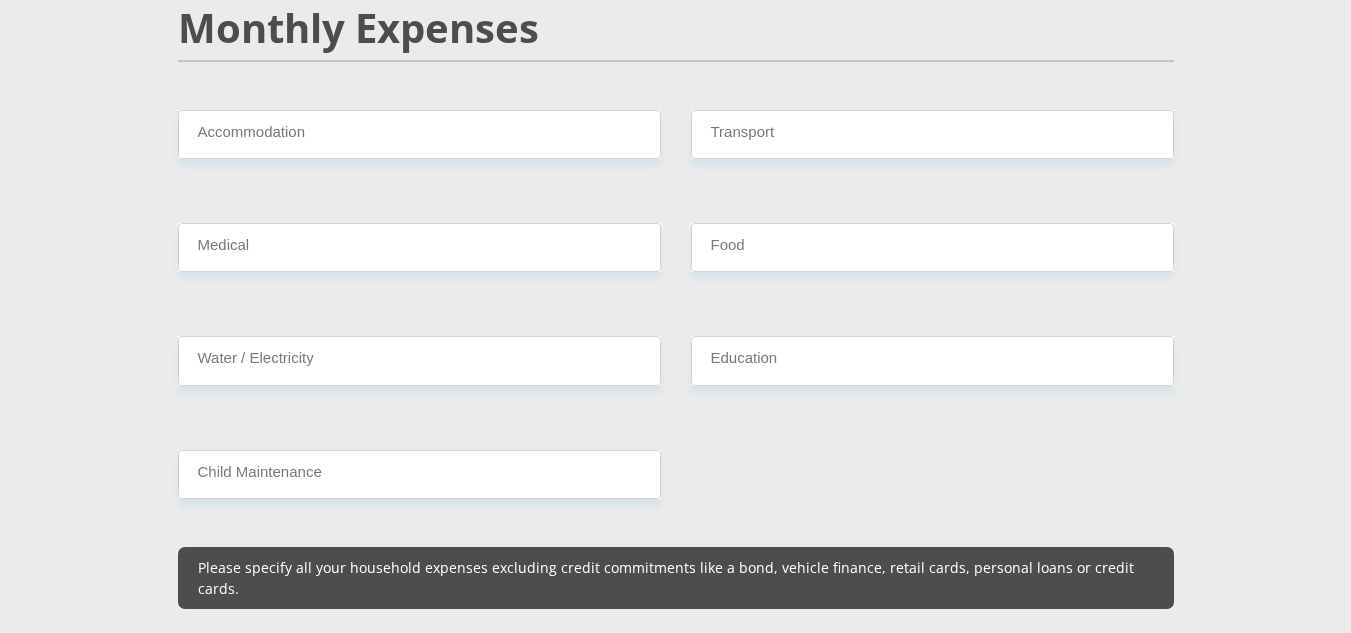 type on "1000" 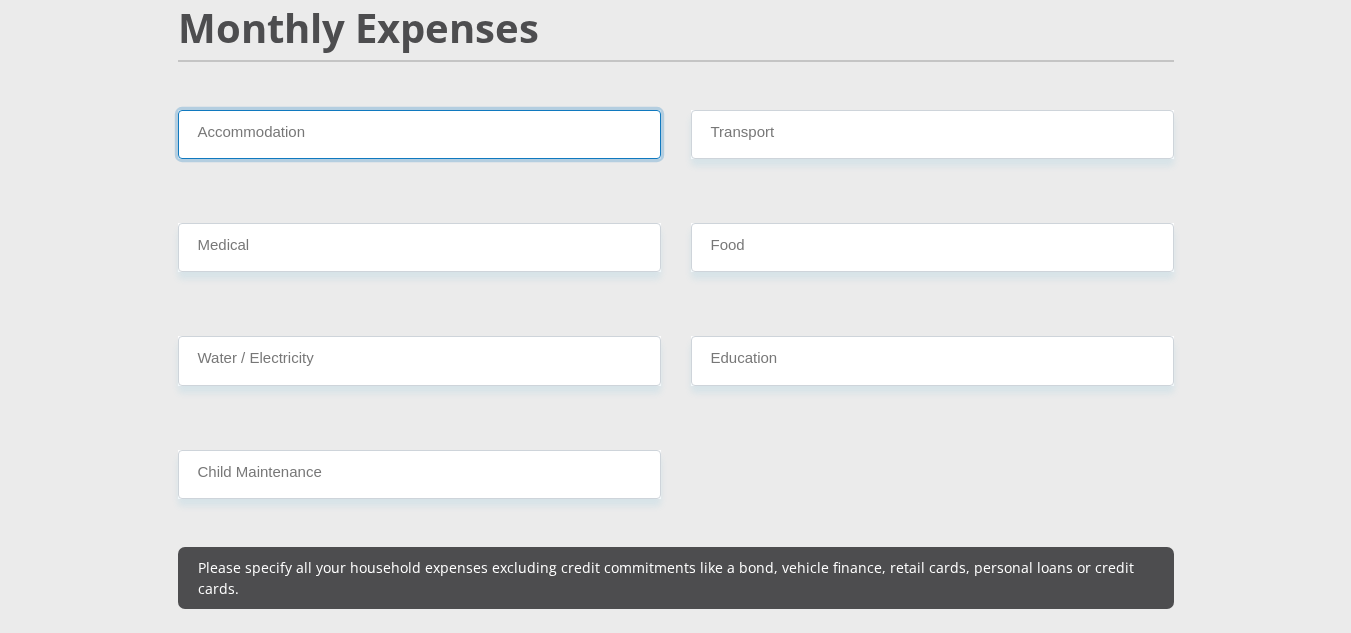 click on "Accommodation" at bounding box center [419, 134] 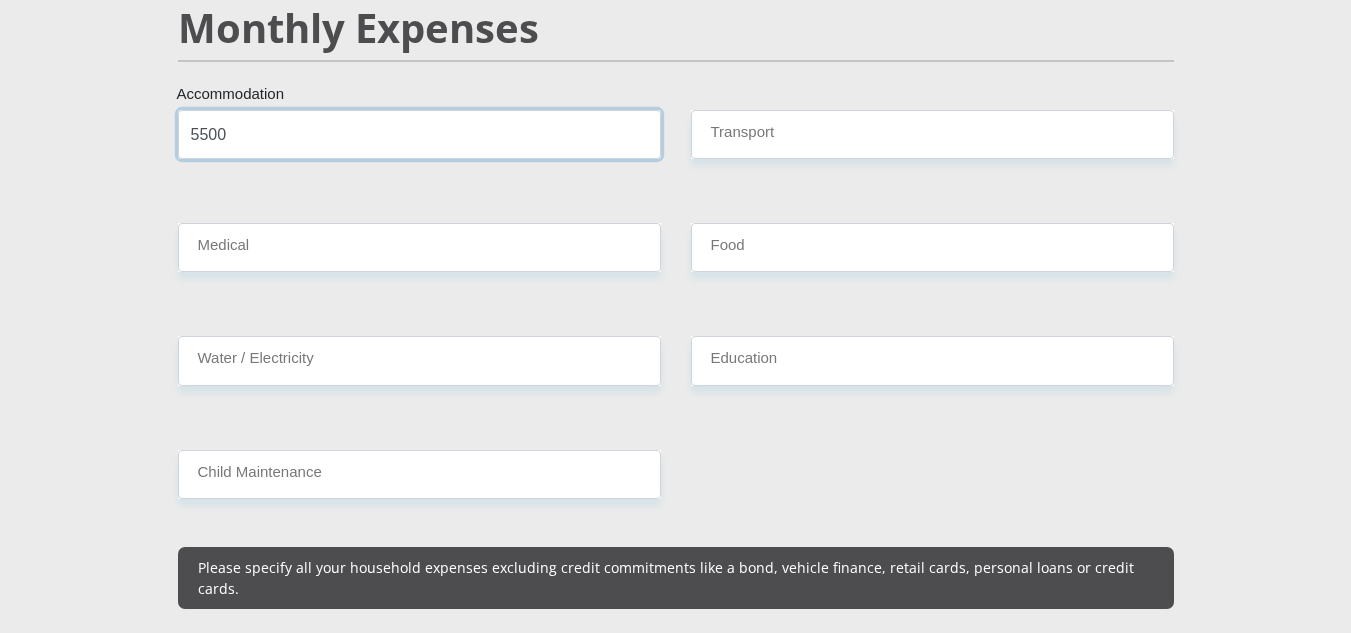type on "5500" 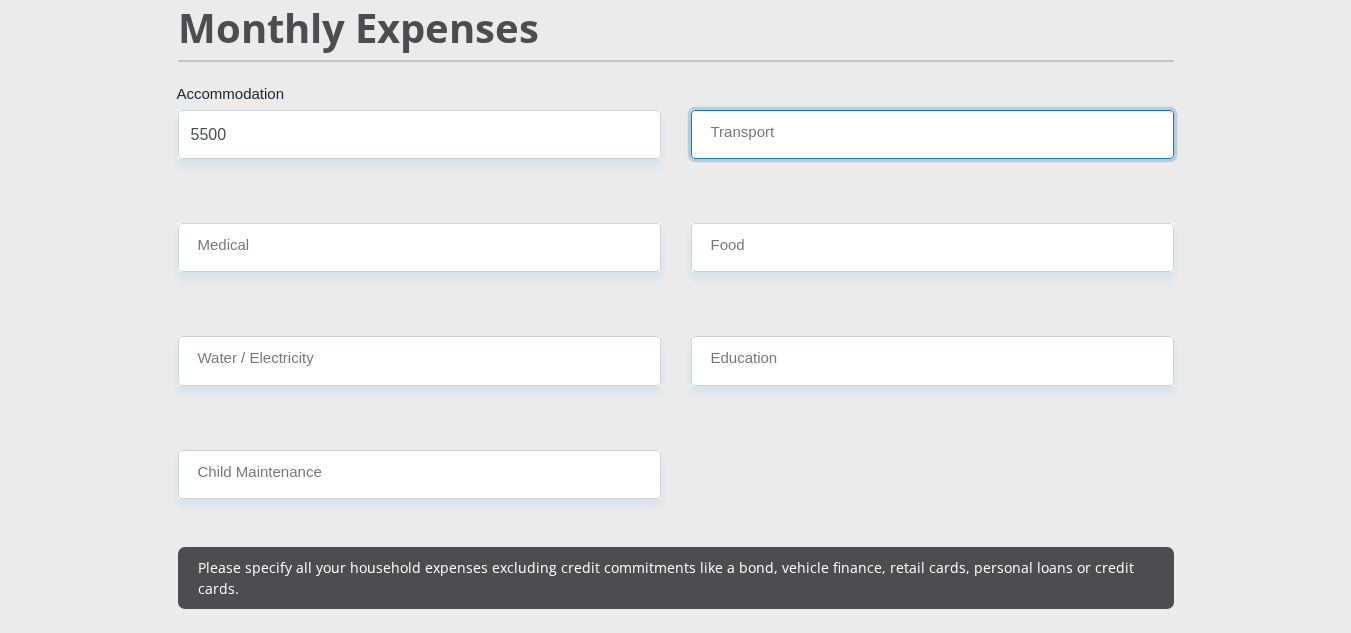 click on "Transport" at bounding box center [932, 134] 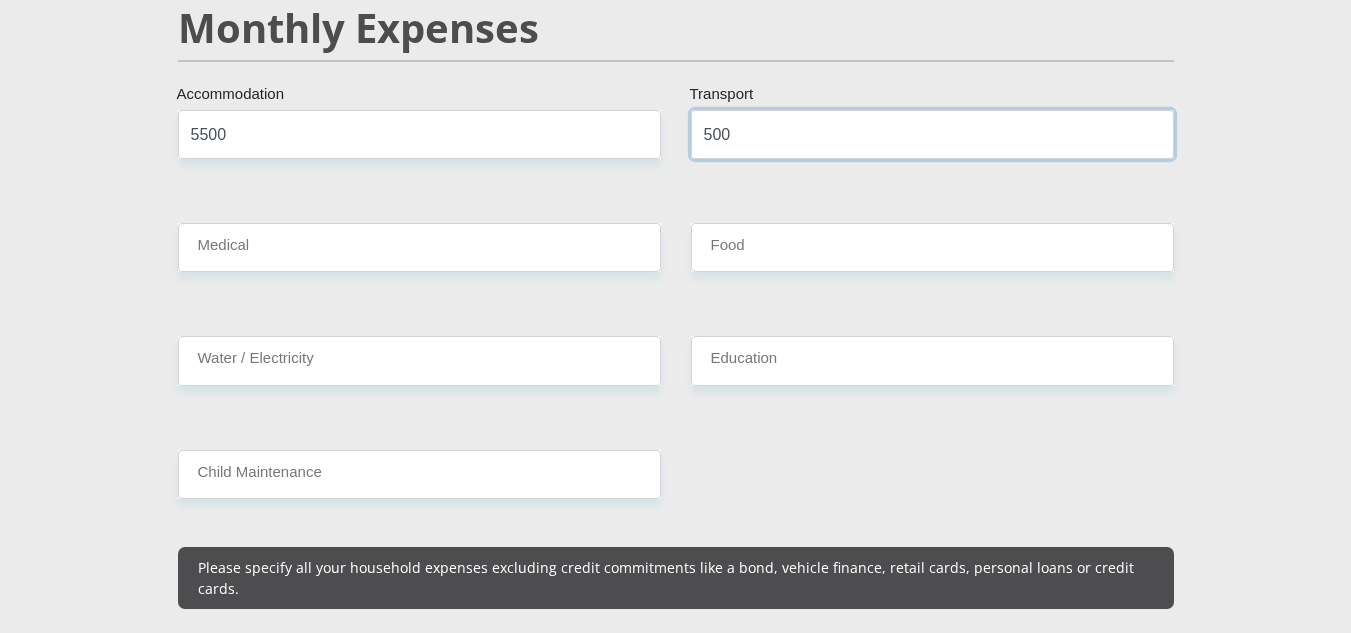 type on "500" 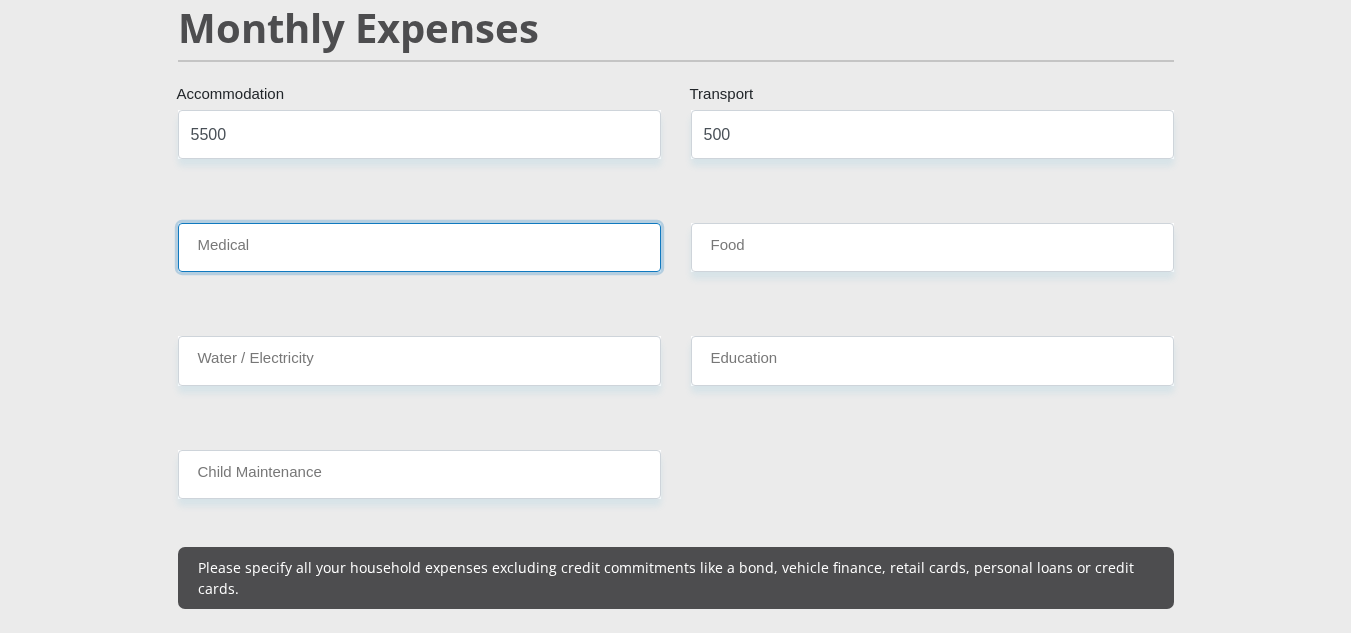 click on "Medical" at bounding box center (419, 247) 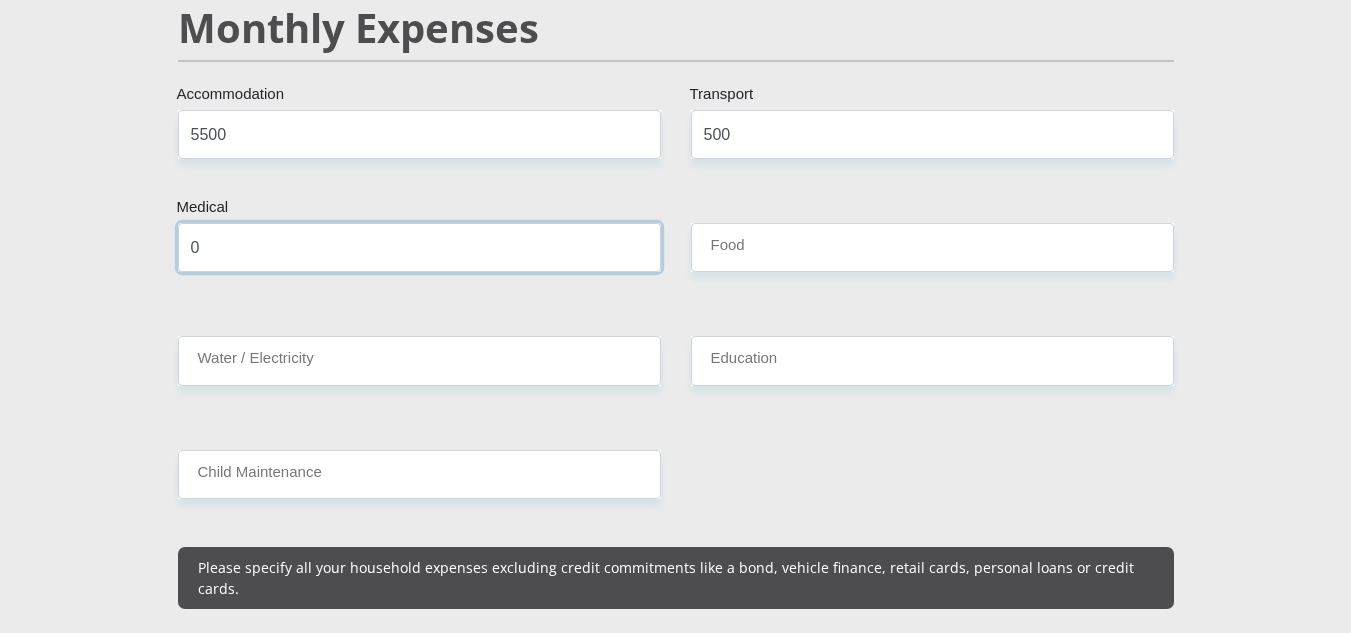 type on "0" 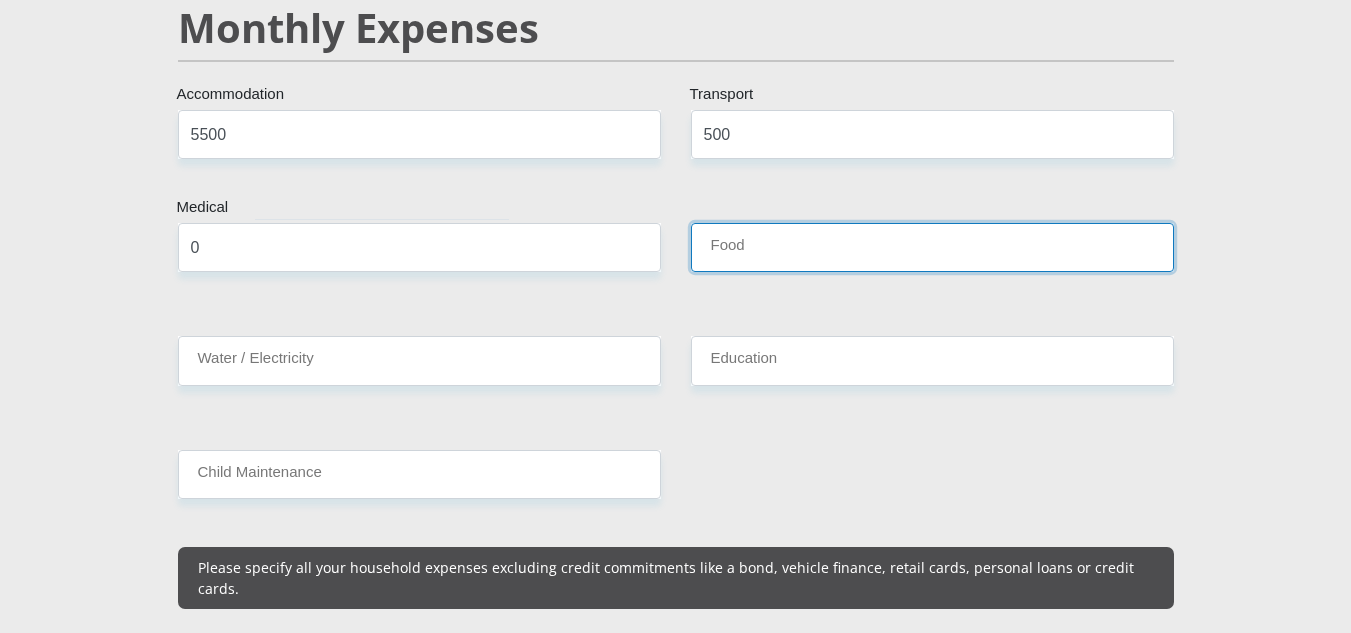 click on "Food" at bounding box center [932, 247] 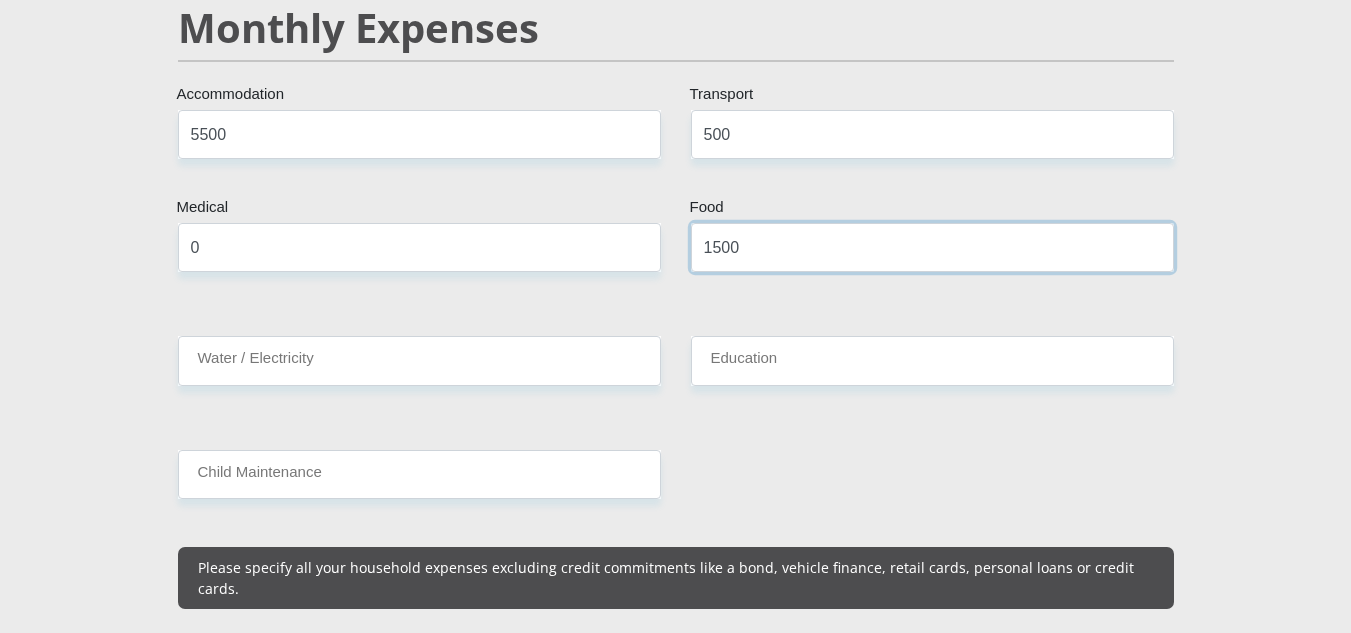type on "1500" 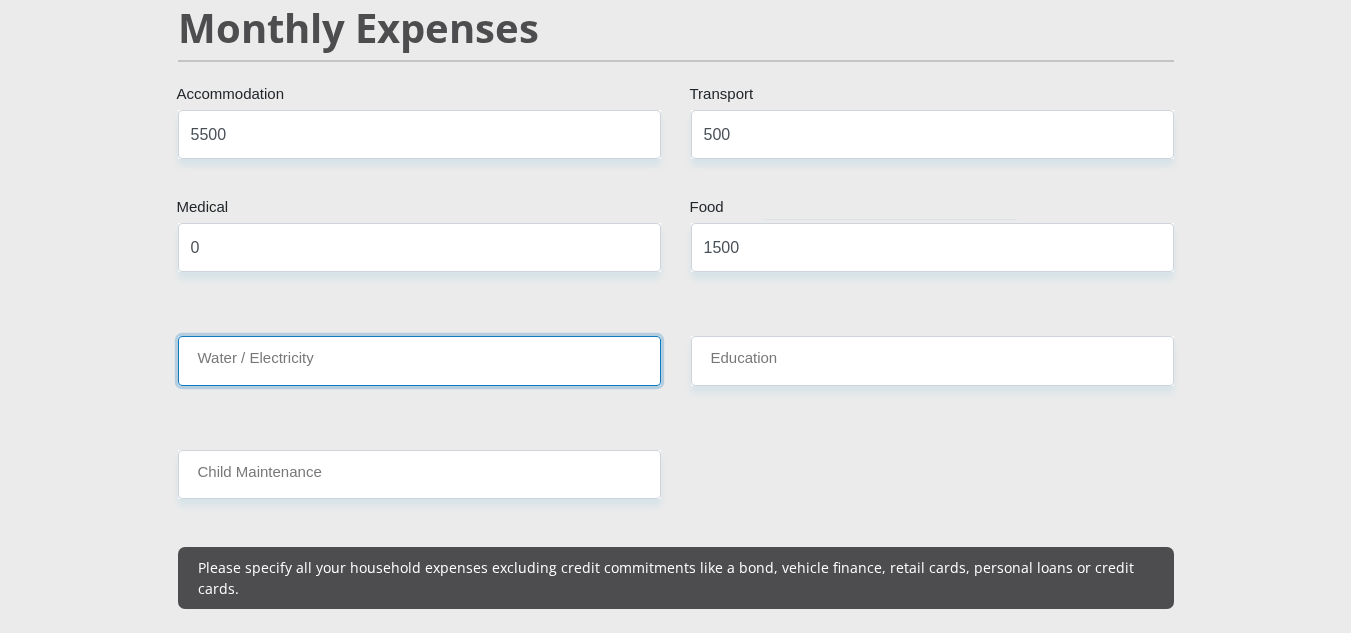 click on "Water / Electricity" at bounding box center (419, 360) 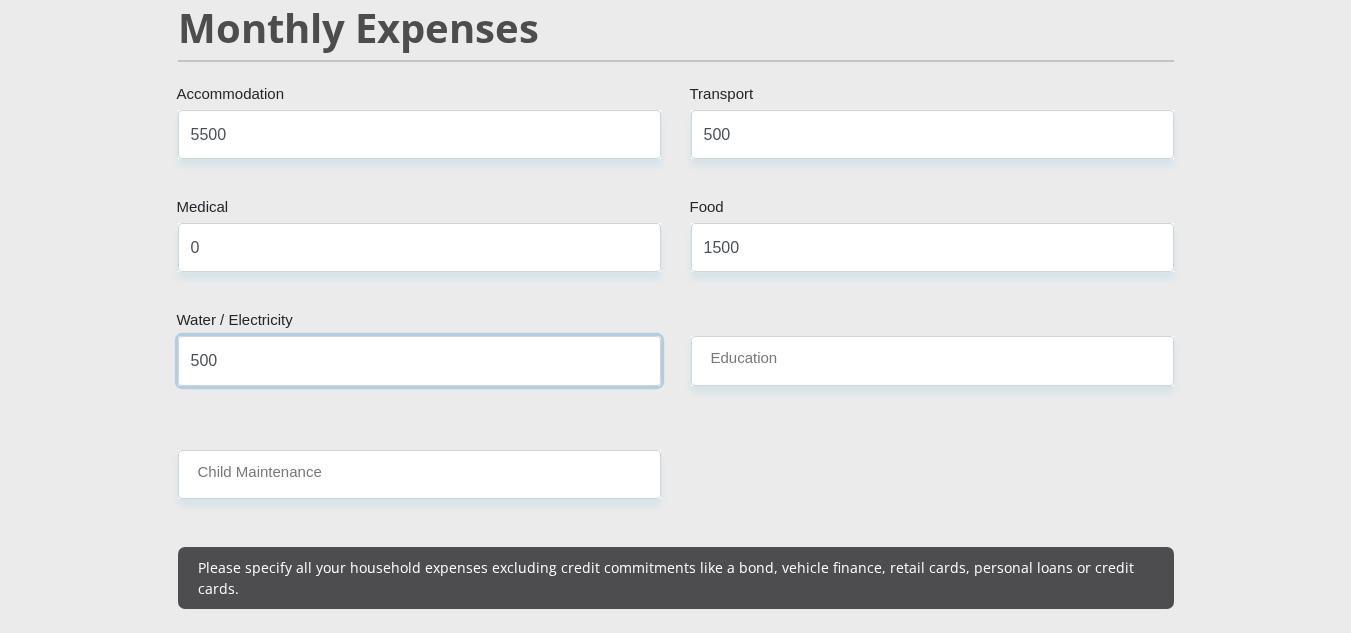 type on "500" 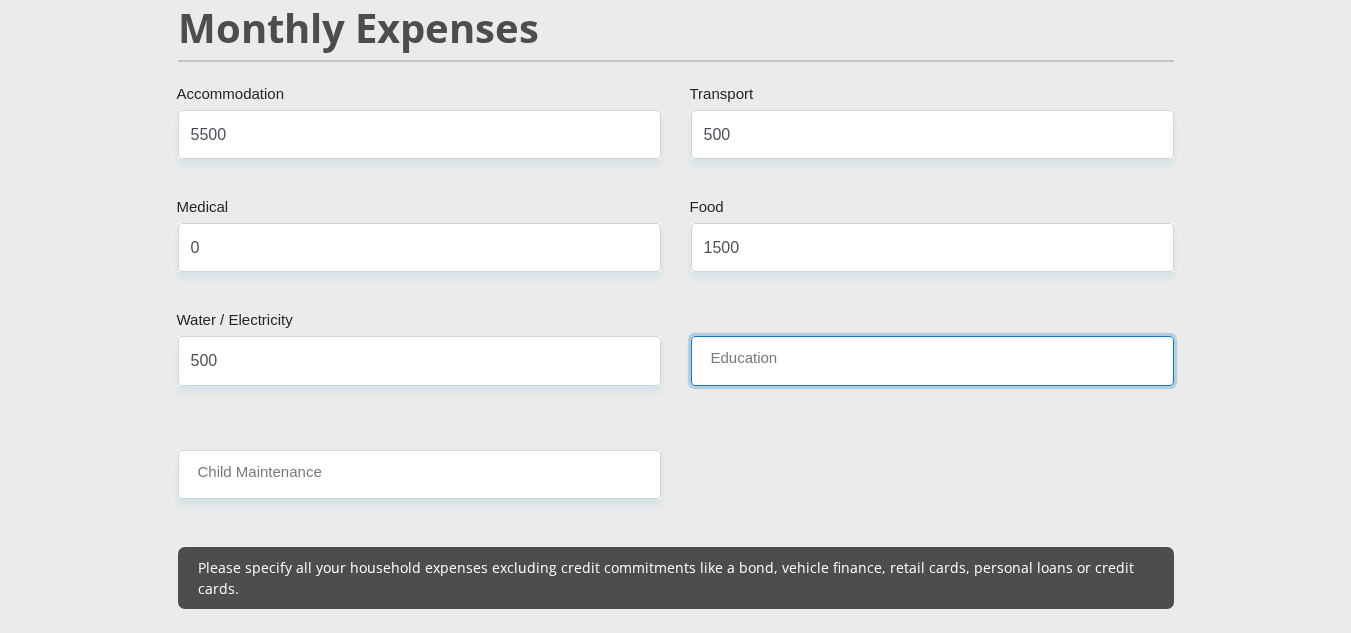 click on "Education" at bounding box center (932, 360) 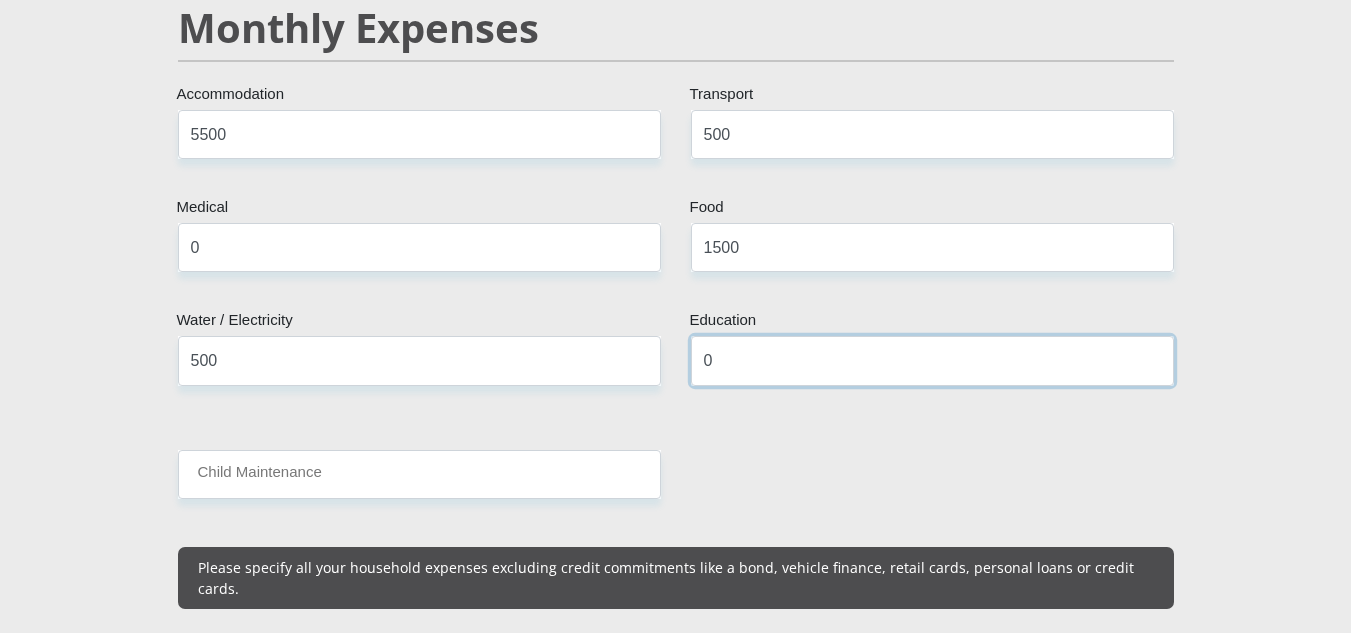 type on "0" 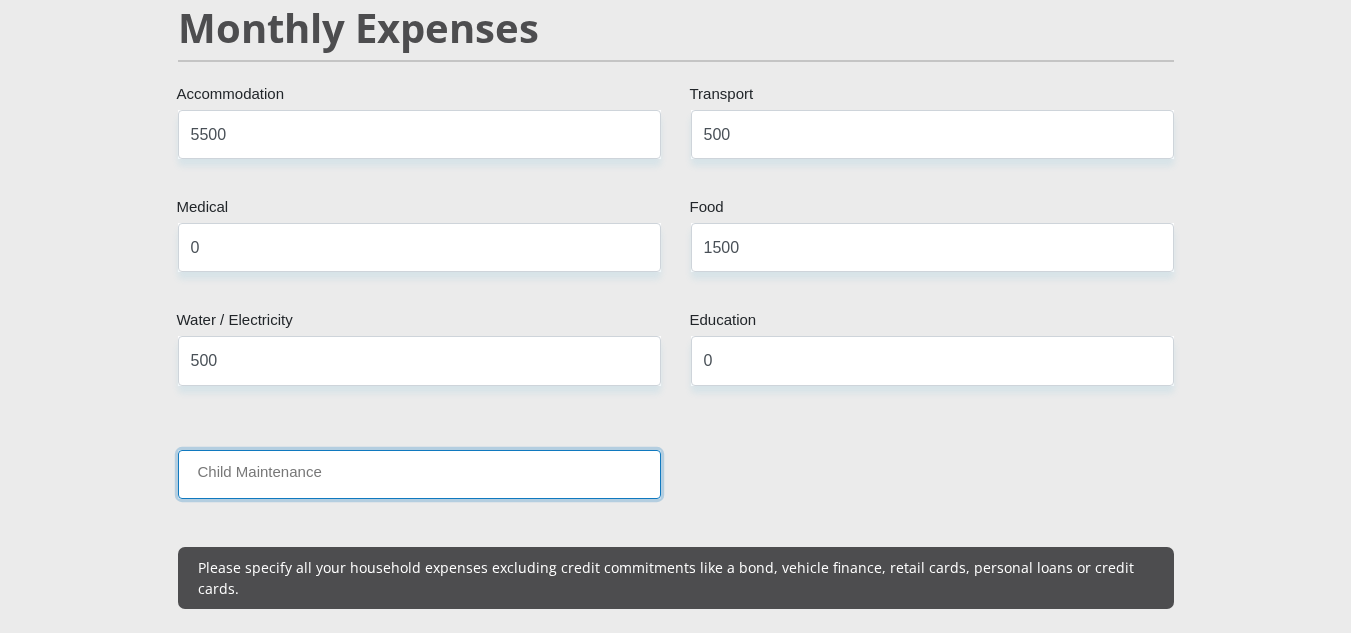 click on "Child Maintenance" at bounding box center [419, 474] 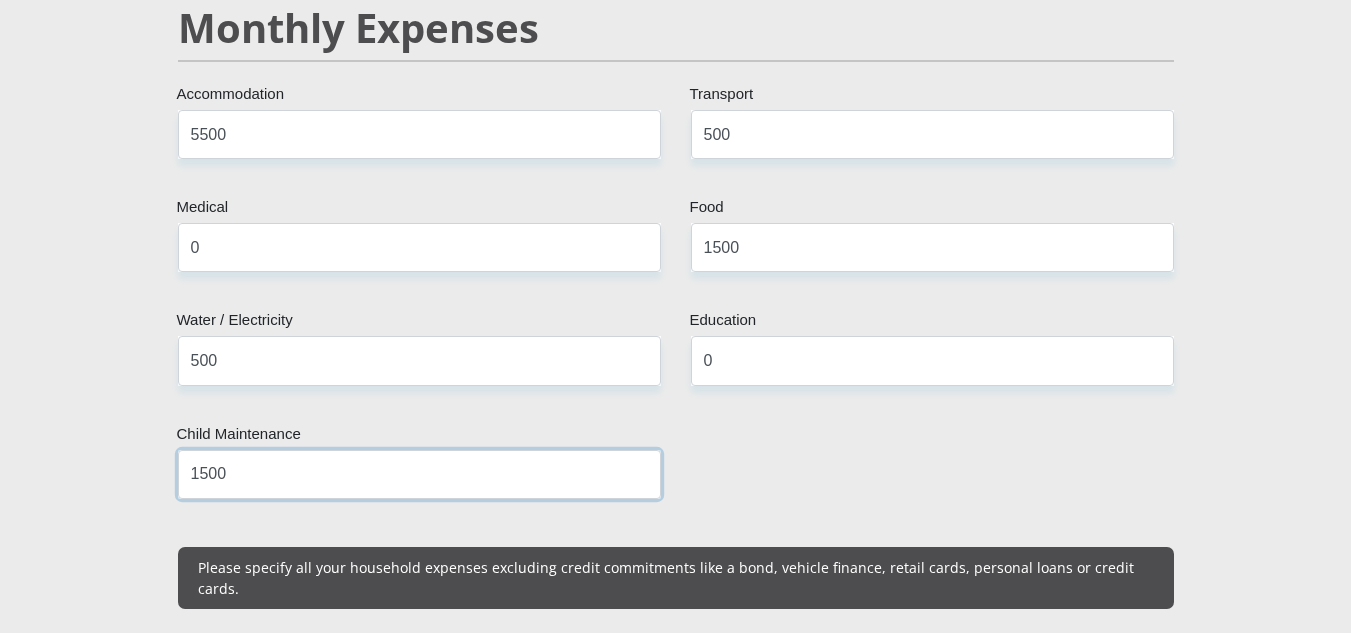 scroll, scrollTop: 2700, scrollLeft: 0, axis: vertical 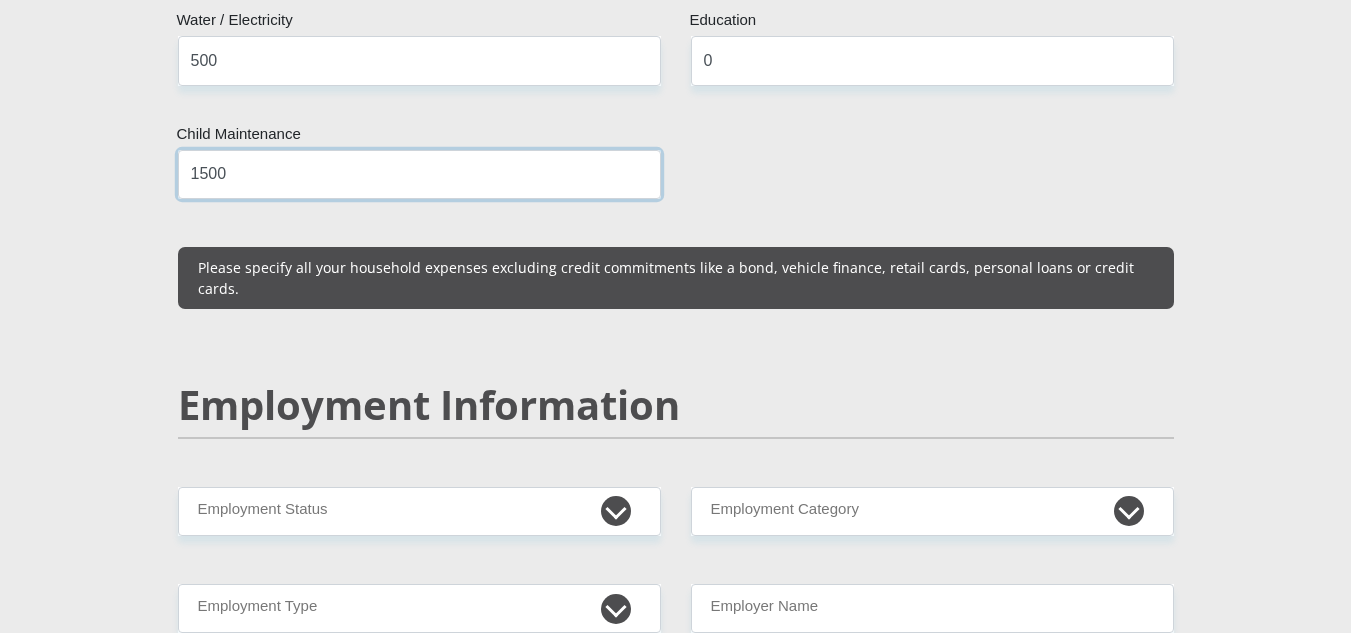 type on "1500" 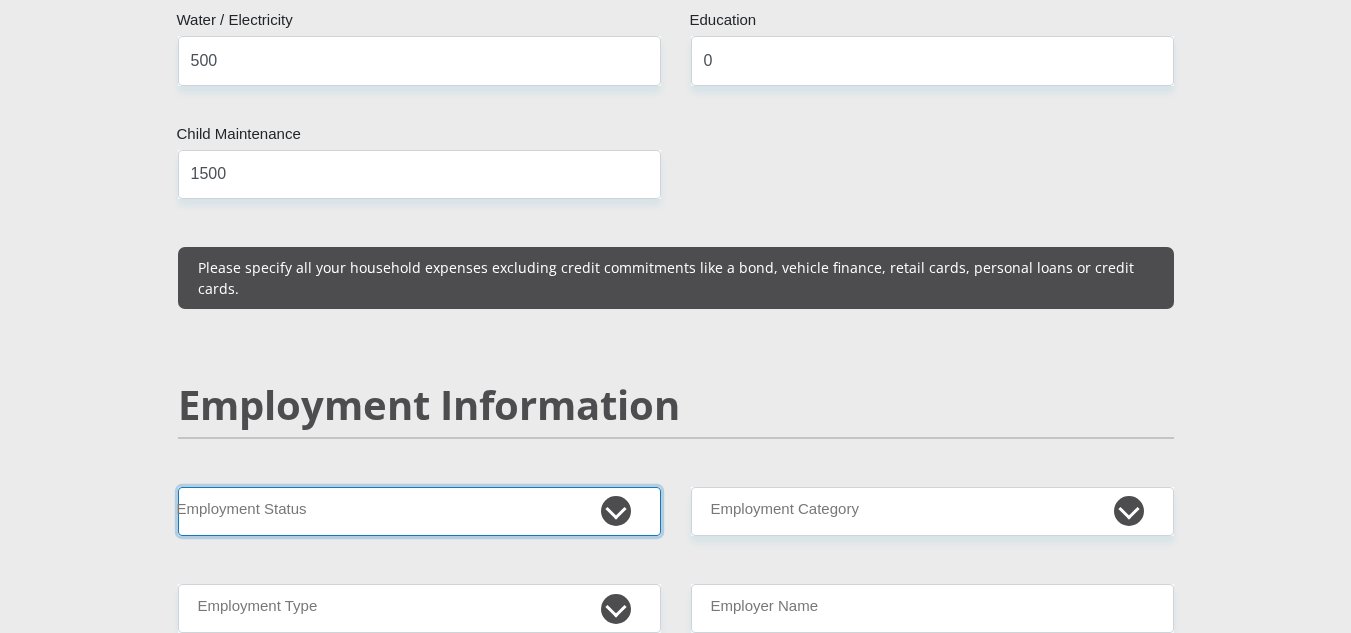 click on "Permanent/Full-time
Part-time/Casual
Contract Worker
Self-Employed
Housewife
Retired
Student
Medically Boarded
Disability
Unemployed" at bounding box center (419, 511) 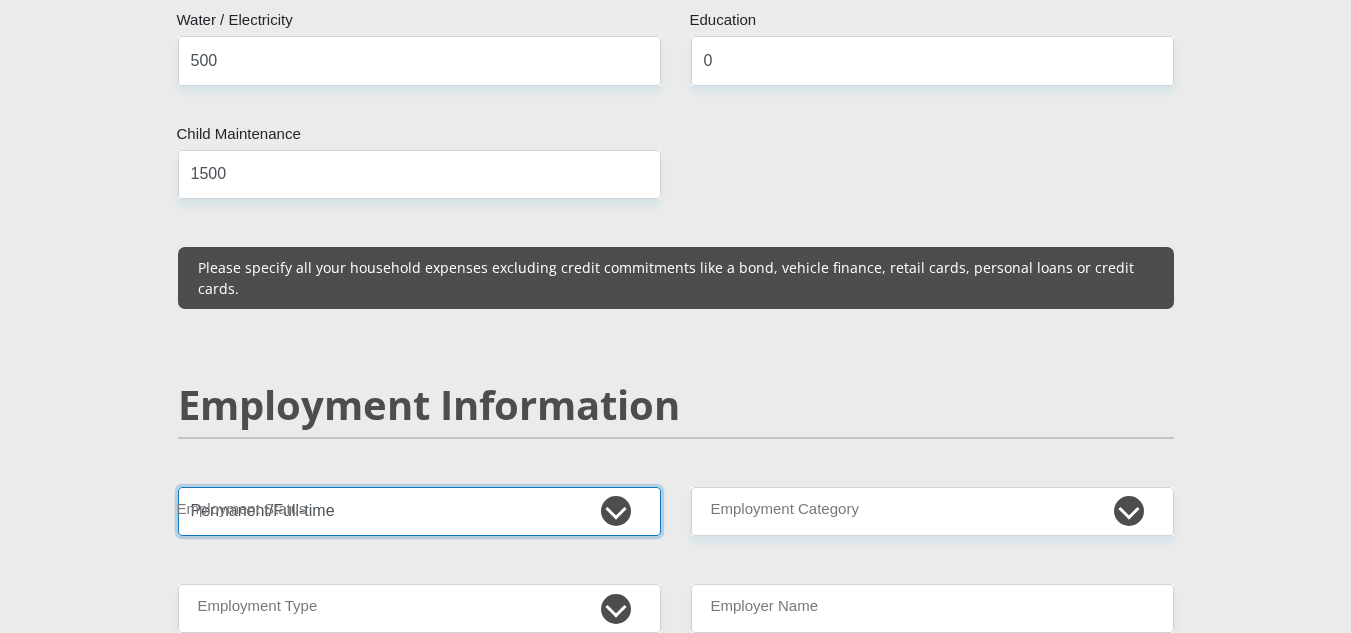click on "Permanent/Full-time
Part-time/Casual
Contract Worker
Self-Employed
Housewife
Retired
Student
Medically Boarded
Disability
Unemployed" at bounding box center (419, 511) 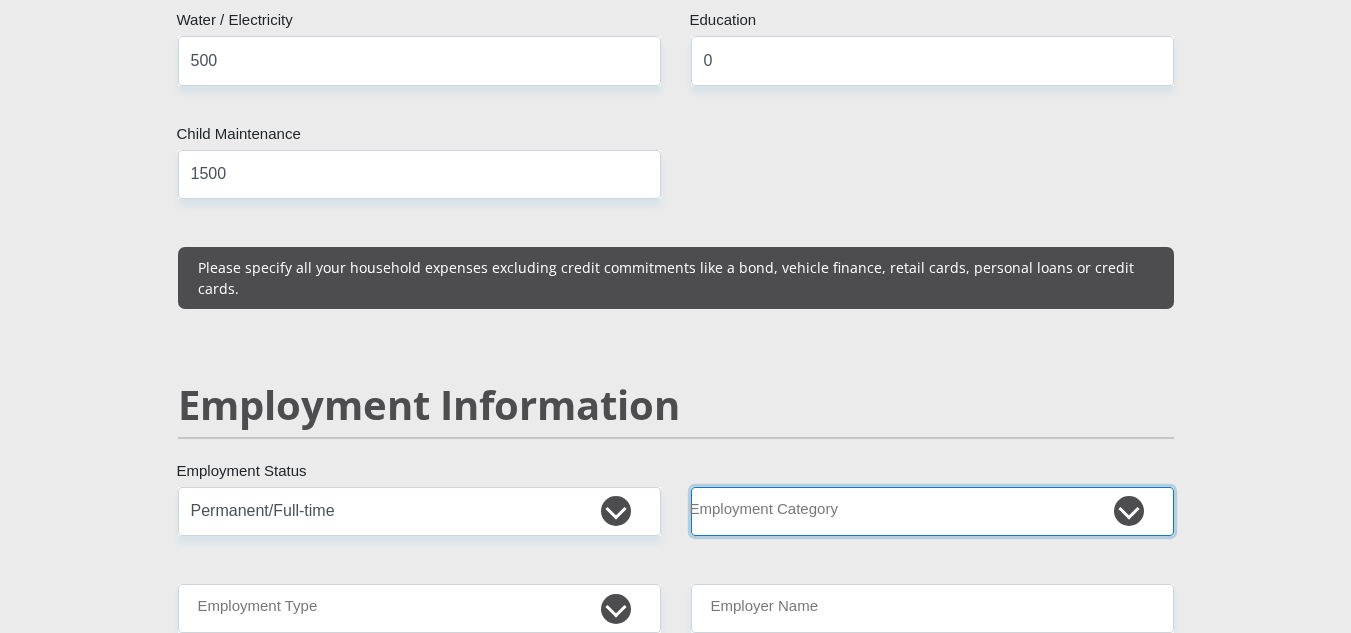 click on "AGRICULTURE
ALCOHOL & TOBACCO
CONSTRUCTION MATERIALS
METALLURGY
EQUIPMENT FOR RENEWABLE ENERGY
SPECIALIZED CONTRACTORS
CAR
GAMING (INCL. INTERNET
OTHER WHOLESALE
UNLICENSED PHARMACEUTICALS
CURRENCY EXCHANGE HOUSES
OTHER FINANCIAL INSTITUTIONS & INSURANCE
REAL ESTATE AGENTS
OIL & GAS
OTHER MATERIALS (E.G. IRON ORE)
PRECIOUS STONES & PRECIOUS METALS
POLITICAL ORGANIZATIONS
RELIGIOUS ORGANIZATIONS(NOT SECTS)
ACTI. HAVING BUSINESS DEAL WITH PUBLIC ADMINISTRATION
LAUNDROMATS" at bounding box center [932, 511] 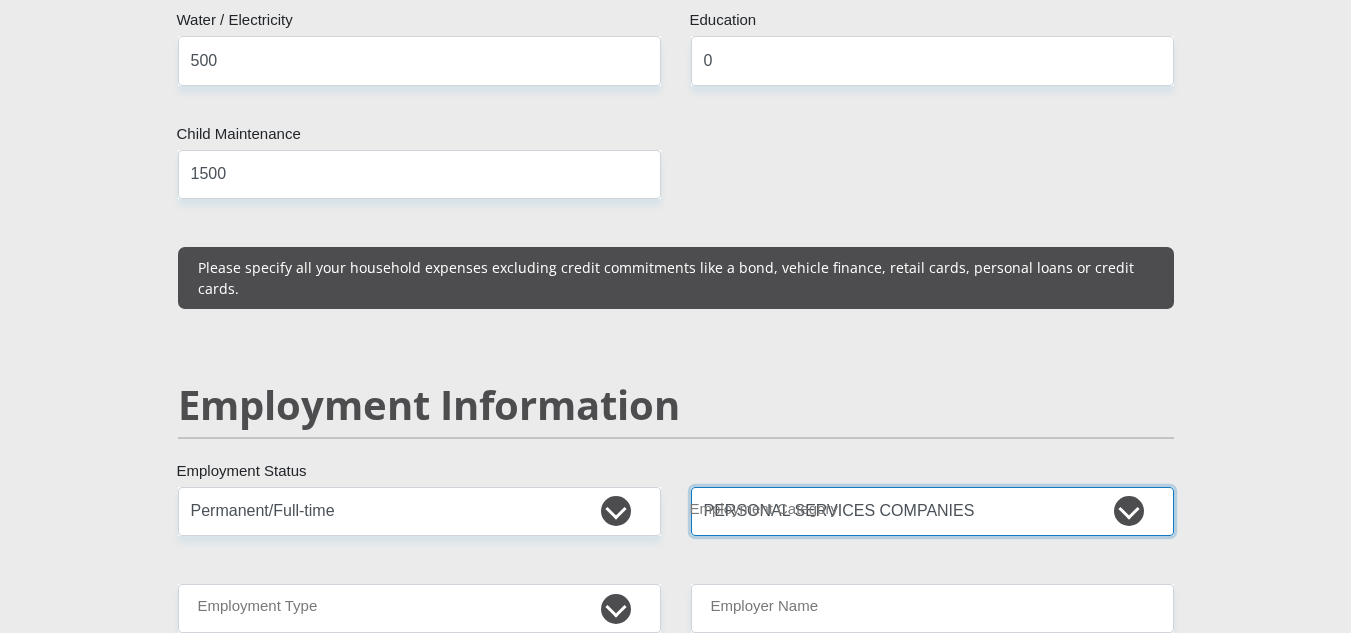 click on "AGRICULTURE
ALCOHOL & TOBACCO
CONSTRUCTION MATERIALS
METALLURGY
EQUIPMENT FOR RENEWABLE ENERGY
SPECIALIZED CONTRACTORS
CAR
GAMING (INCL. INTERNET
OTHER WHOLESALE
UNLICENSED PHARMACEUTICALS
CURRENCY EXCHANGE HOUSES
OTHER FINANCIAL INSTITUTIONS & INSURANCE
REAL ESTATE AGENTS
OIL & GAS
OTHER MATERIALS (E.G. IRON ORE)
PRECIOUS STONES & PRECIOUS METALS
POLITICAL ORGANIZATIONS
RELIGIOUS ORGANIZATIONS(NOT SECTS)
ACTI. HAVING BUSINESS DEAL WITH PUBLIC ADMINISTRATION
LAUNDROMATS" at bounding box center [932, 511] 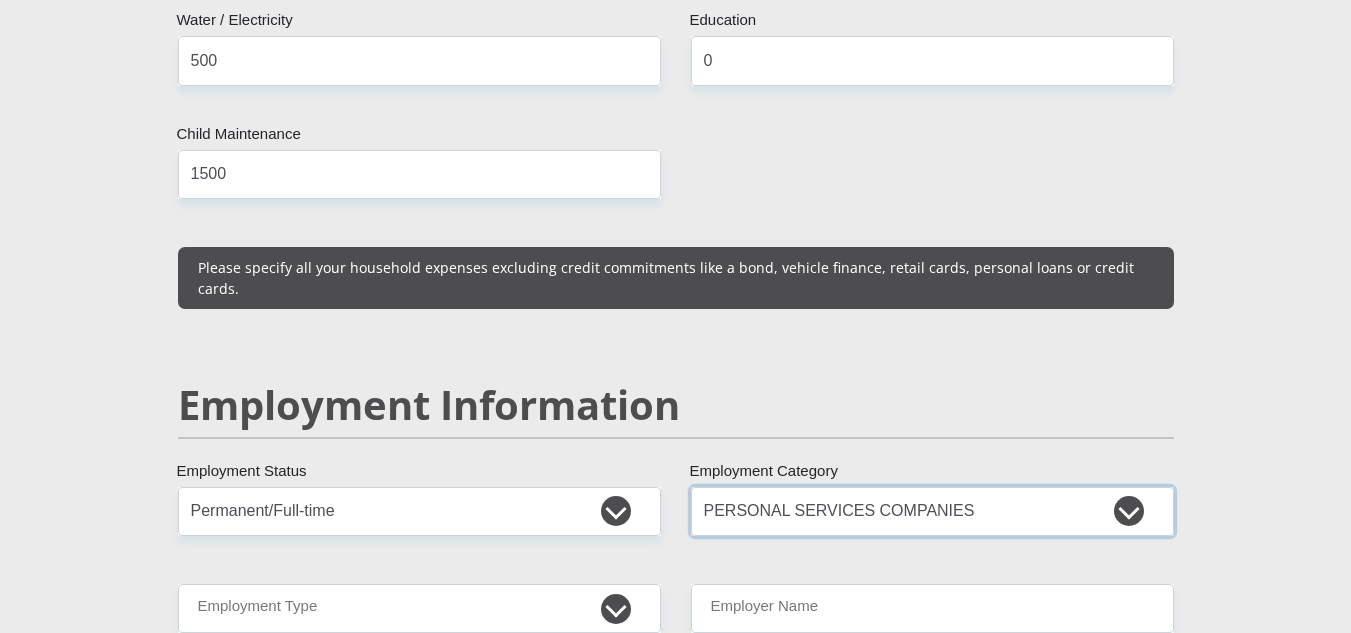 scroll, scrollTop: 2800, scrollLeft: 0, axis: vertical 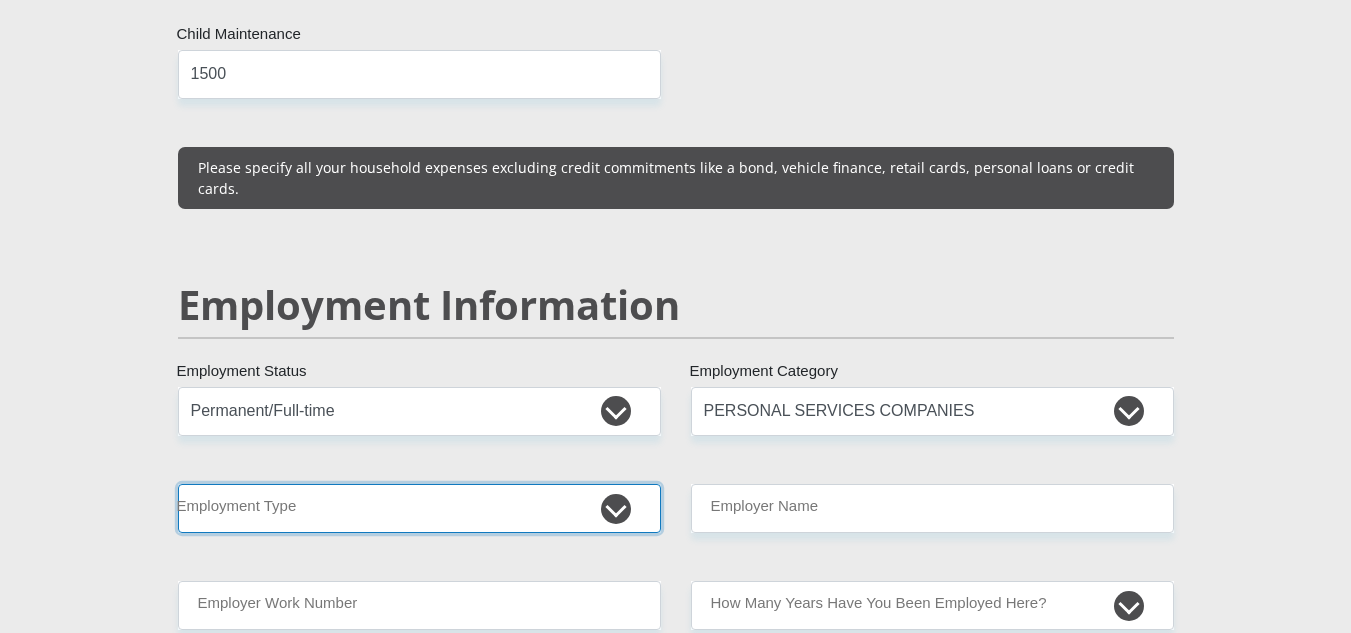 click on "College/Lecturer
Craft Seller
Creative
Driver
Executive
Farmer
Forces - Non Commissioned
Forces - Officer
Hawker
Housewife
Labourer
Licenced Professional
Manager
Miner
Non Licenced Professional
Office Staff/Clerk
Outside Worker
Pensioner
Permanent Teacher
Production/Manufacturing
Sales
Self-Employed
Semi-Professional Worker
Service Industry  Social Worker  Student" at bounding box center [419, 508] 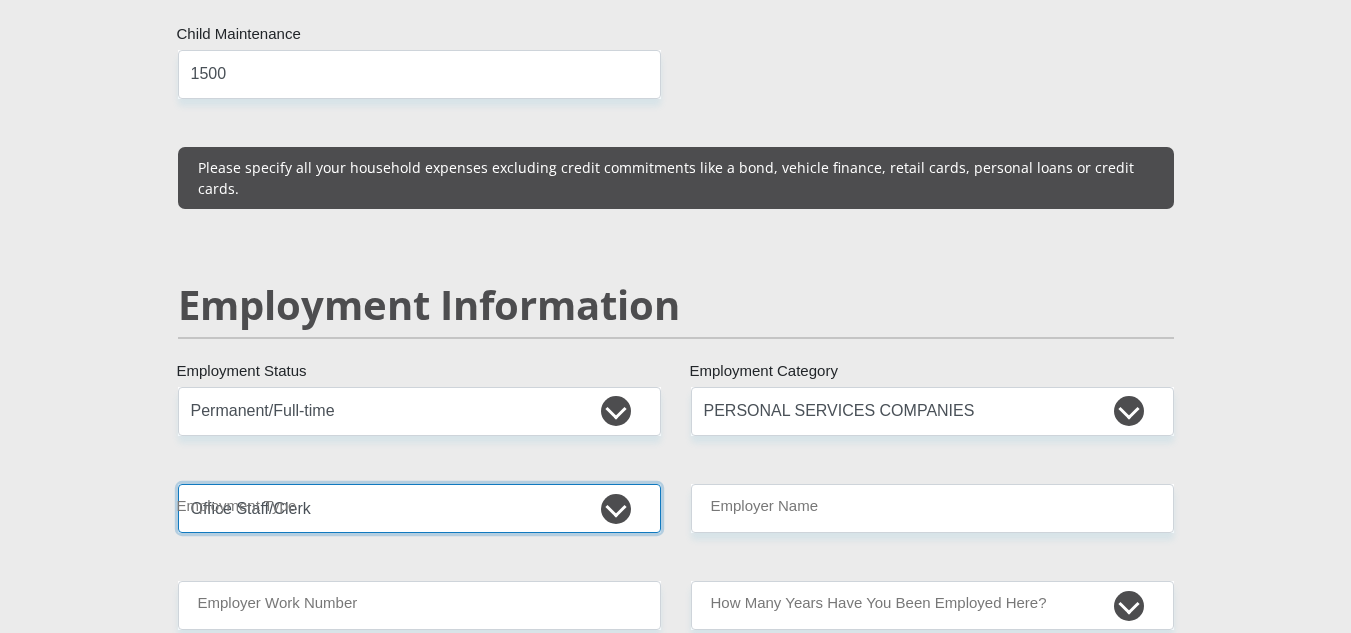click on "College/Lecturer
Craft Seller
Creative
Driver
Executive
Farmer
Forces - Non Commissioned
Forces - Officer
Hawker
Housewife
Labourer
Licenced Professional
Manager
Miner
Non Licenced Professional
Office Staff/Clerk
Outside Worker
Pensioner
Permanent Teacher
Production/Manufacturing
Sales
Self-Employed
Semi-Professional Worker
Service Industry  Social Worker  Student" at bounding box center (419, 508) 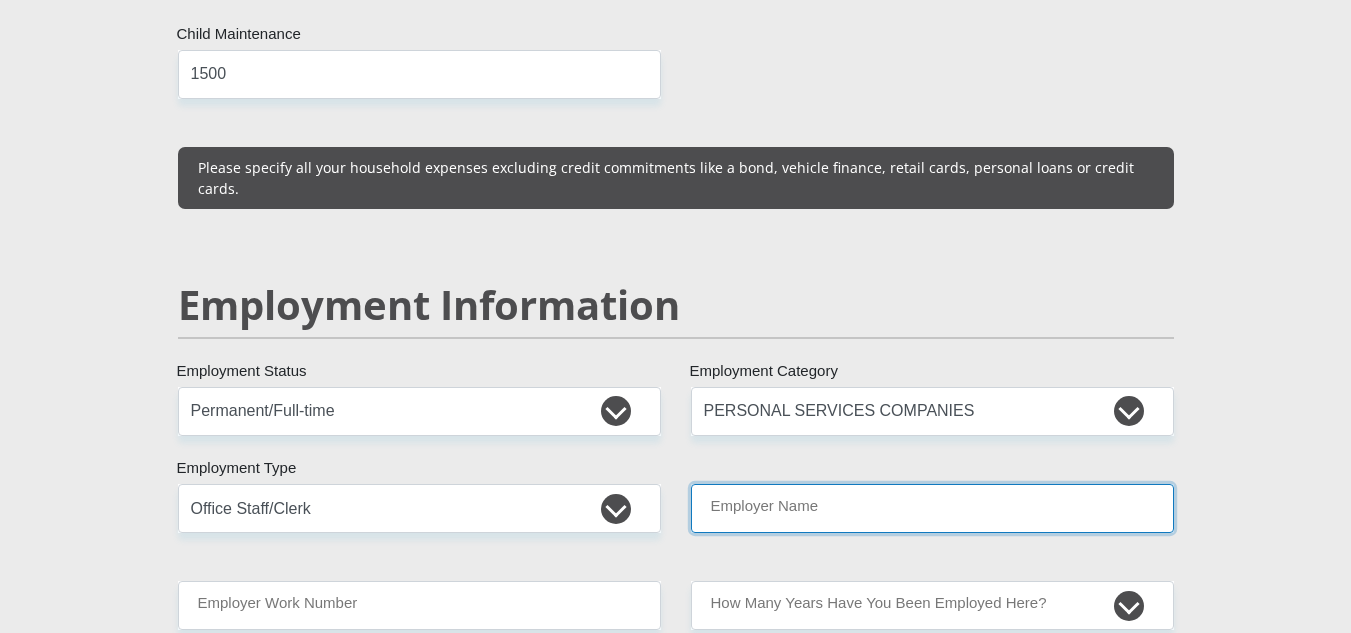 click on "Employer Name" at bounding box center (932, 508) 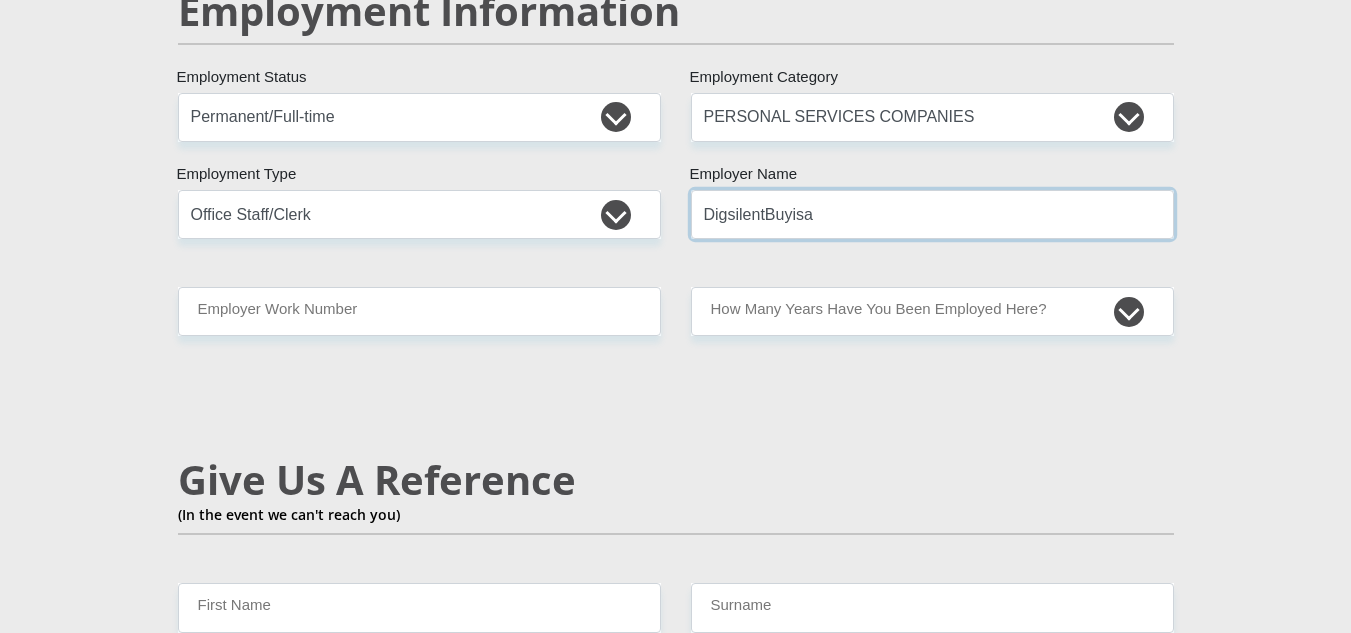 scroll, scrollTop: 3100, scrollLeft: 0, axis: vertical 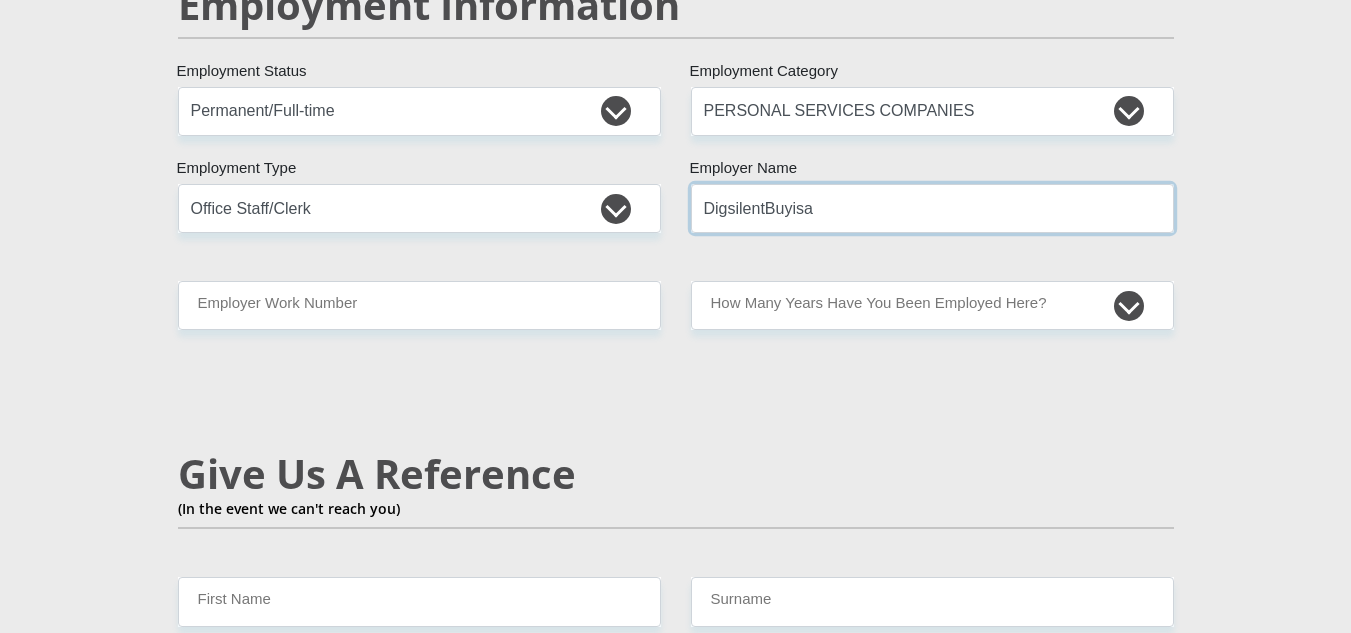 type on "DigsilentBuyisa" 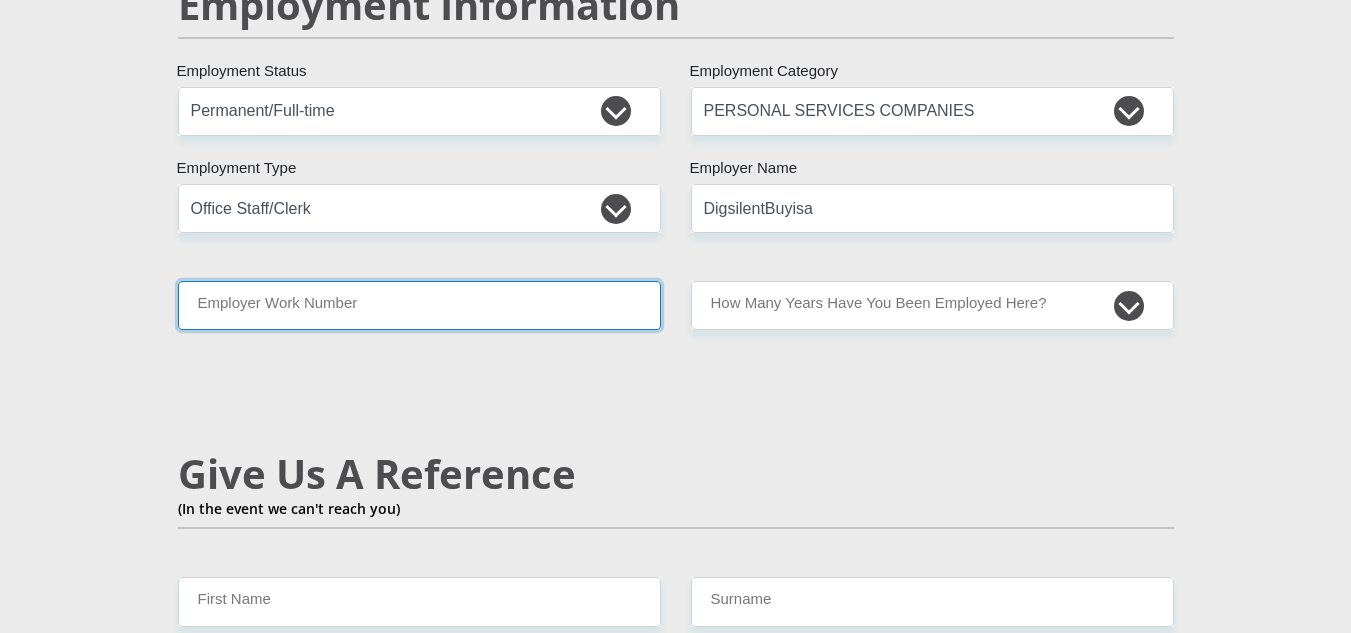 click on "Employer Work Number" at bounding box center (419, 305) 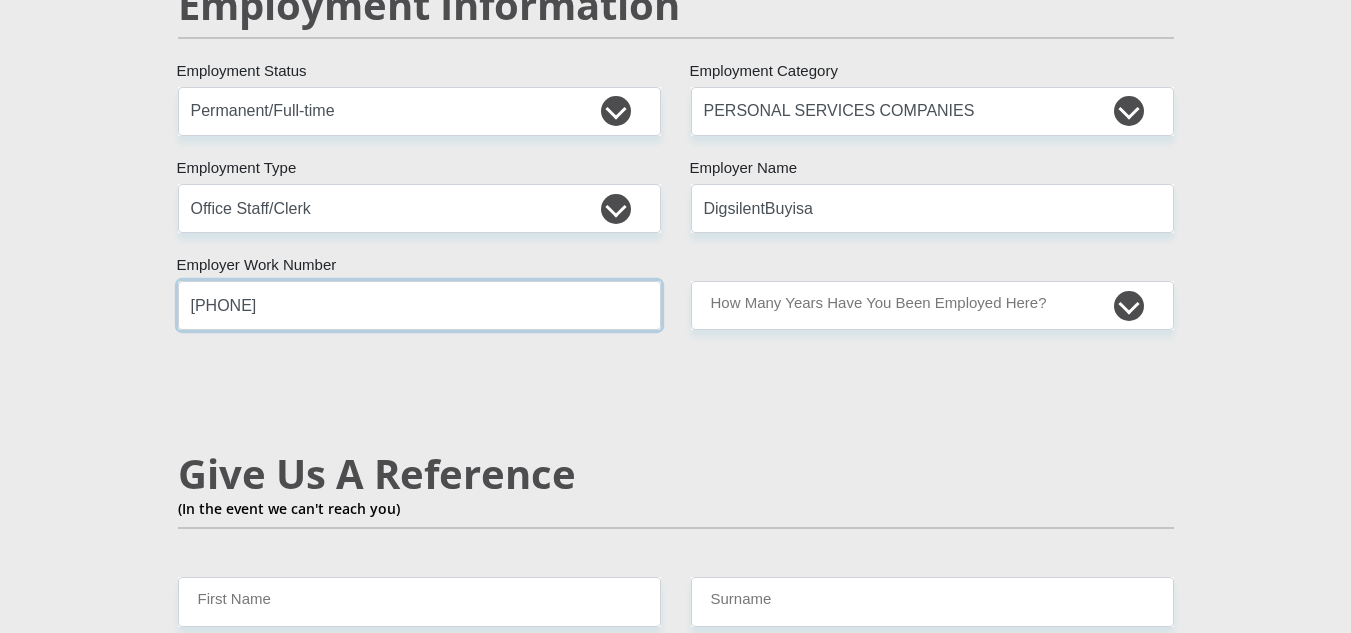 type on "[PHONE]" 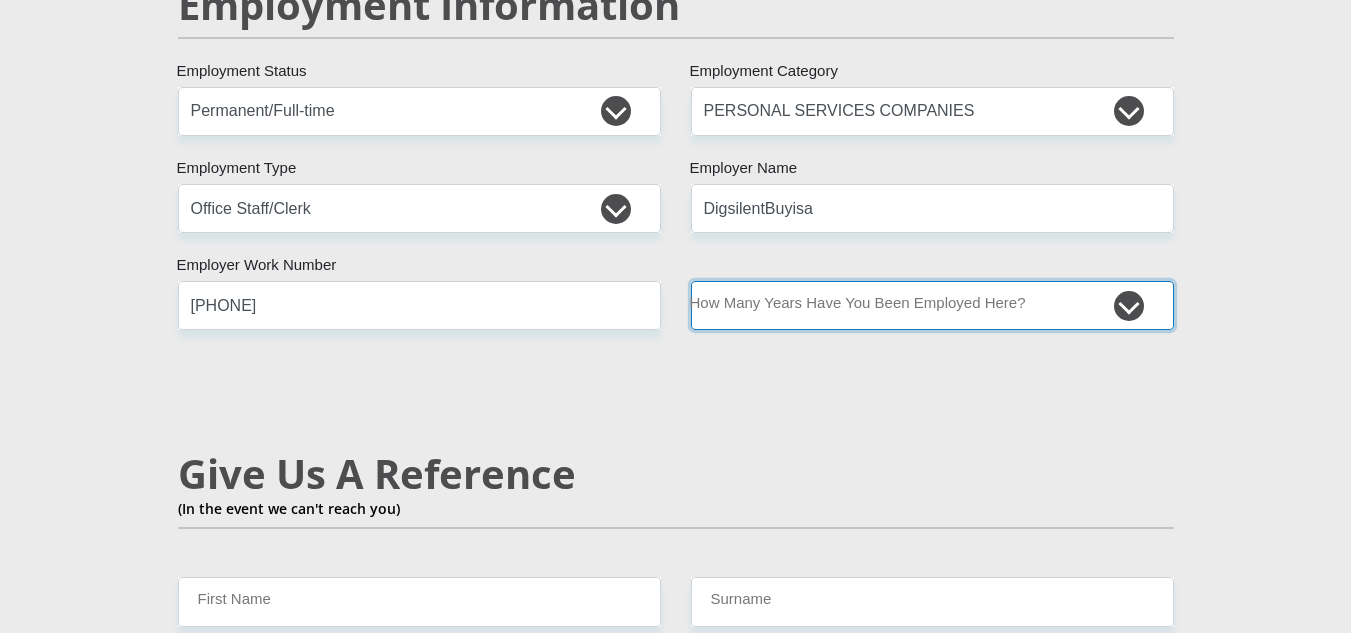 click on "less than 1 year
1-3 years
3-5 years
5+ years" at bounding box center [932, 305] 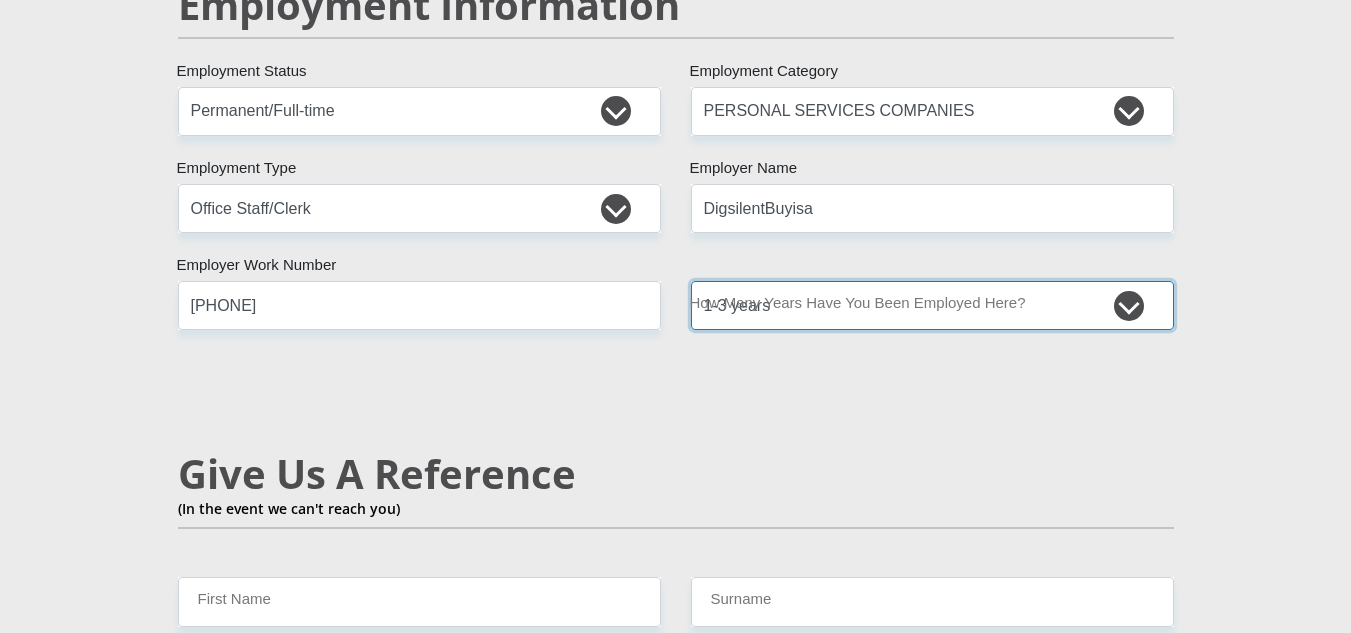 click on "less than 1 year
1-3 years
3-5 years
5+ years" at bounding box center [932, 305] 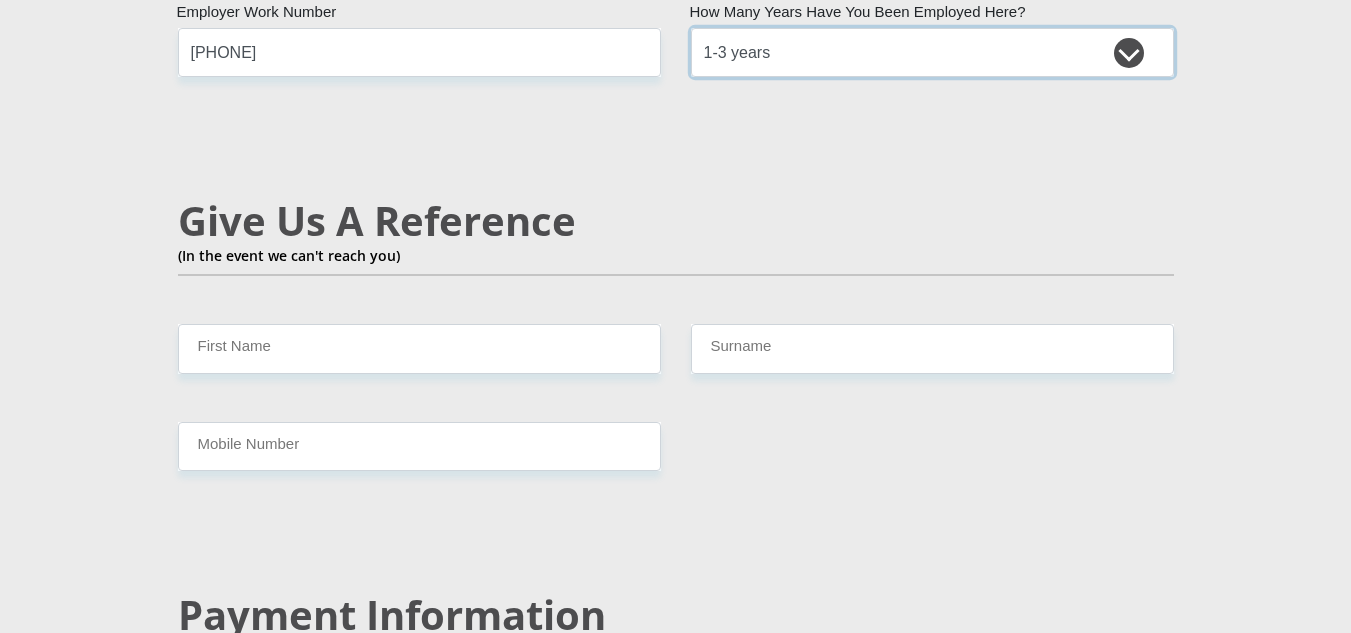 scroll, scrollTop: 3400, scrollLeft: 0, axis: vertical 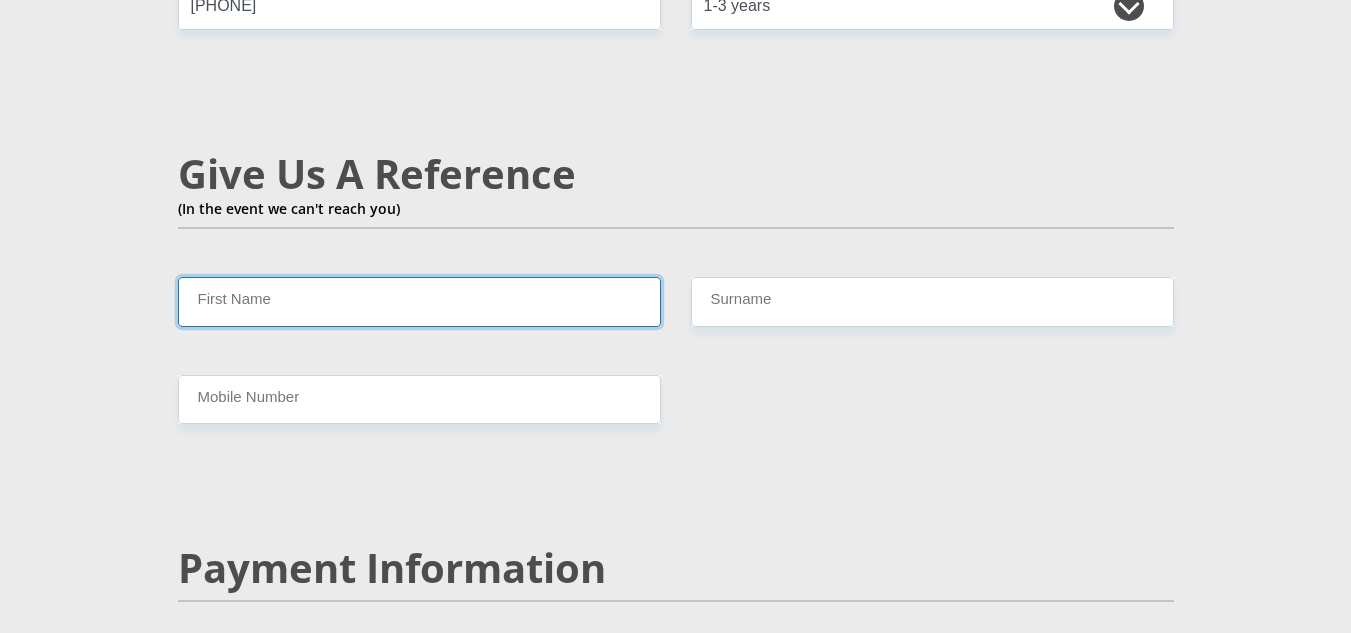 click on "First Name" at bounding box center (419, 301) 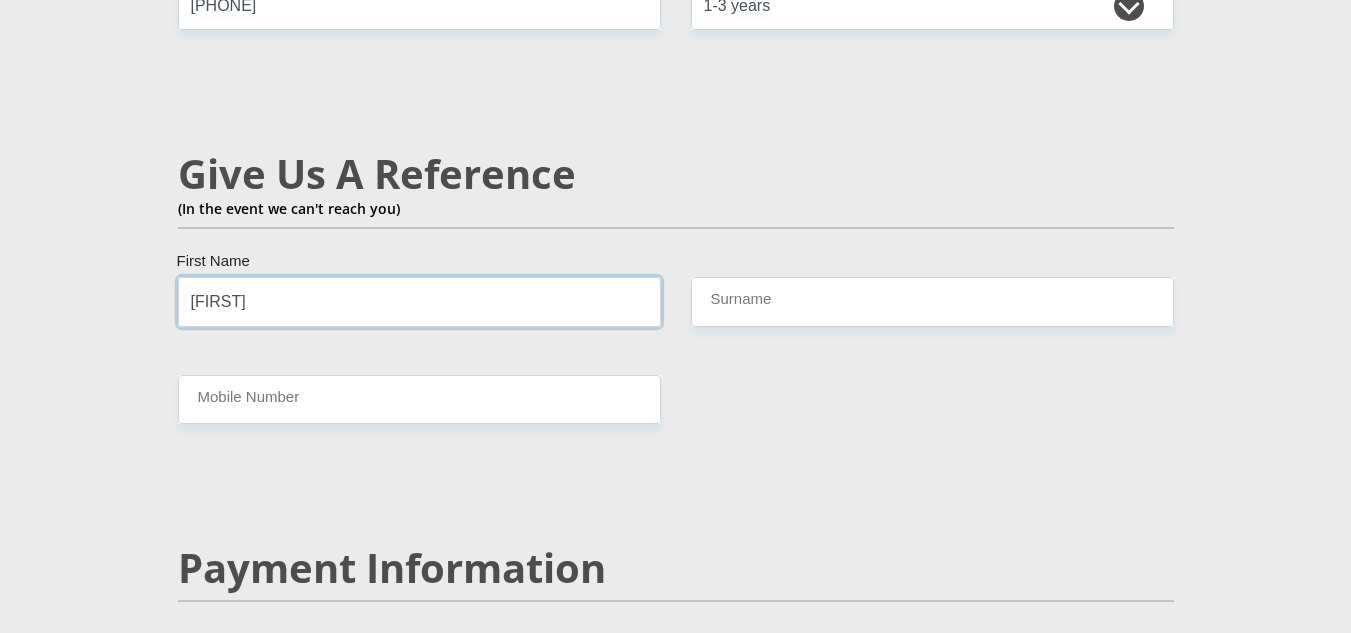 type on "[FIRST]" 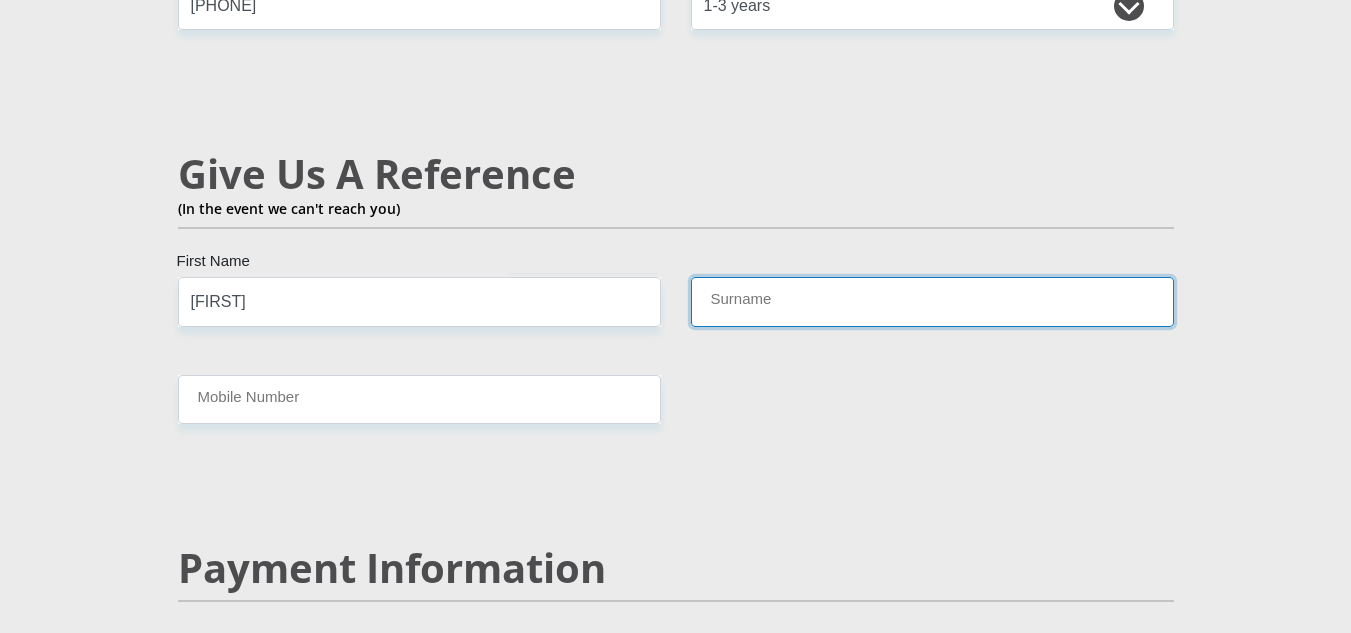 click on "Surname" at bounding box center (932, 301) 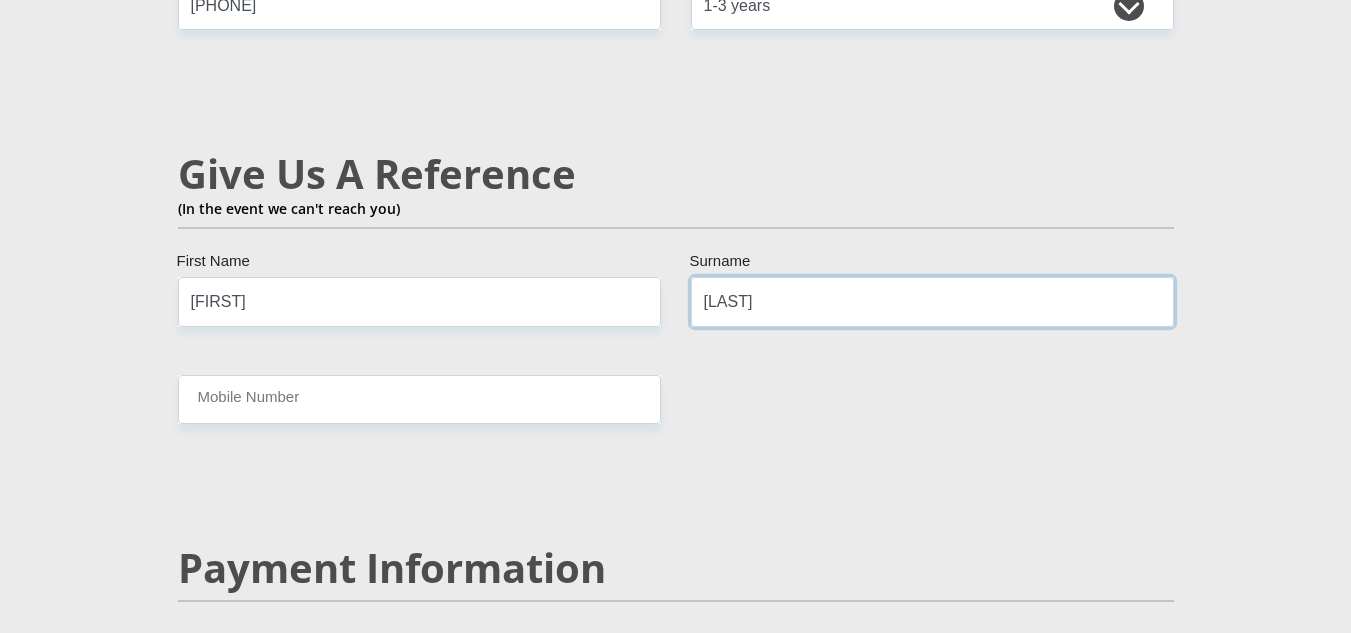 type on "[LAST]" 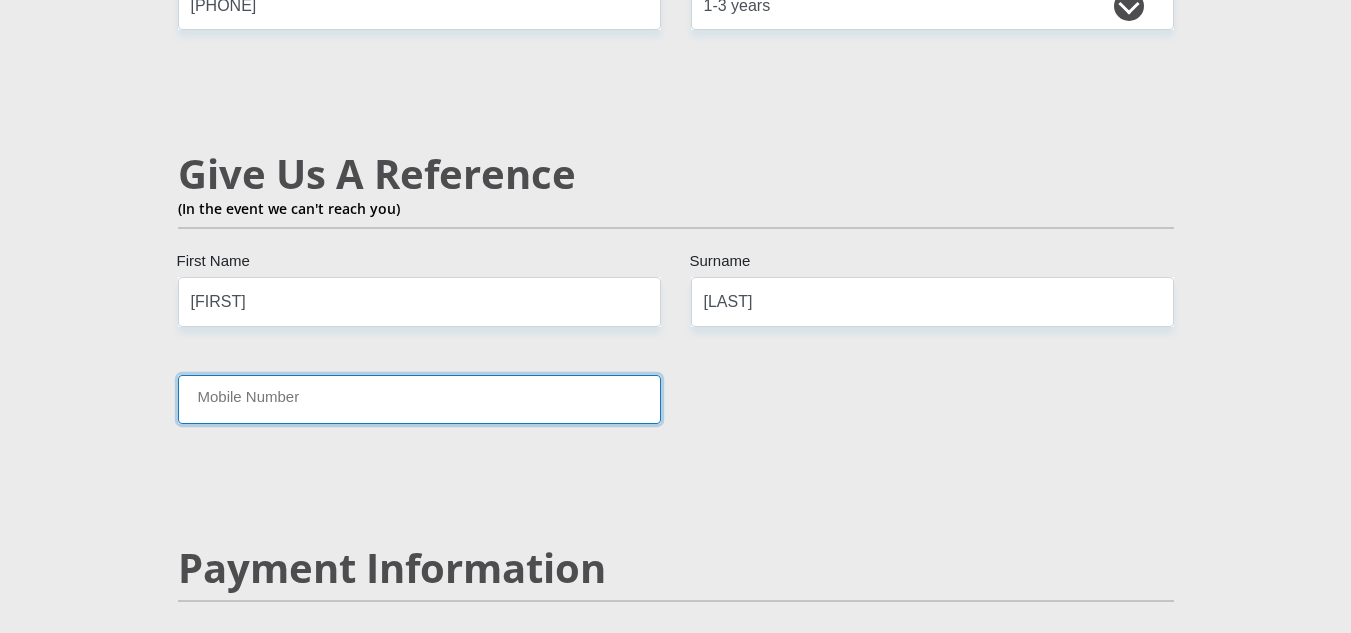 click on "Mobile Number" at bounding box center [419, 399] 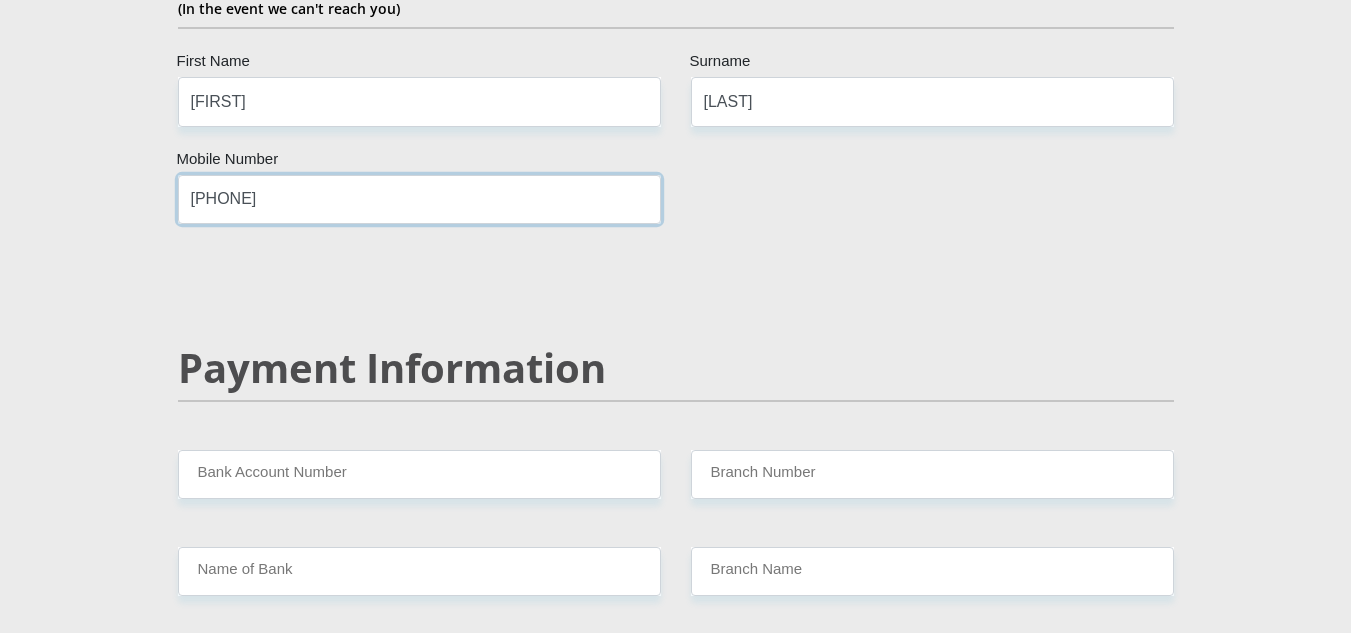 scroll, scrollTop: 3700, scrollLeft: 0, axis: vertical 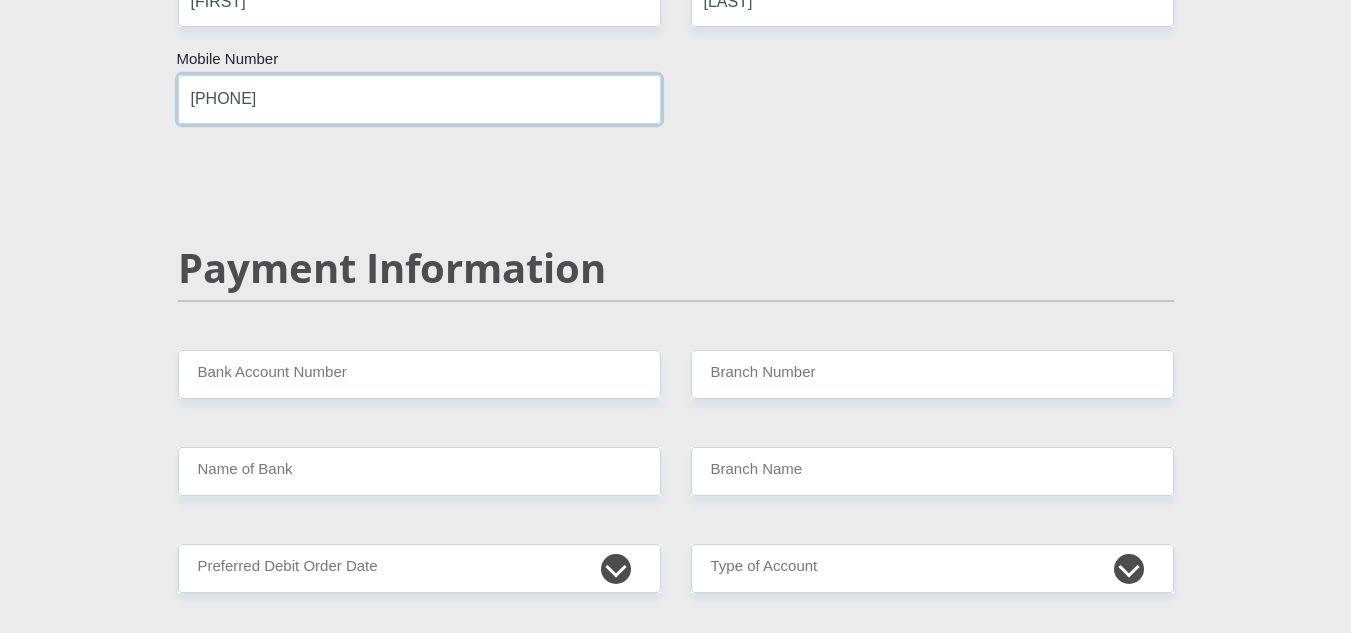 type on "[PHONE]" 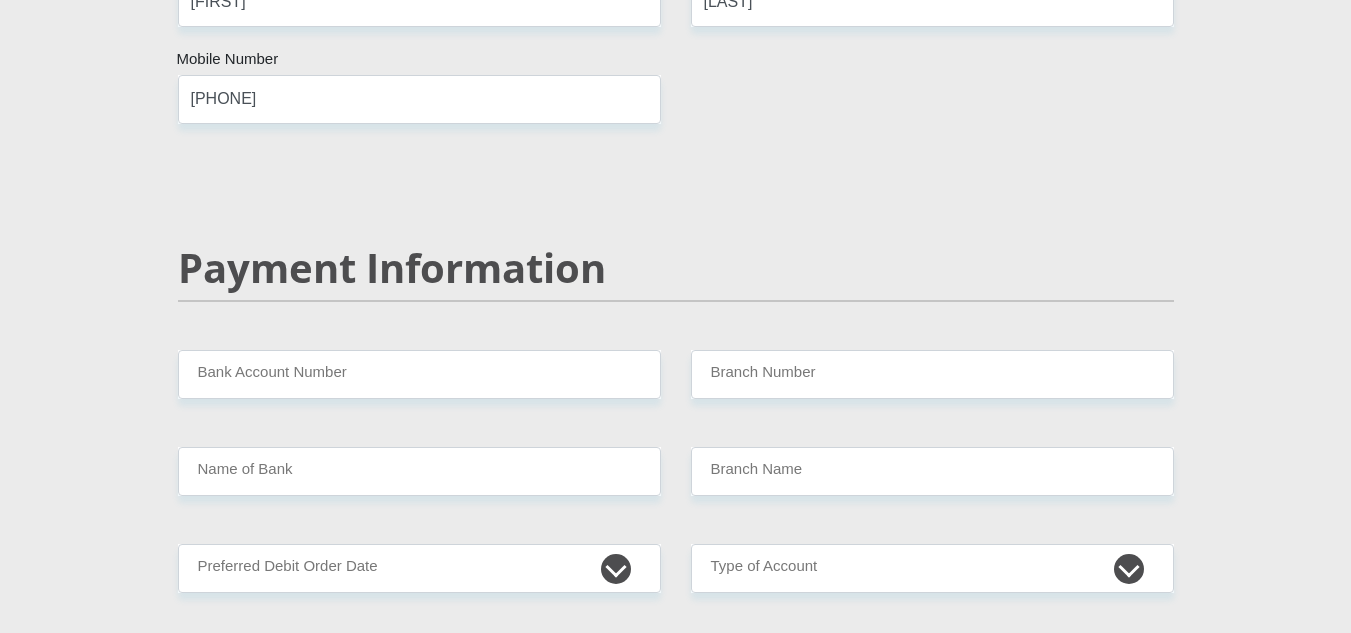 click on "Payment Information" at bounding box center [676, 297] 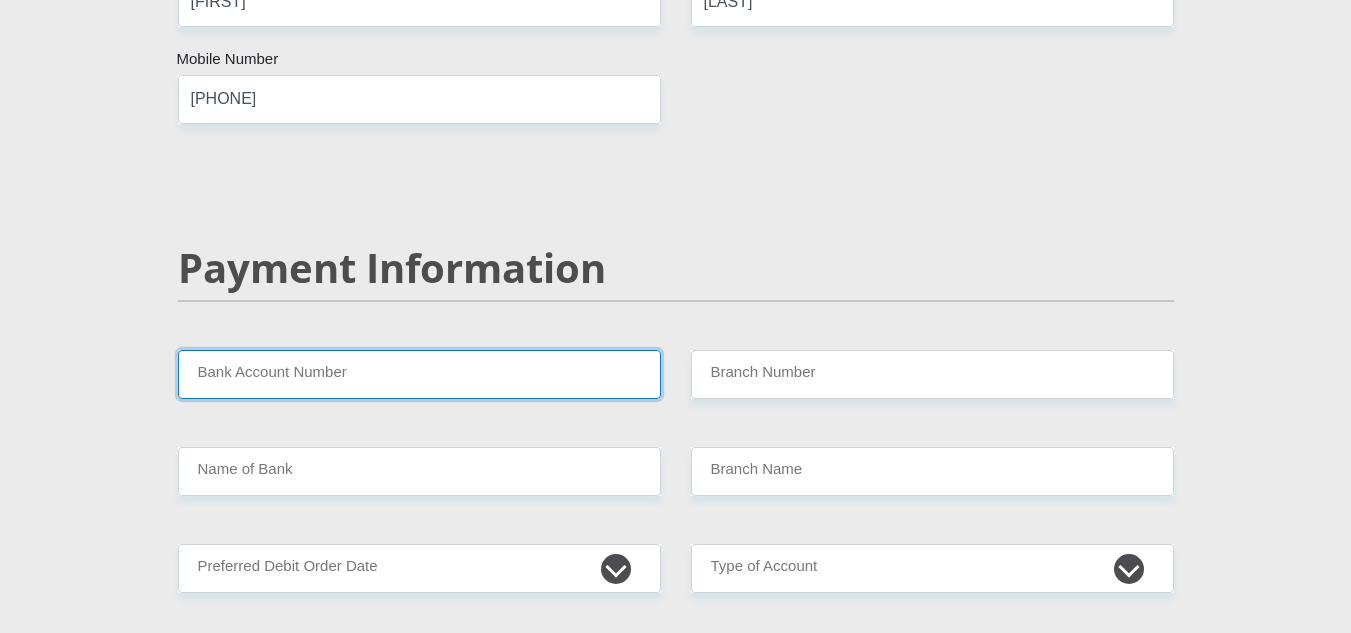 click on "Bank Account Number" at bounding box center (419, 374) 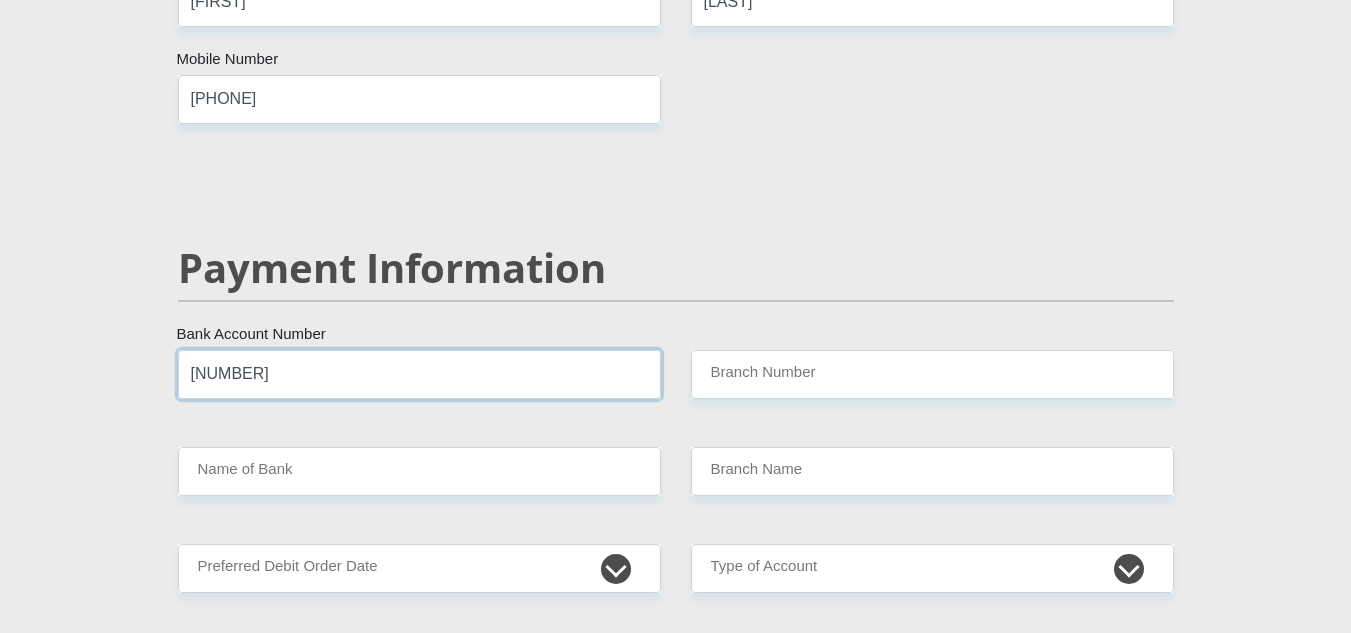 type on "[NUMBER]" 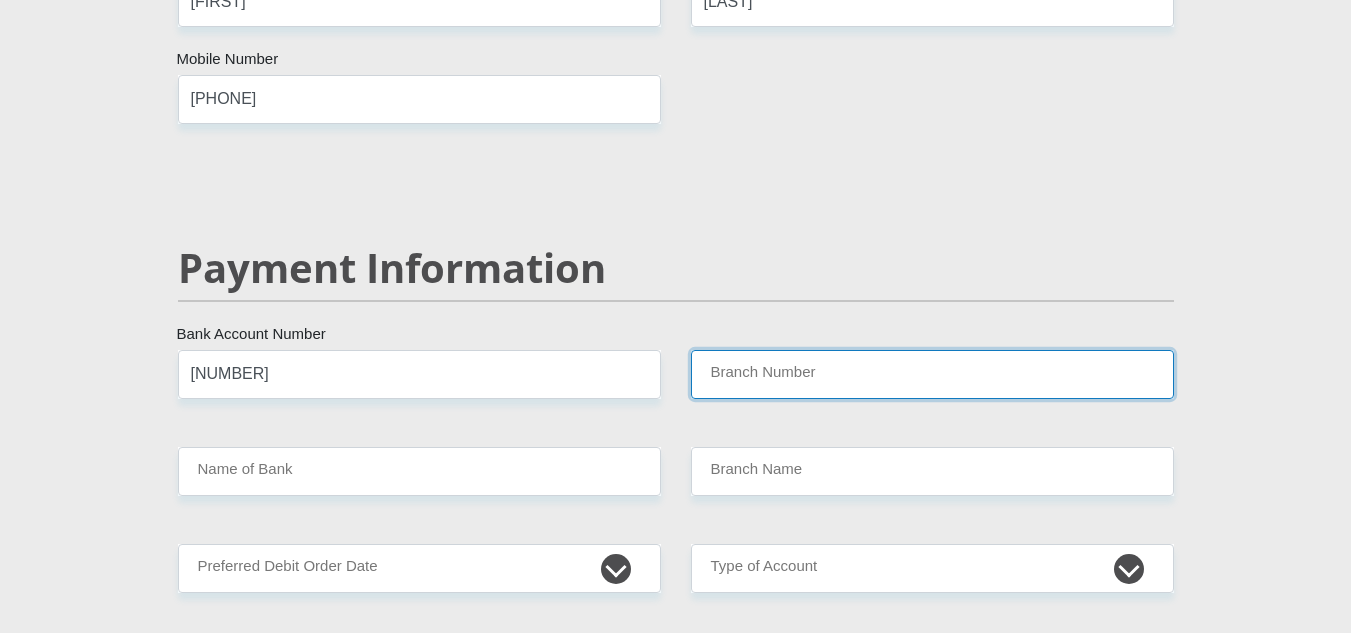 click on "Branch Number" at bounding box center [932, 374] 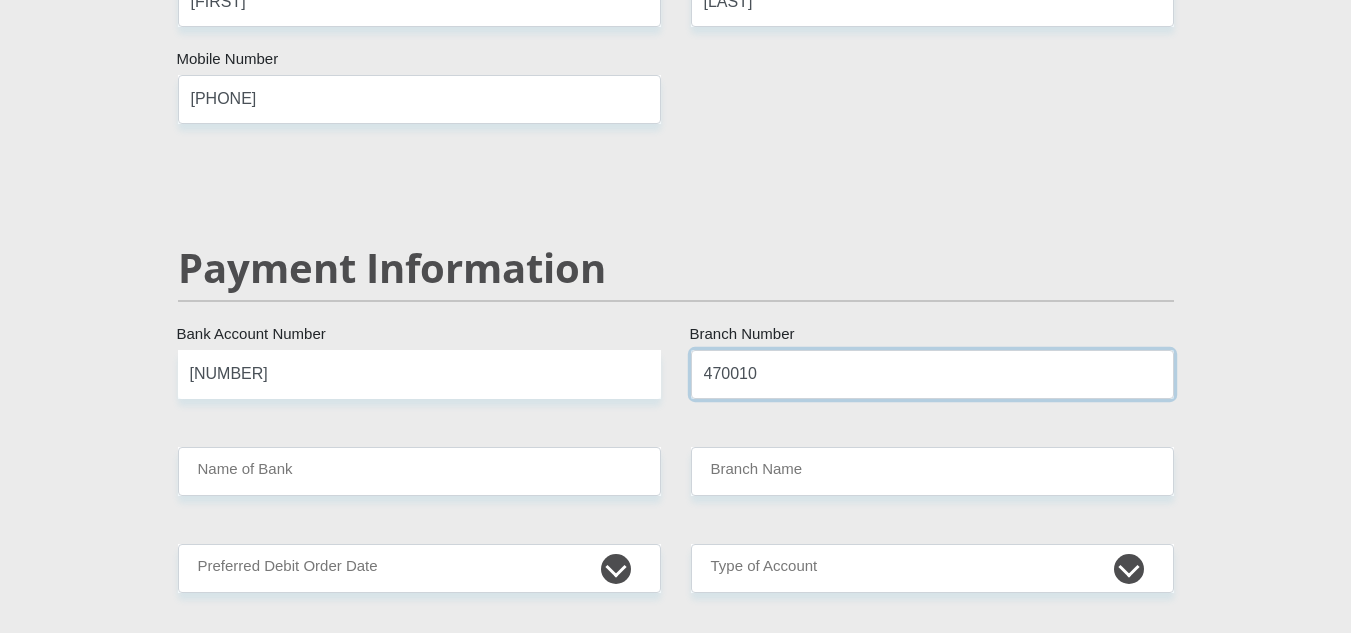 type on "470010" 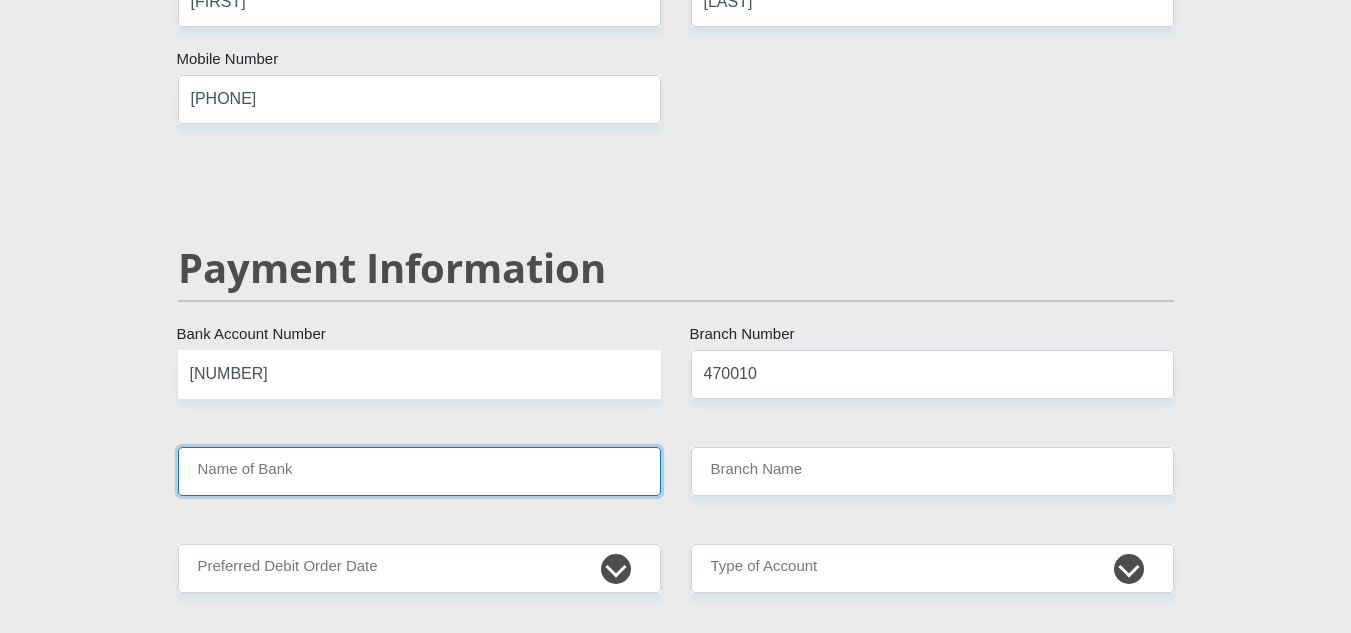 click on "Name of Bank" at bounding box center (419, 471) 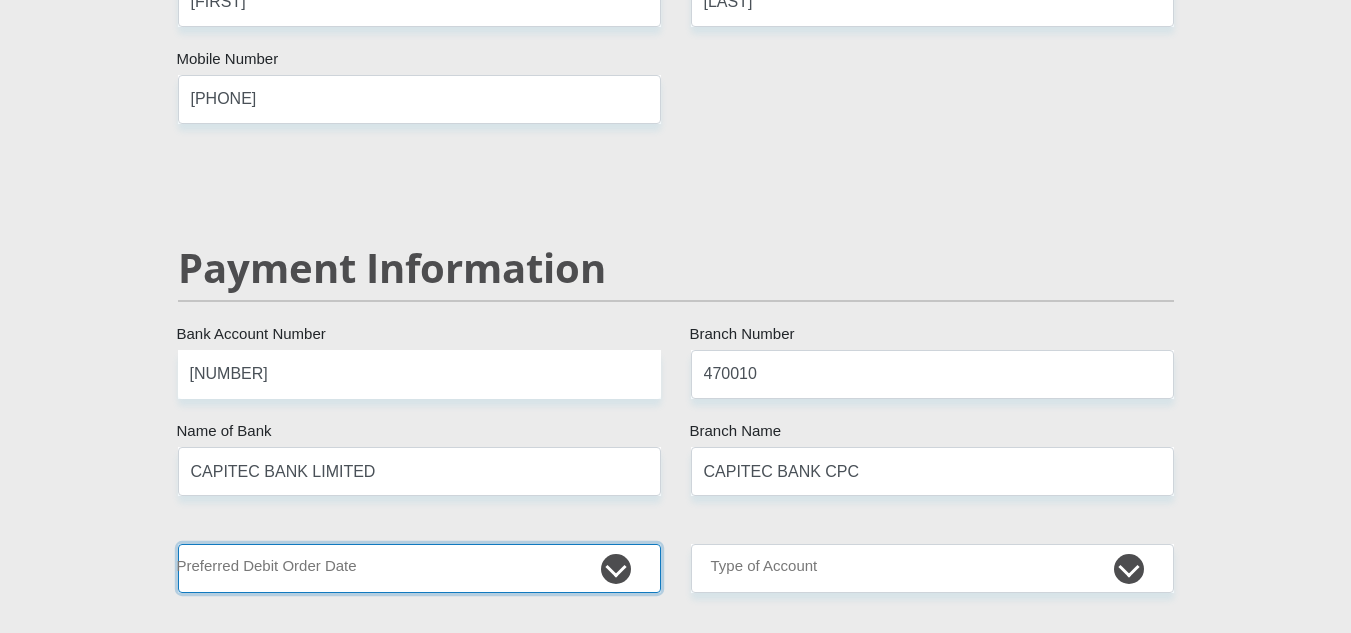 click on "1st
2nd
3rd
4th
5th
7th
18th
19th
20th
21st
22nd
23rd
24th
25th
26th
27th
28th
29th
30th" at bounding box center [419, 568] 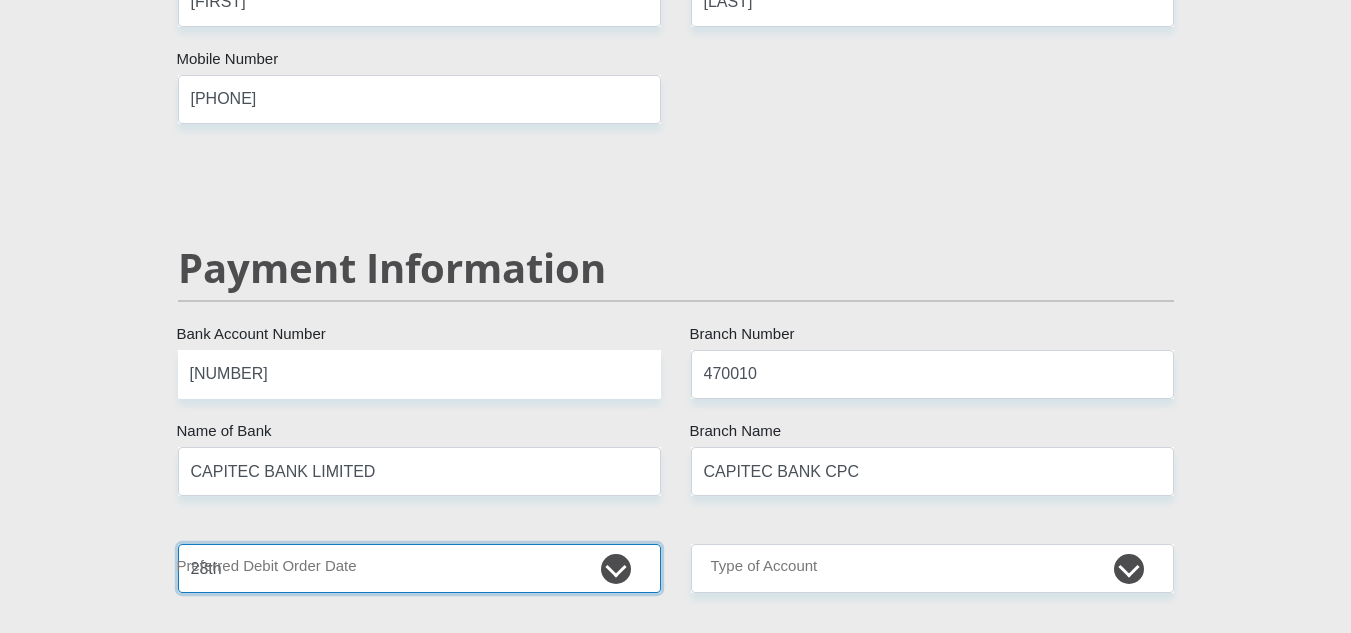 click on "1st
2nd
3rd
4th
5th
7th
18th
19th
20th
21st
22nd
23rd
24th
25th
26th
27th
28th
29th
30th" at bounding box center (419, 568) 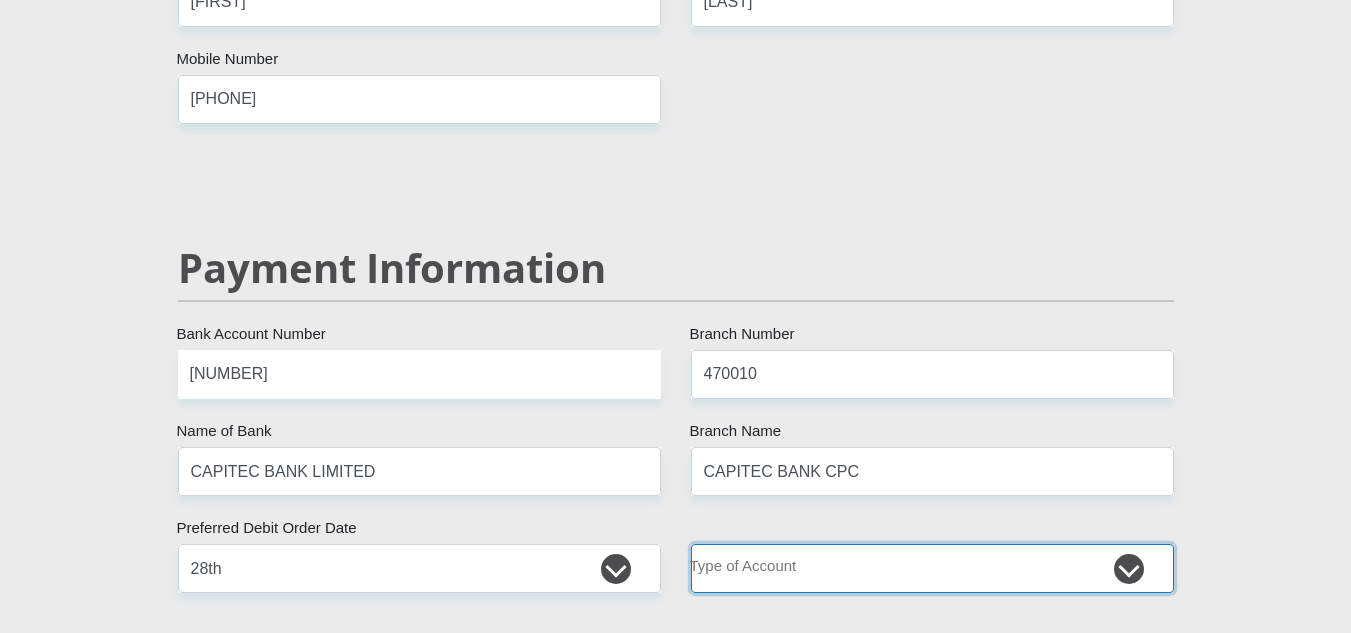 click on "Cheque
Savings" at bounding box center [932, 568] 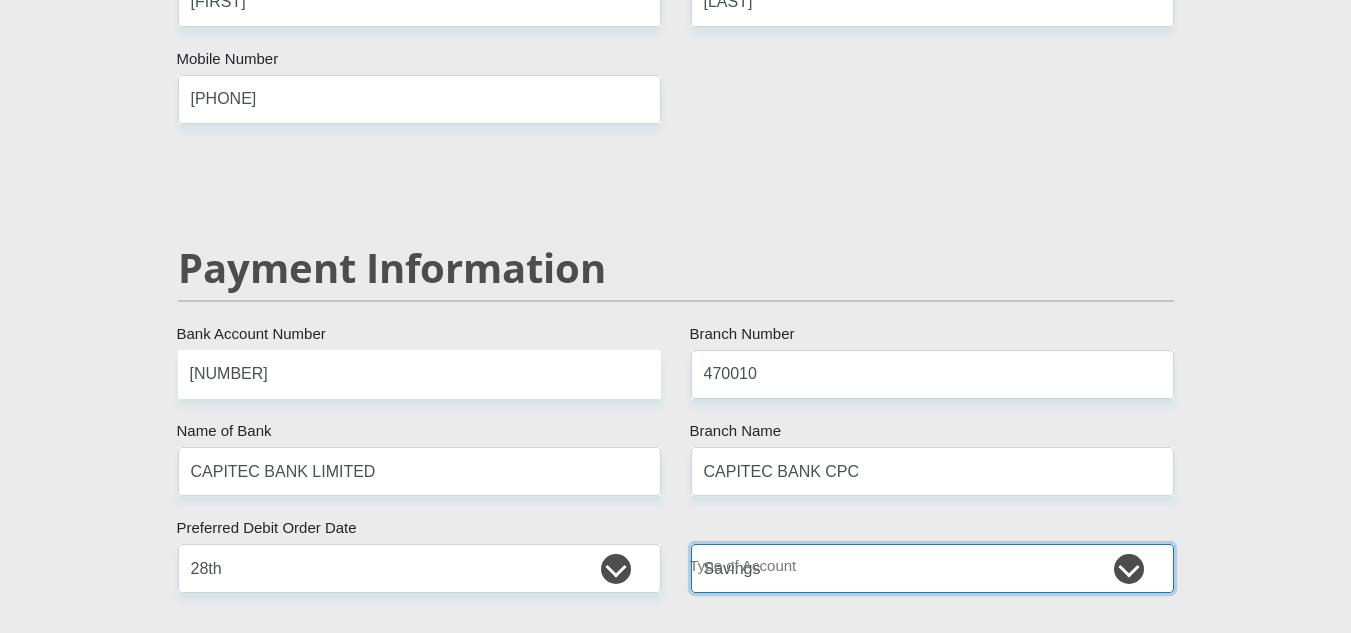 click on "Cheque
Savings" at bounding box center (932, 568) 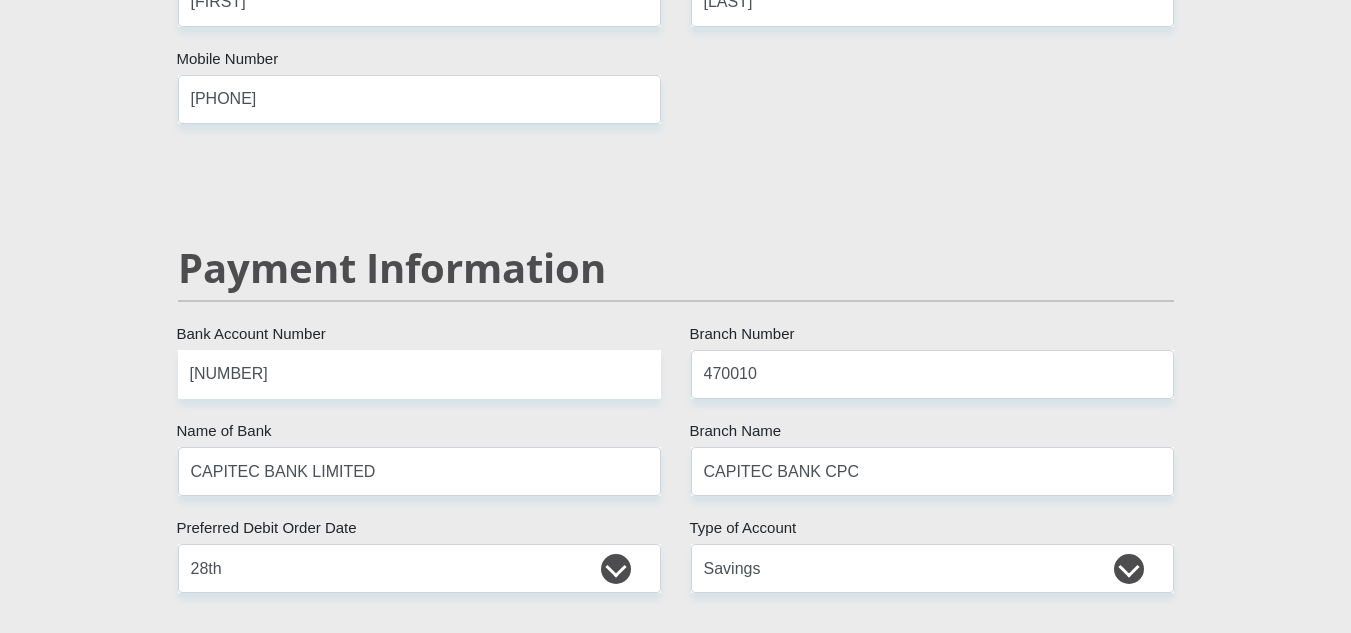click on "Mr
Ms
Mrs
Dr
Other
Title
[FIRST]
First Name
[LAST]
Surname
[ID NUMBER]
South African ID Number
Please input valid ID number
South Africa
Afghanistan
Aland Islands
Albania
Algeria
America Samoa
American Virgin Islands
Andorra
Angola
Anguilla
Antarctica
Antigua and Barbuda
Armenia" at bounding box center (676, -522) 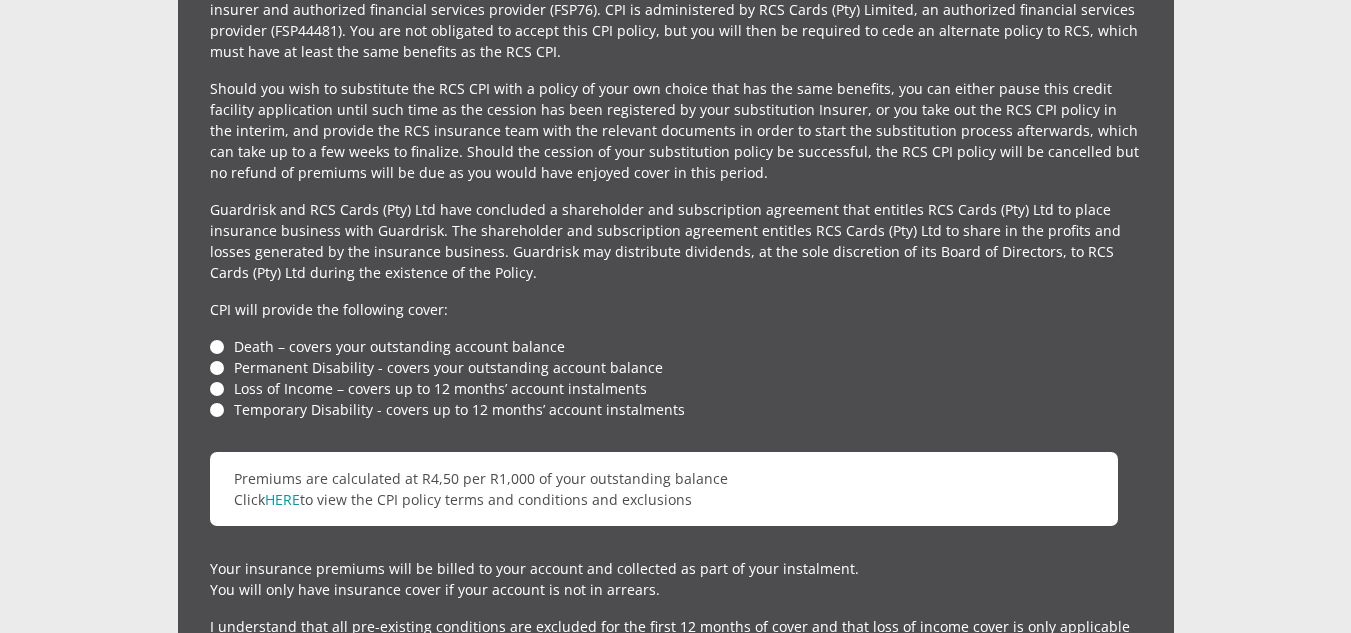 scroll, scrollTop: 4800, scrollLeft: 0, axis: vertical 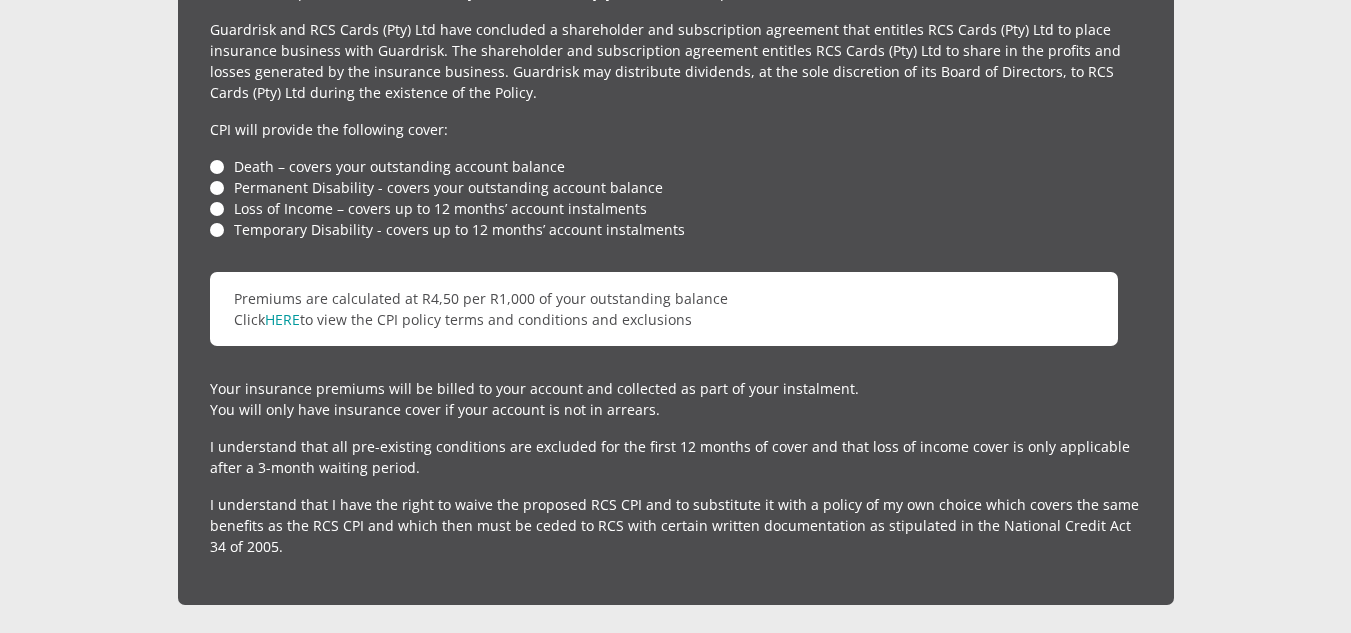 click on "Death – covers your outstanding account balance" at bounding box center (676, 166) 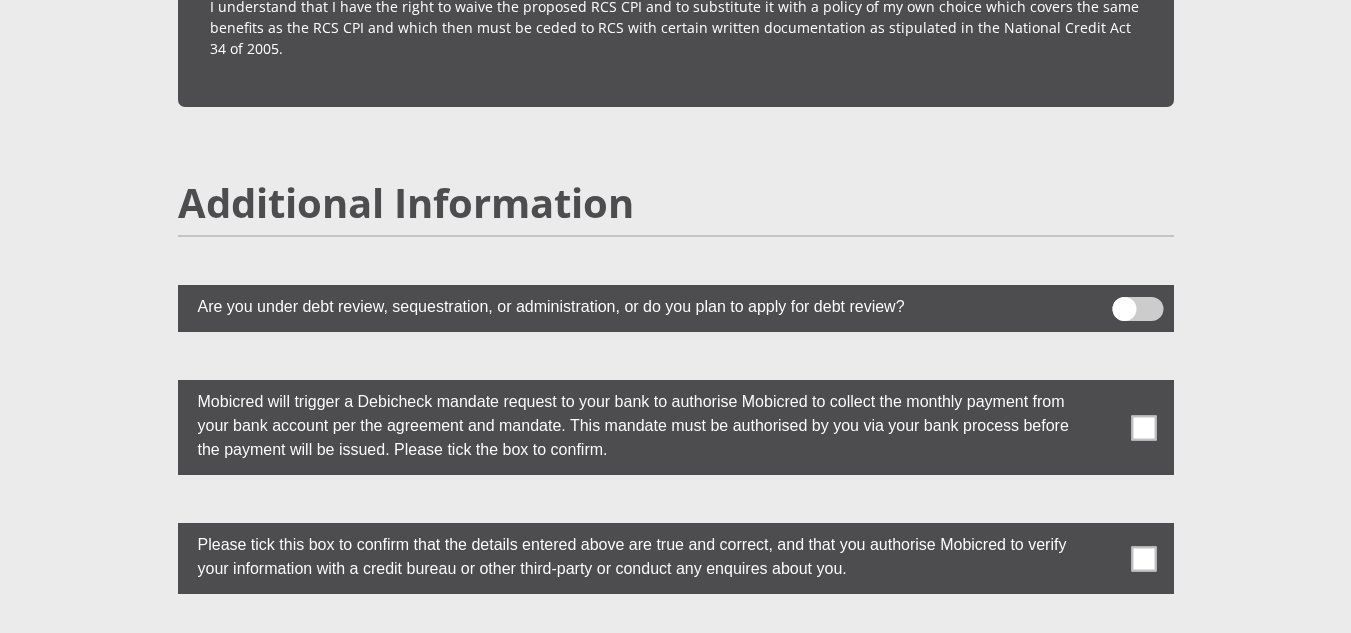 scroll, scrollTop: 5300, scrollLeft: 0, axis: vertical 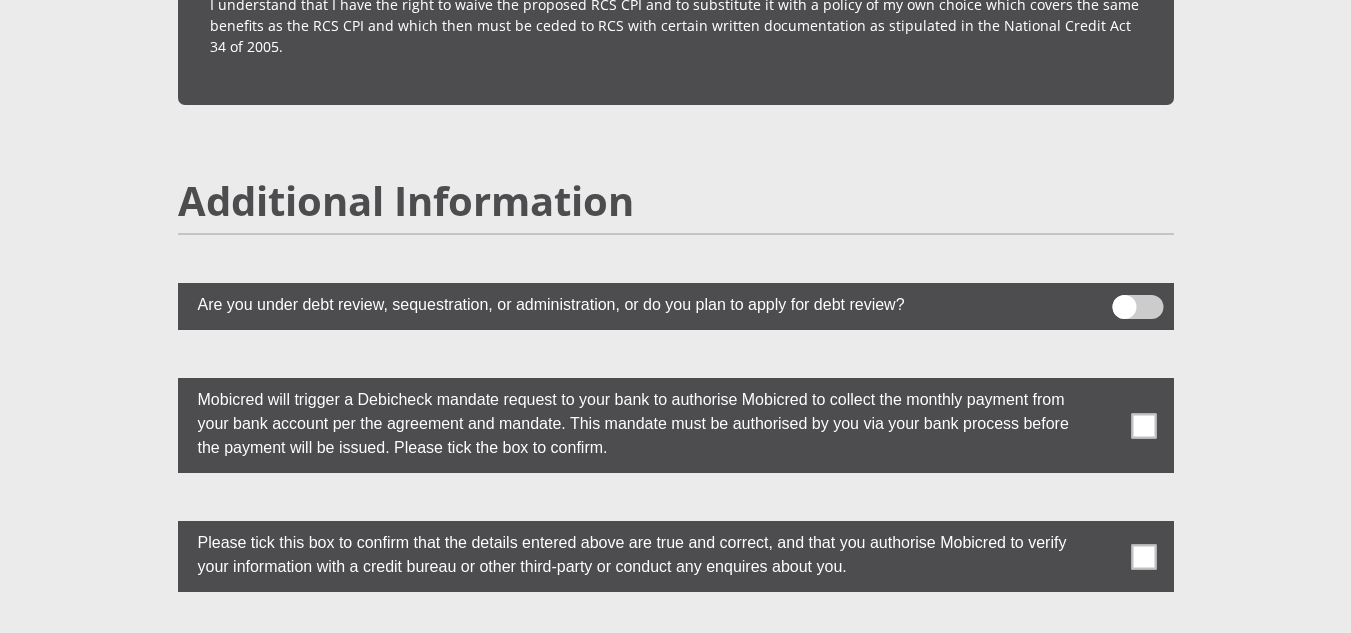 click at bounding box center [1143, 425] 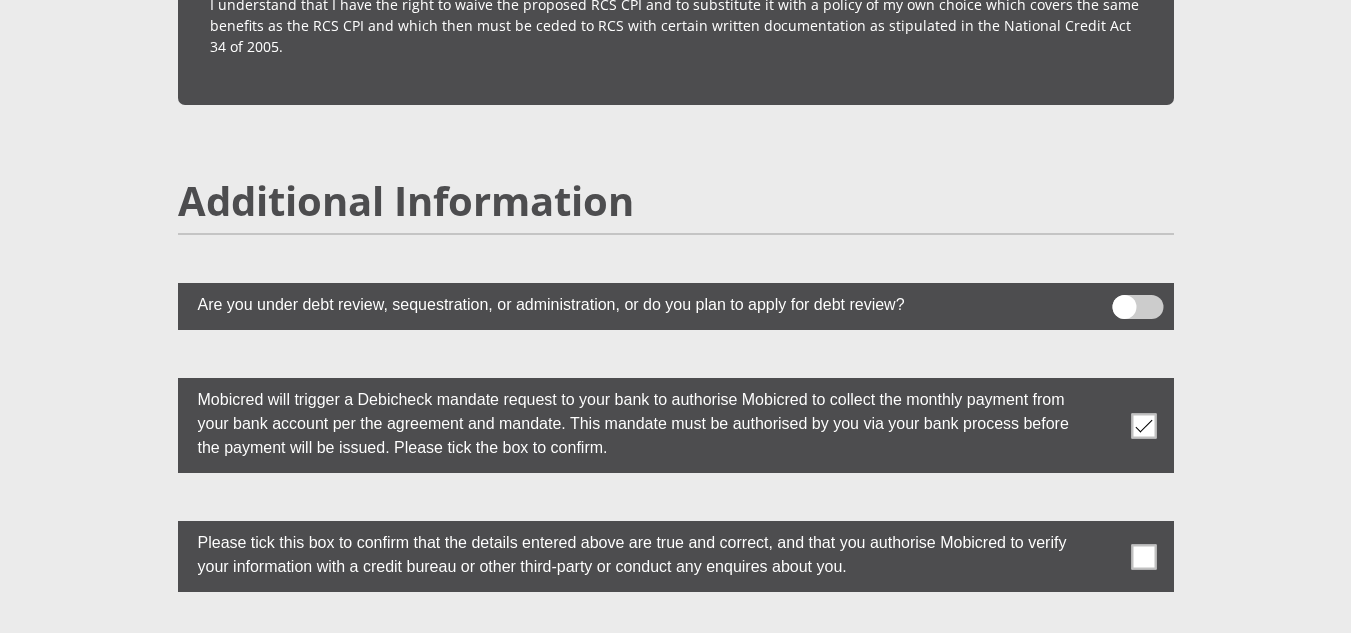 click at bounding box center (1143, 556) 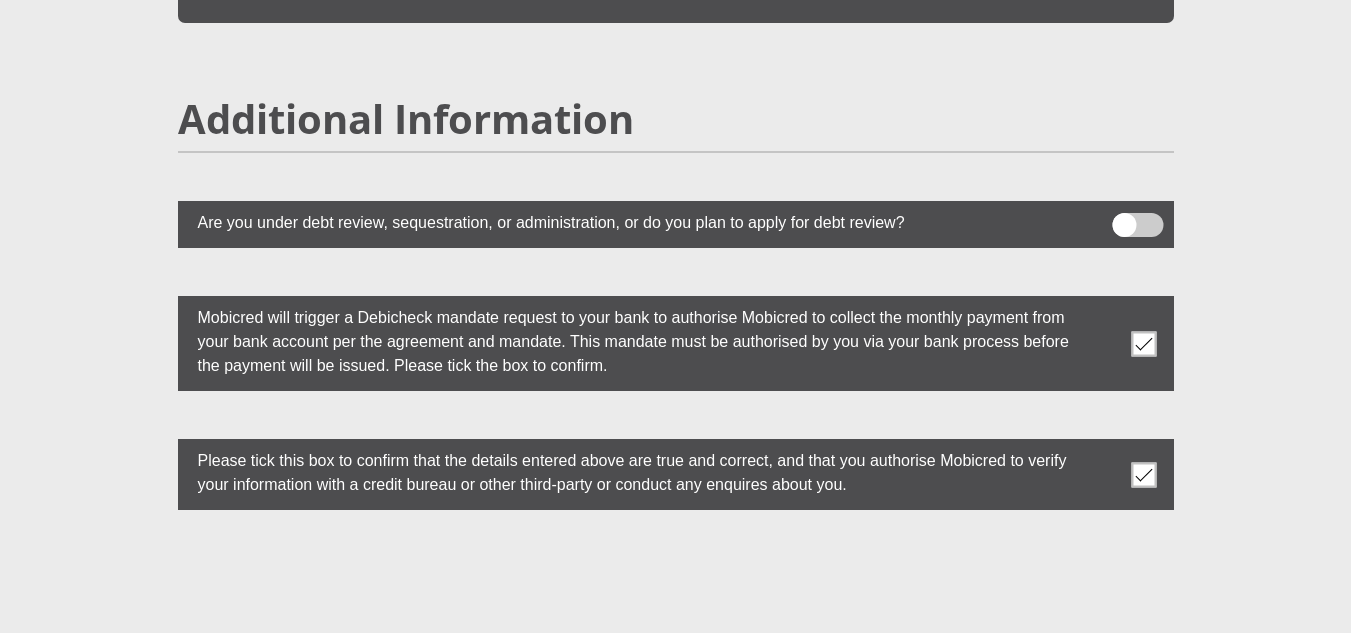scroll, scrollTop: 5500, scrollLeft: 0, axis: vertical 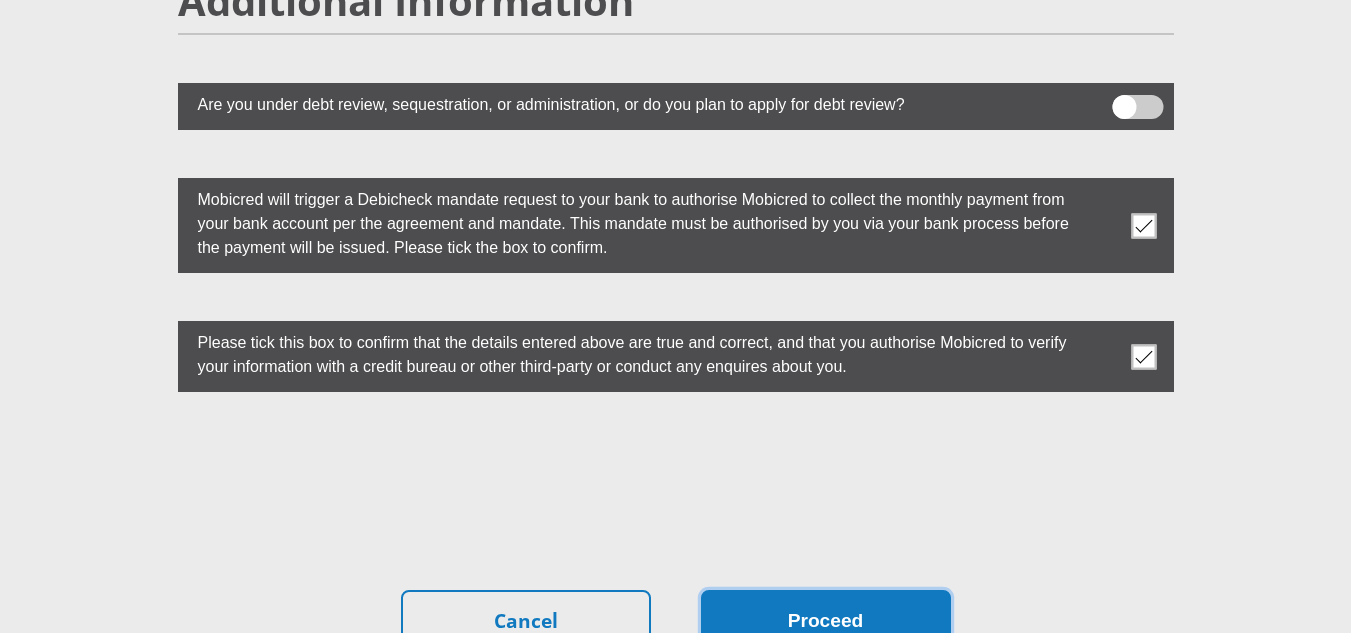 click on "Proceed" at bounding box center (826, 621) 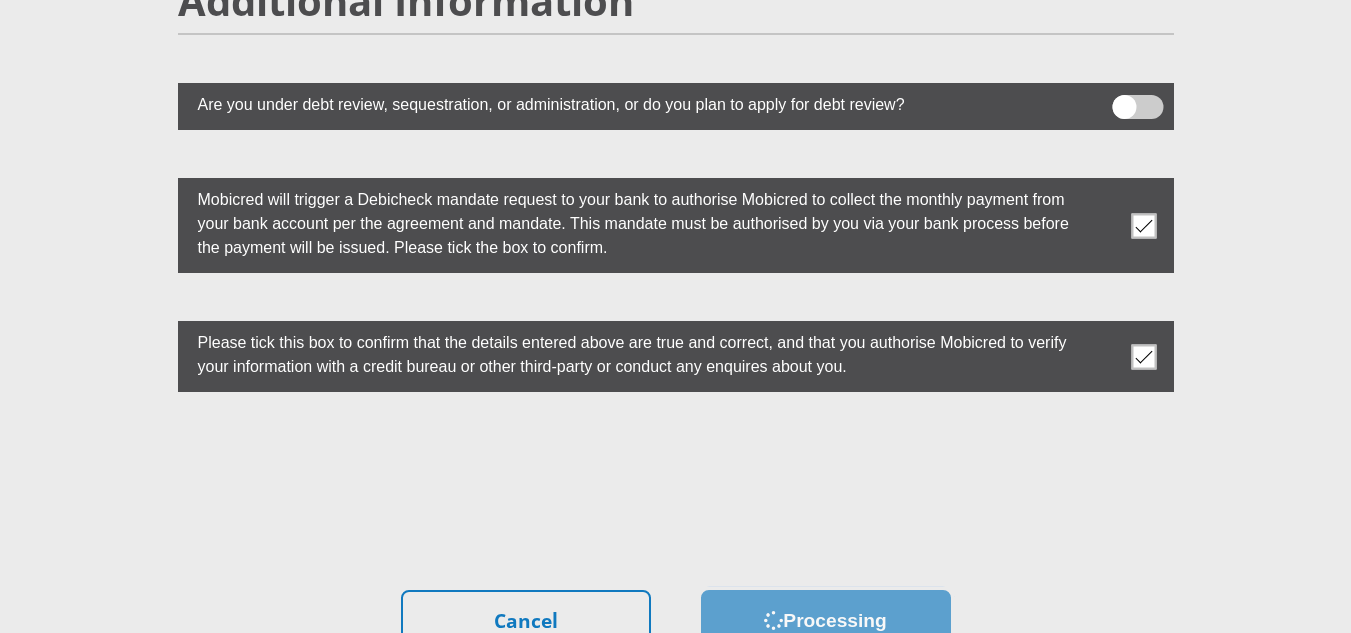 scroll, scrollTop: 0, scrollLeft: 0, axis: both 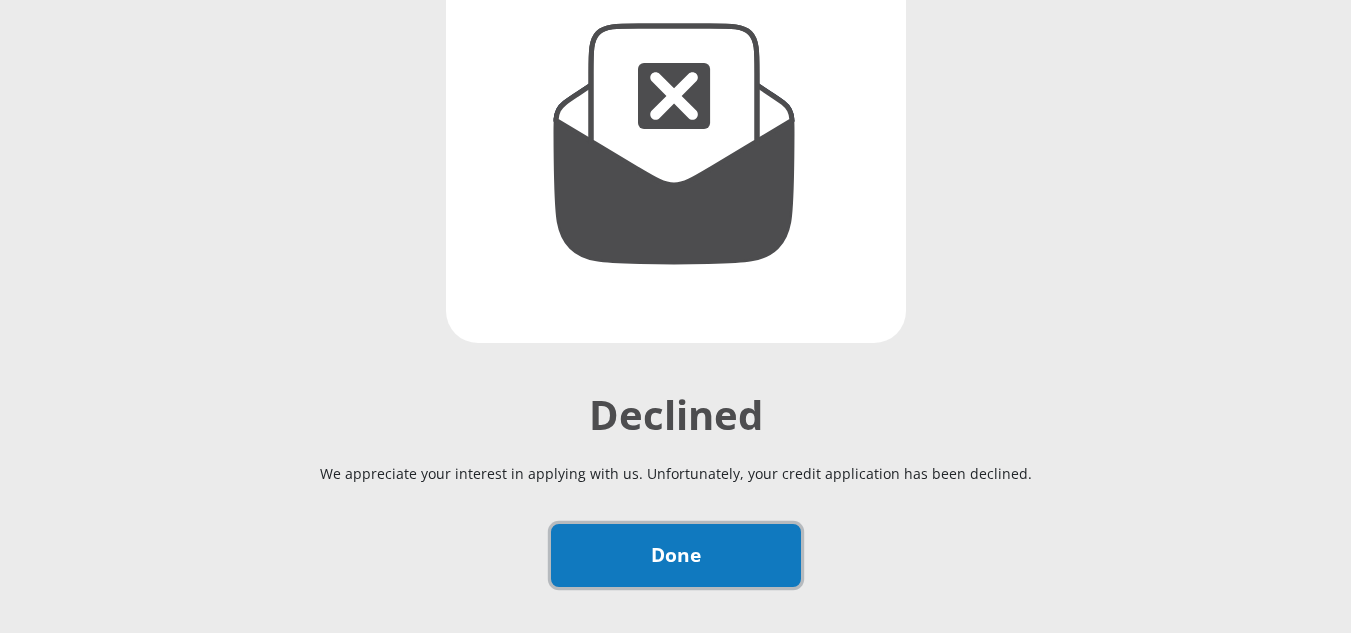 click on "Done" at bounding box center [676, 555] 